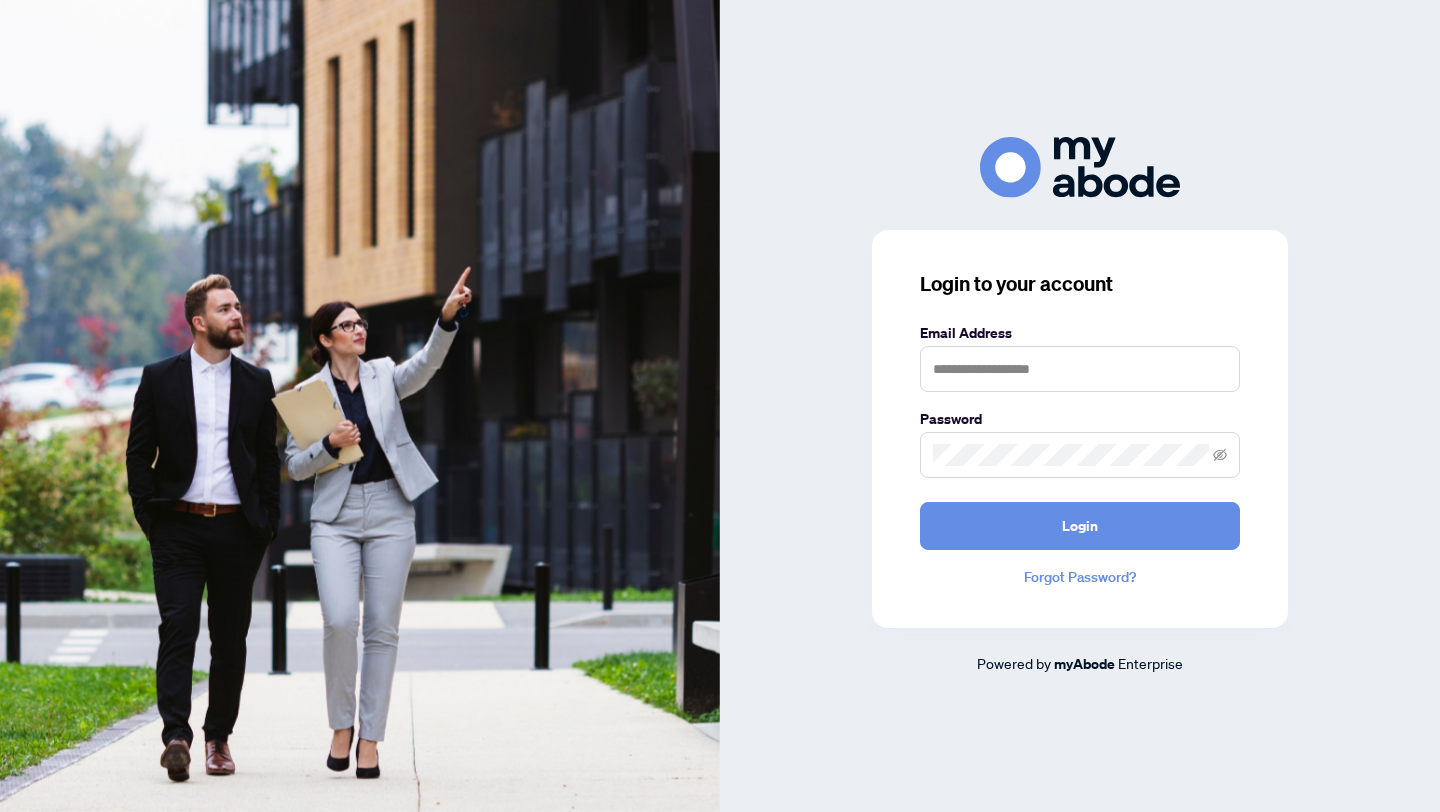 scroll, scrollTop: 0, scrollLeft: 0, axis: both 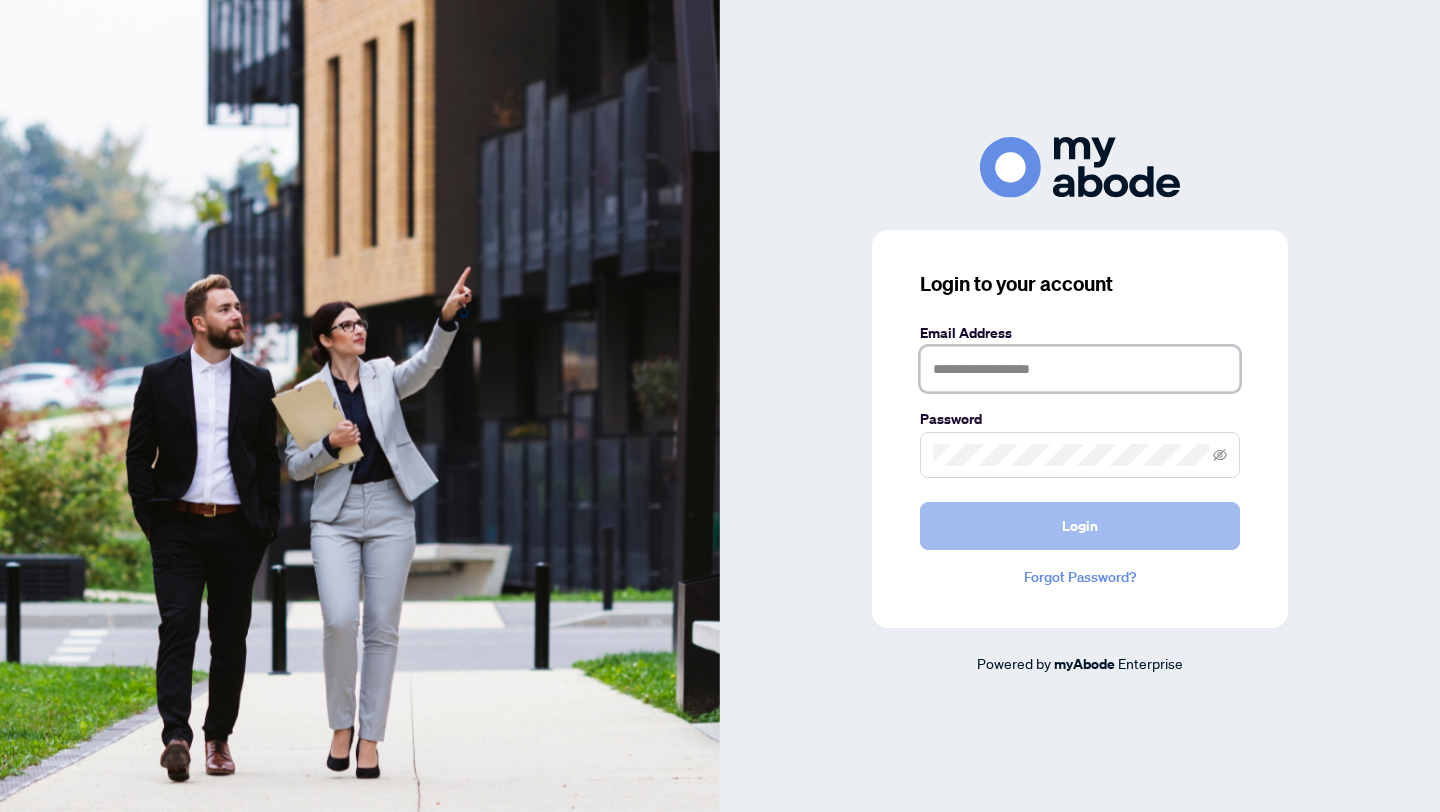 type on "**********" 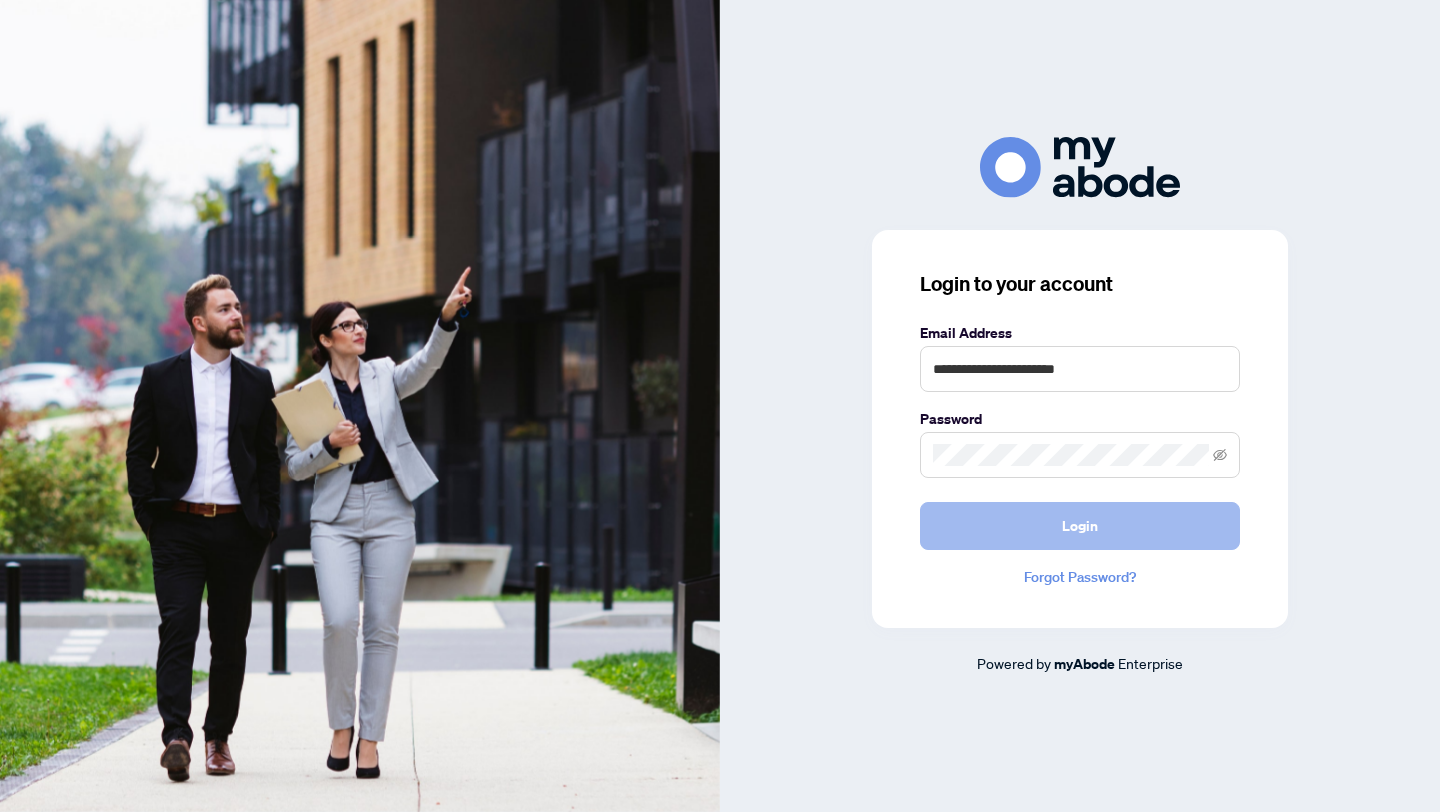 click on "Login" at bounding box center [1080, 526] 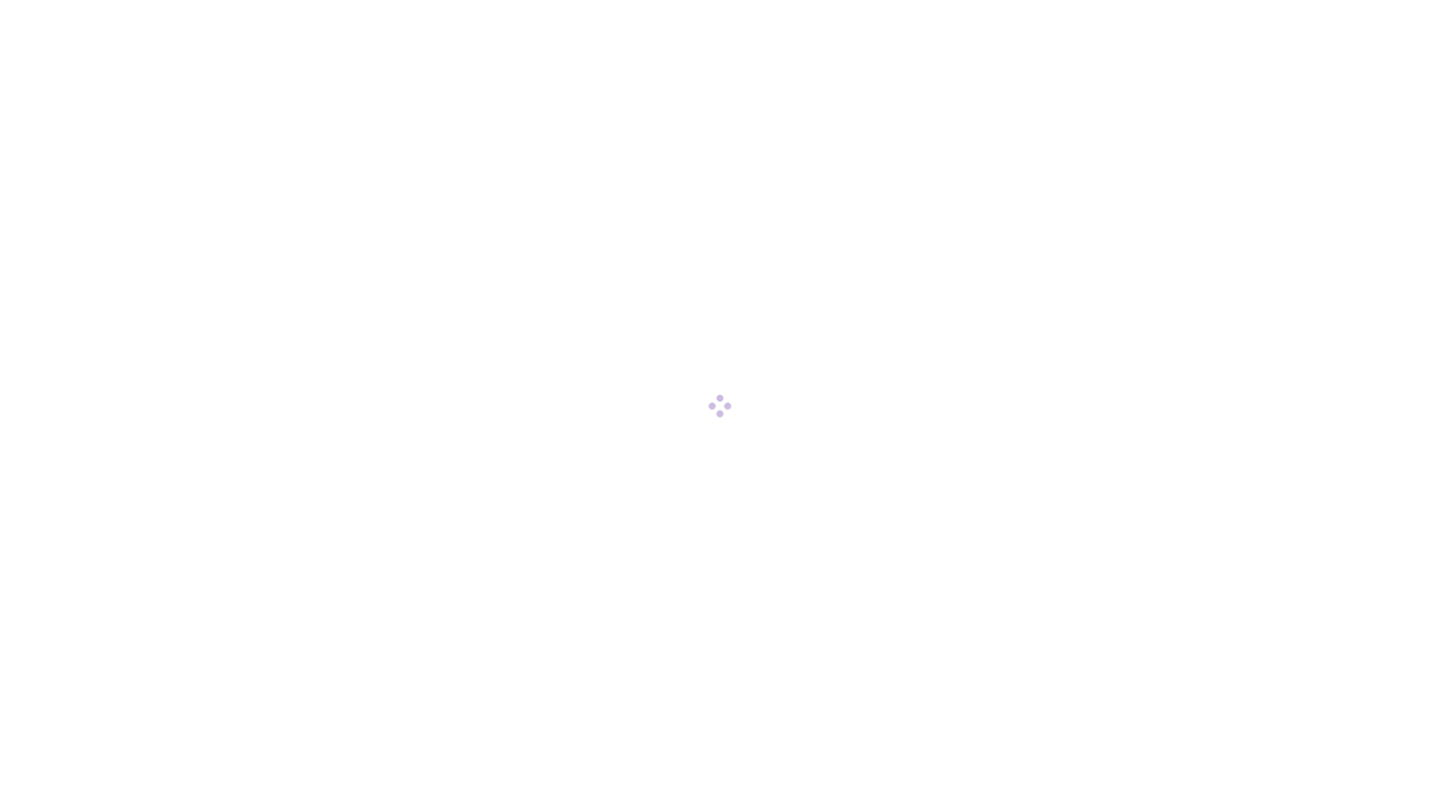 scroll, scrollTop: 0, scrollLeft: 0, axis: both 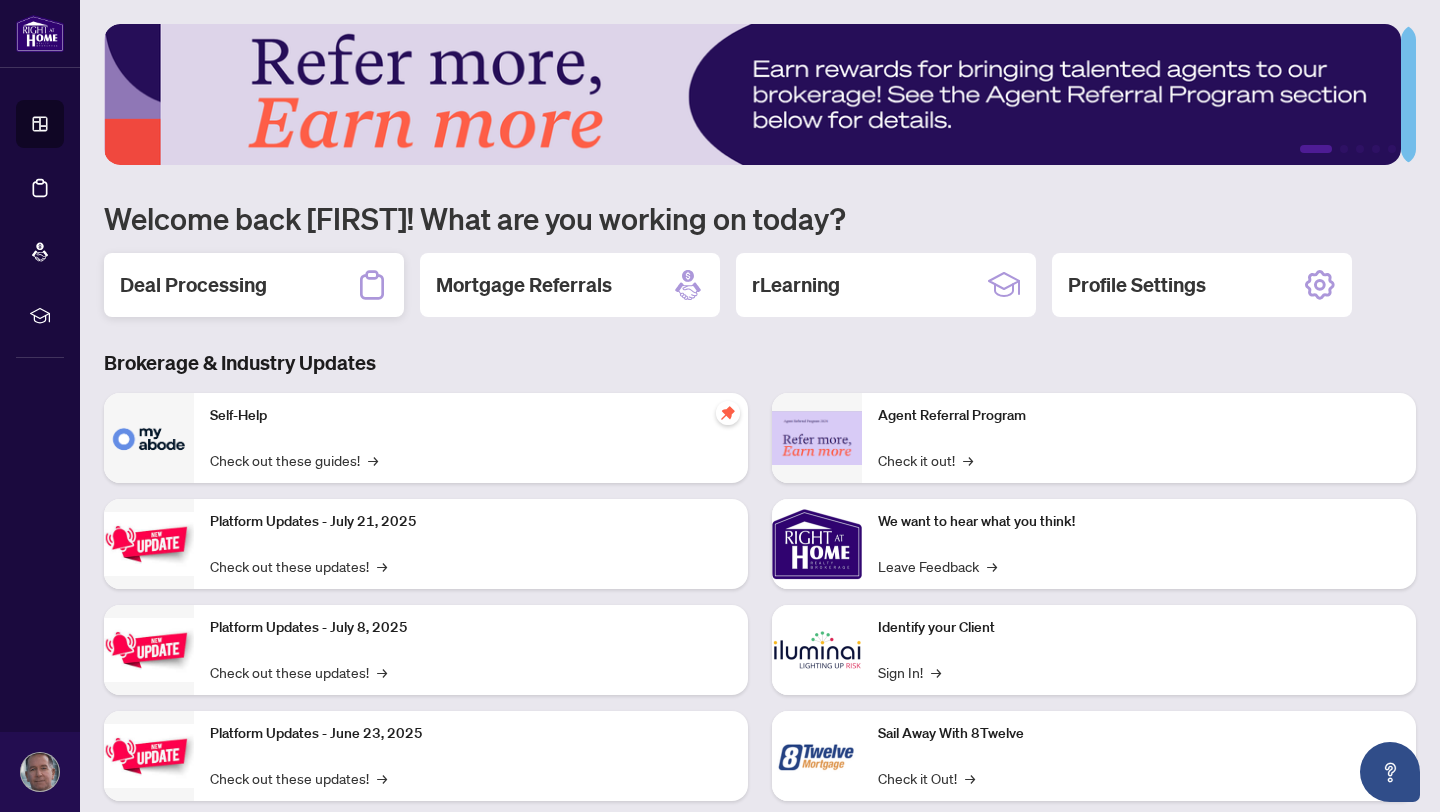 click on "Deal Processing" at bounding box center (193, 285) 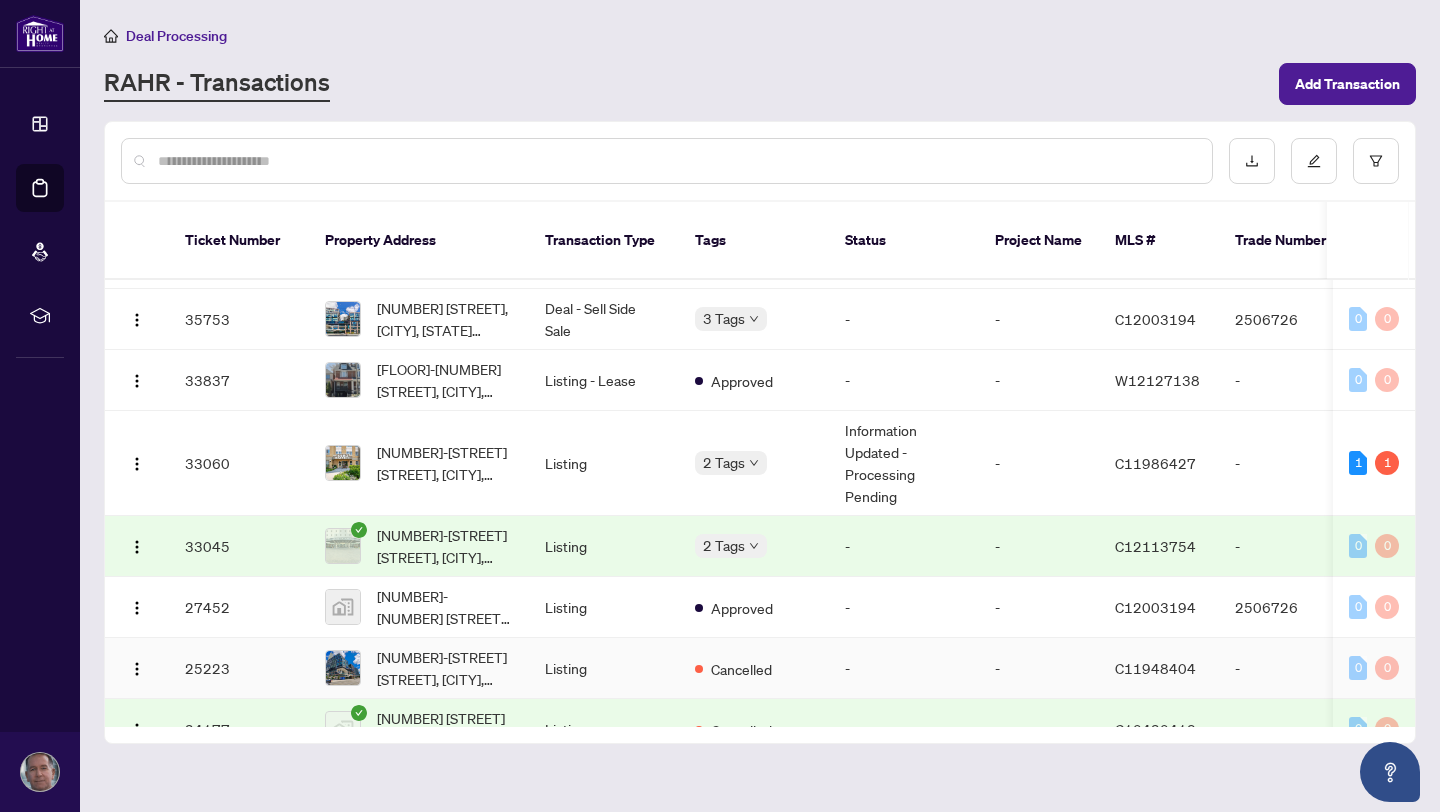 scroll, scrollTop: 964, scrollLeft: 0, axis: vertical 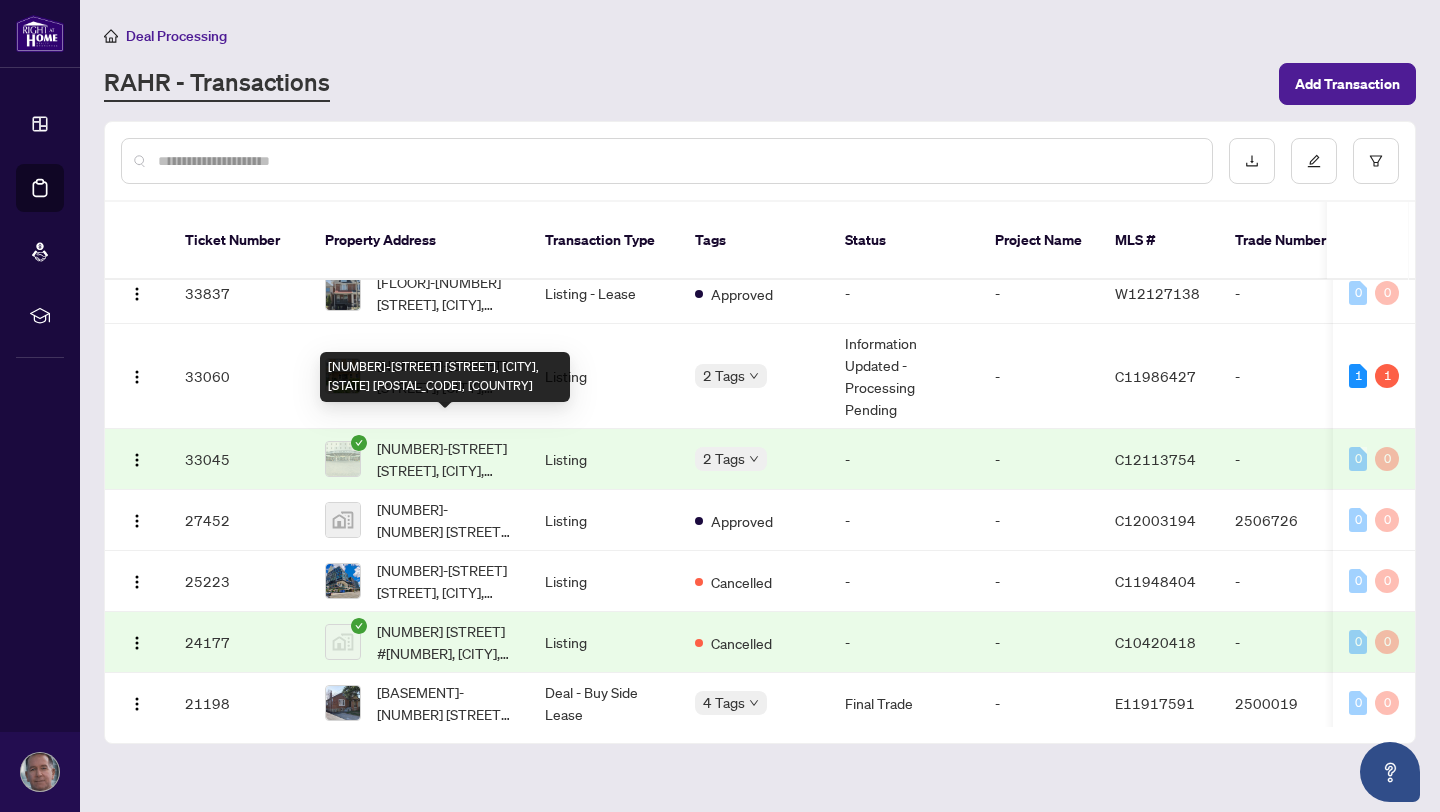 click on "[APARTMENT_NUMBER]-[STREET] , [CITY], [STATE] [POSTAL_CODE], [COUNTRY]" at bounding box center (445, 459) 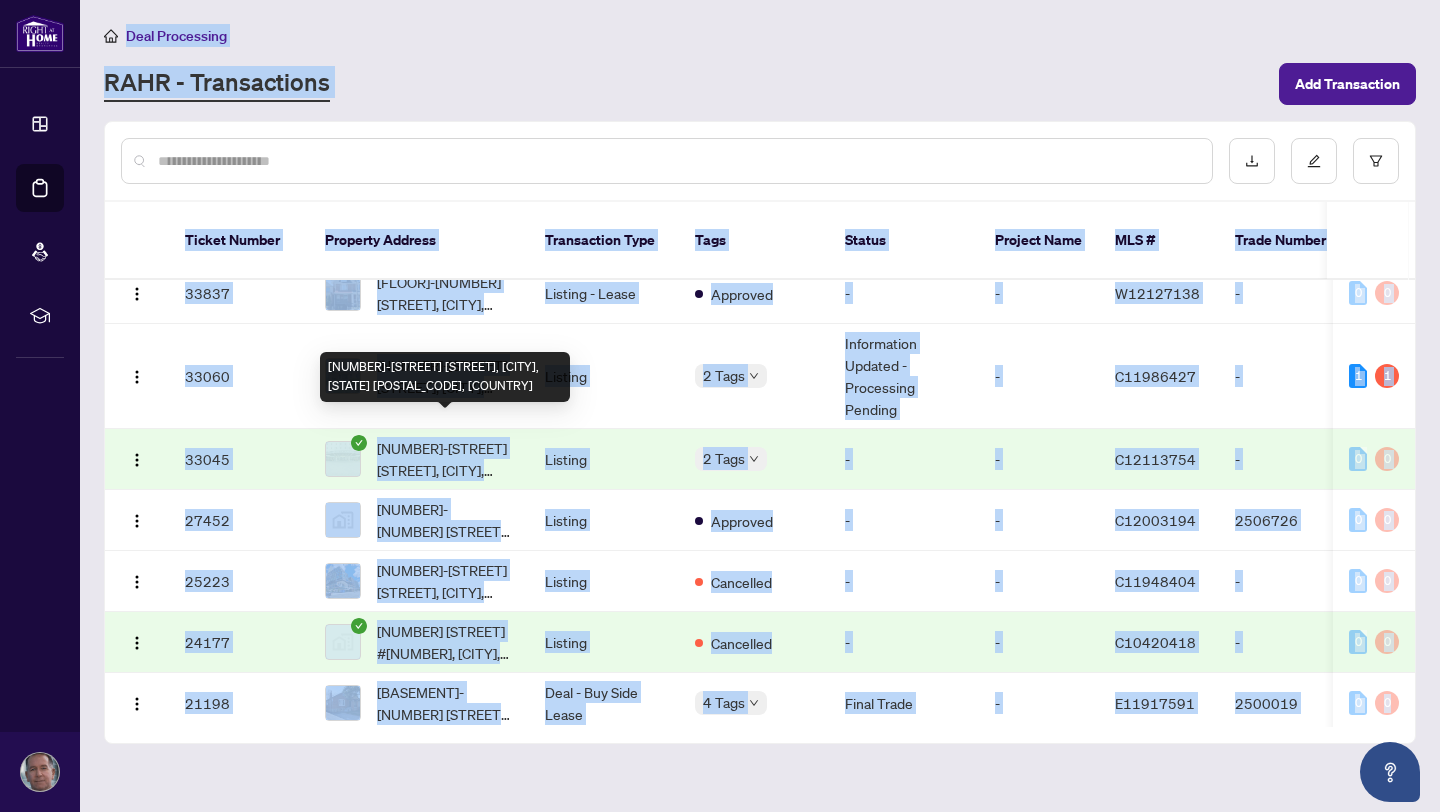 click on "Deal Processing RAHR - Transactions Add Transaction Ticket Number Property Address Transaction Type Tags Status Project Name MLS # Trade Number Last Updated By Last Modified Date Created By Created Date                             47374 1812-77 Harbour Sq, Toronto, Ontario M5J 2S2, Canada Deal - Sell Side Sale 2 Tags Information Updated - Processing Pending - C12113754 - Keith Myrick Aug/06/2025 Keith Myrick Aug/06/2025 1 0 46224 S419-455 Front St, Toronto, Ontario M5A 0G2, Canada Listing 2 Tags New Submission - Processing Pending - C12308435 - Aninda Paul Jul/29/2025 Keith Myrick Jul/29/2025 3 0 45570 S419-455 Front St E s419, Toronto, ON, Canada Listing Cancelled New Submission - Processing Pending - C12243937 - Erika Cunanan Jul/25/2025 Keith Myrick Jul/24/2025 0 0 44185 537-111 Elizabeth St, Toronto, Ontario M5G 1P7, Canada Listing - Lease 2 Tags New Submission - Processing Pending - C12179891 - Erika Cunanan Jul/31/2025 Keith Myrick Jul/16/2025 0 1 42333 Deal - Sell Side Sale 5 Tags - 1 0 -" at bounding box center [760, 406] 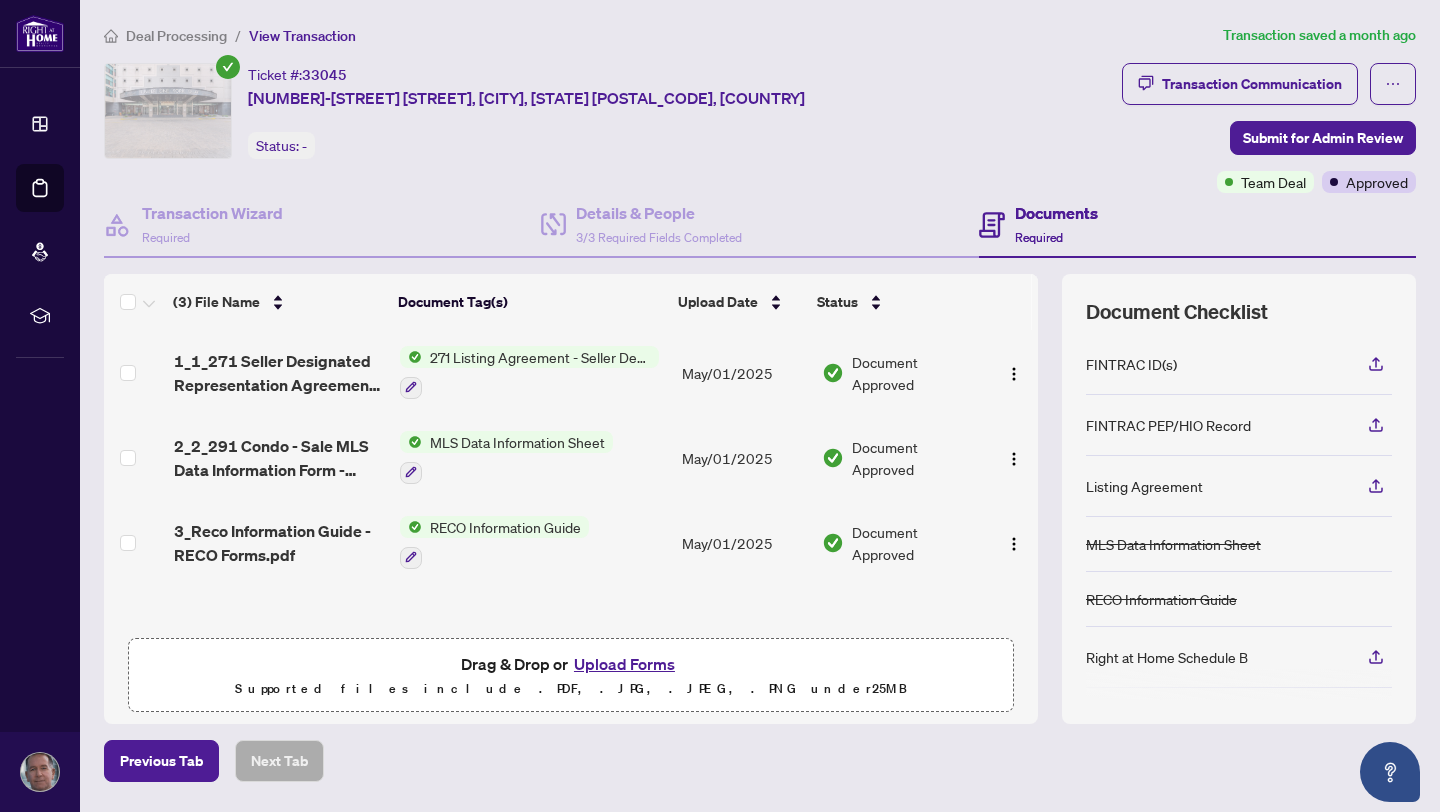 click on "(3) File Name Document Tag(s) Upload Date Status             1_1_271 Seller Designated Representation Agreement Authority to Offer for Sale - PropTx-OREA.pdf 271 Listing Agreement - Seller Designated Representation Agreement Authority
to Offer for Sale May/01/2025 Document Approved 2_2_291 Condo - Sale MLS Data Information Form - PropTx-OREA.pdf MLS Data Information Sheet May/01/2025 Document Approved 3_Reco Information Guide - RECO Forms.pdf RECO Information Guide May/01/2025 Document Approved Drag & Drop or Upload Forms Supported files include   .PDF, .JPG, .JPEG, .PNG   under  25 MB" at bounding box center (571, 499) 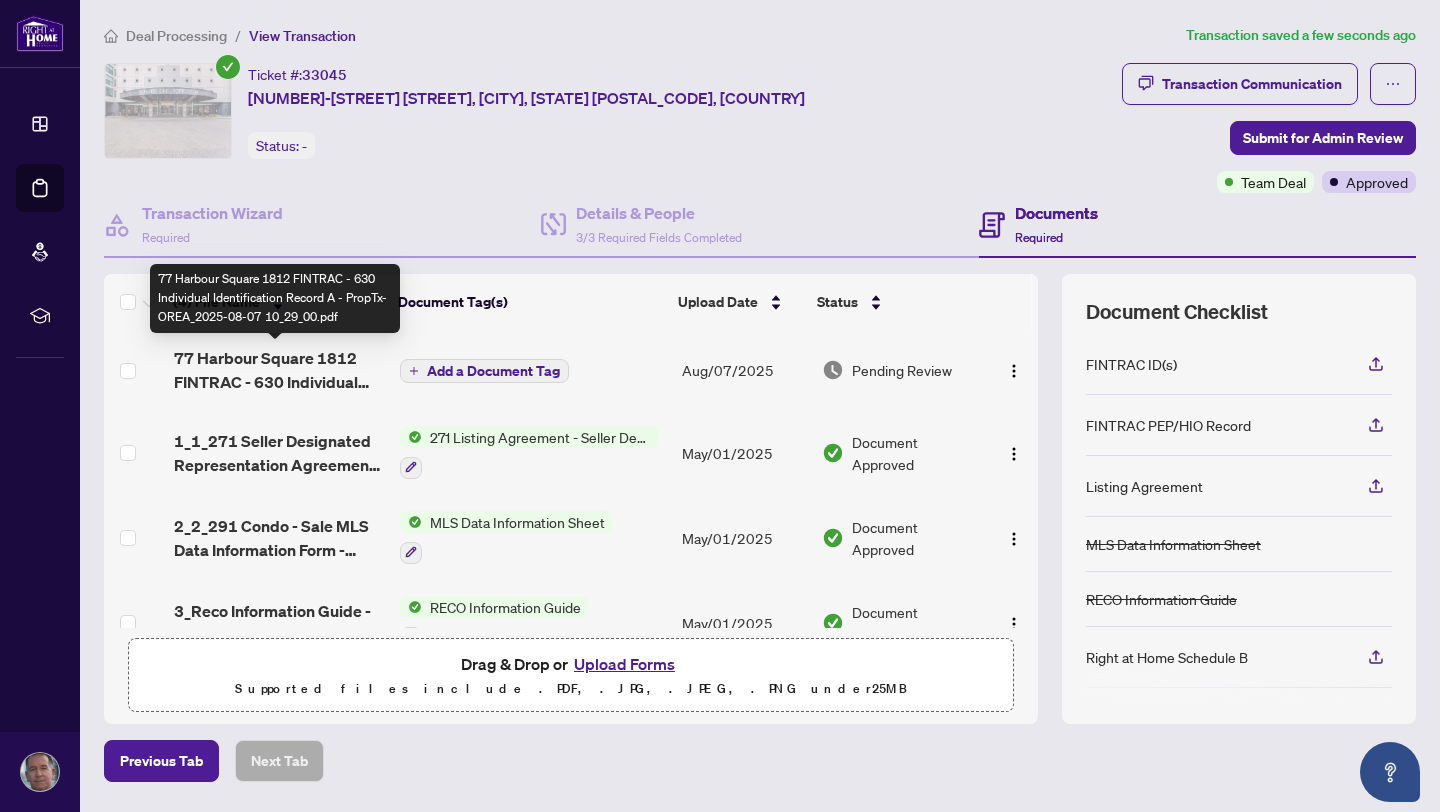 click on "[STREET] [NUMBER] [APARTMENT_NUMBER] [FINTRAC_INFO]" at bounding box center [279, 370] 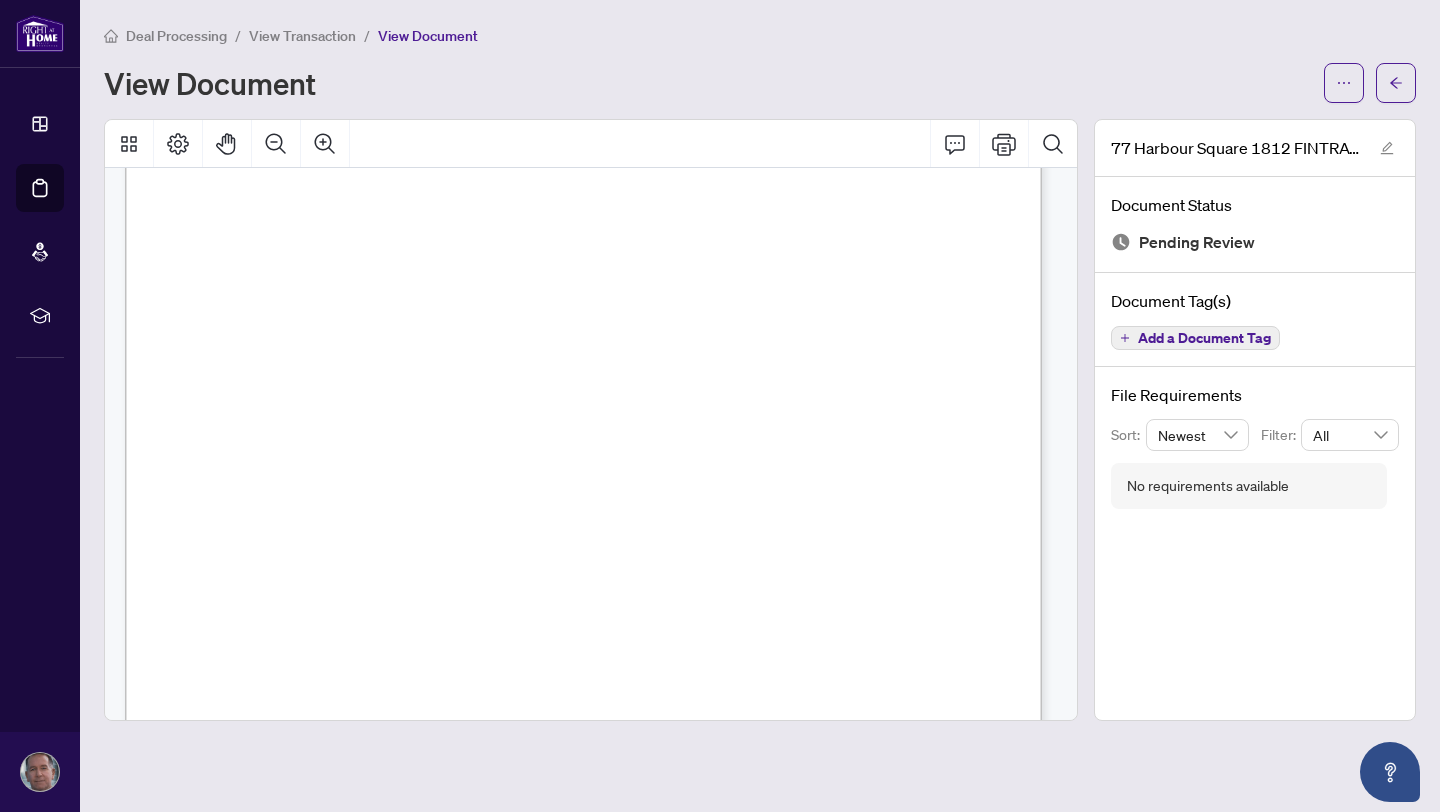 scroll, scrollTop: 0, scrollLeft: 0, axis: both 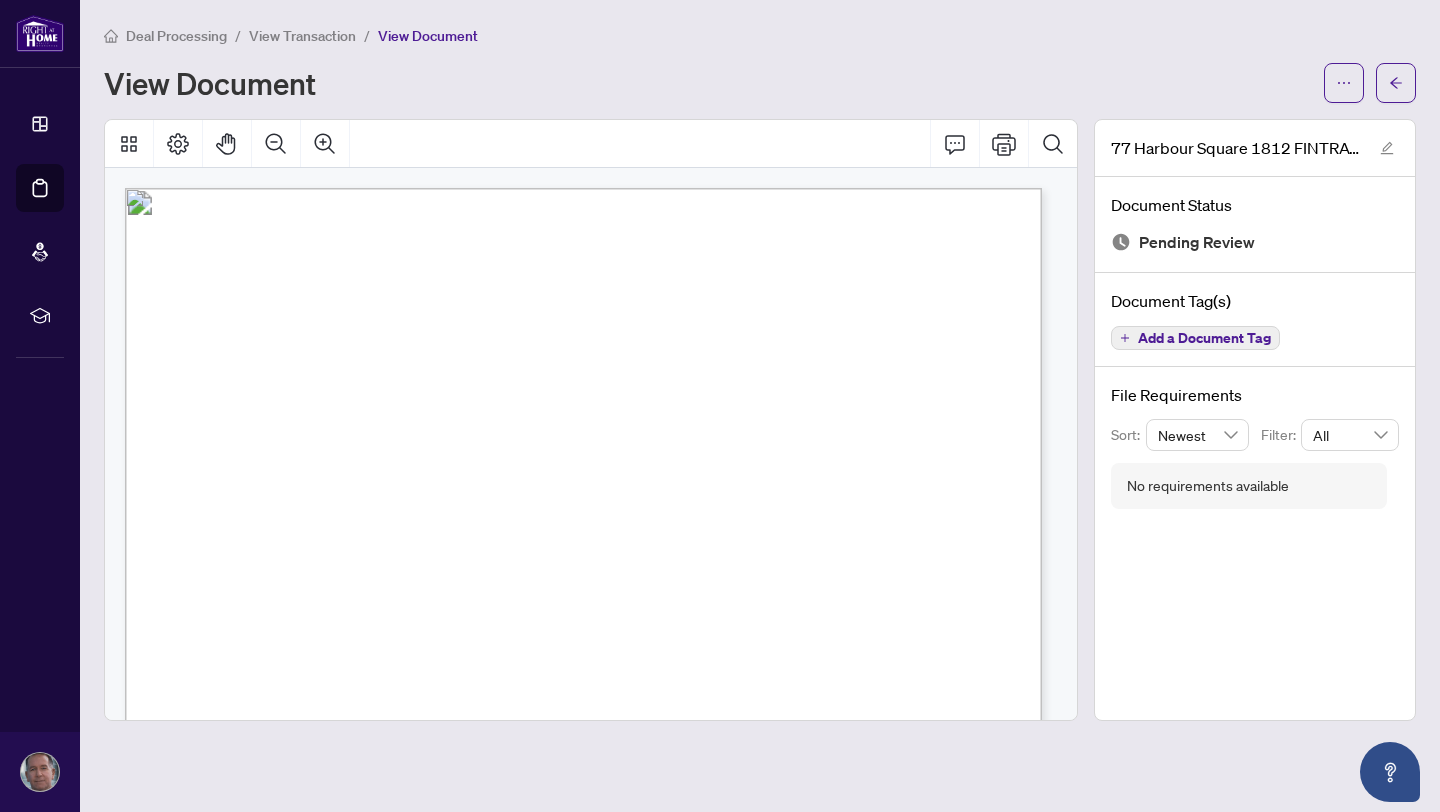 click on "View Document" at bounding box center (708, 83) 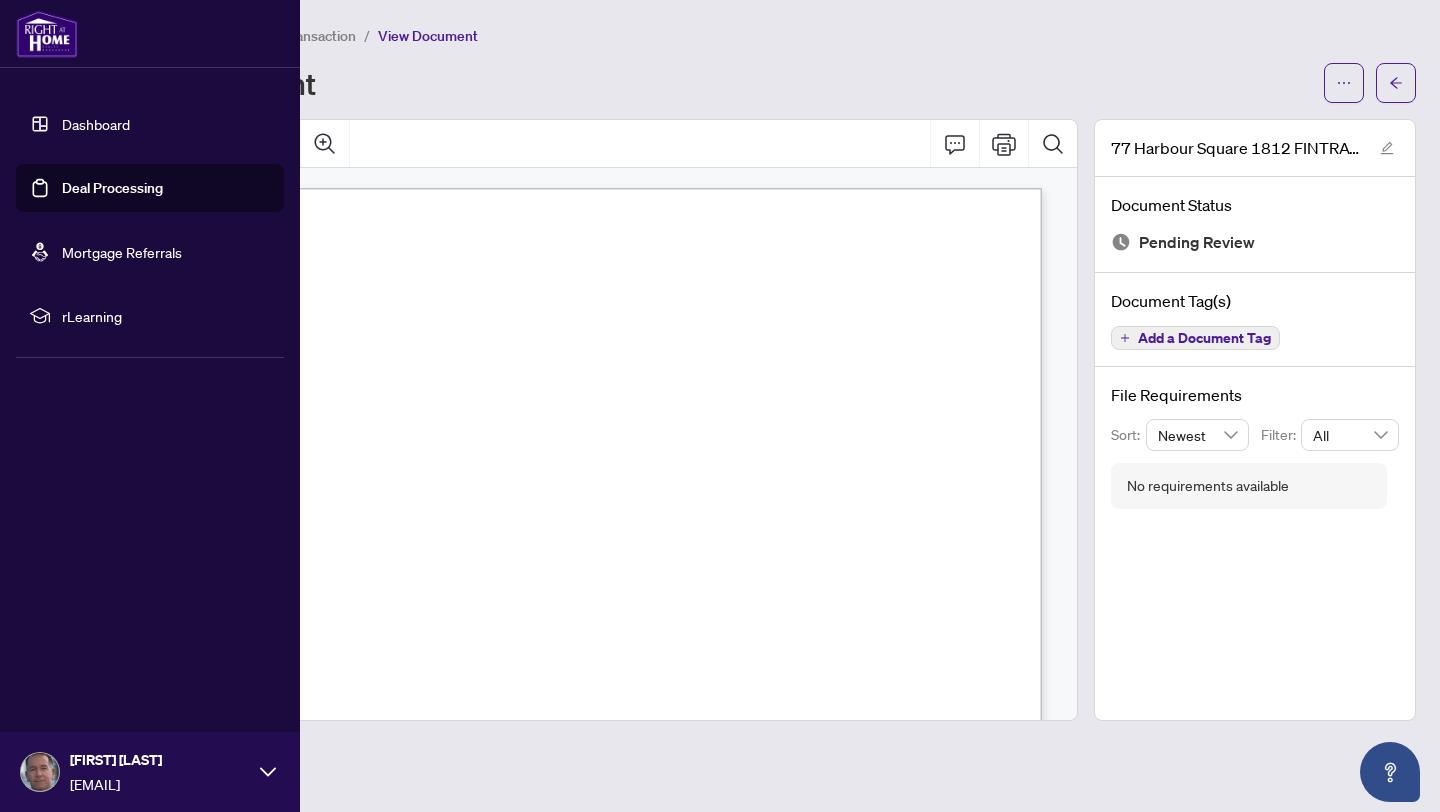 click on "Dashboard" at bounding box center (96, 124) 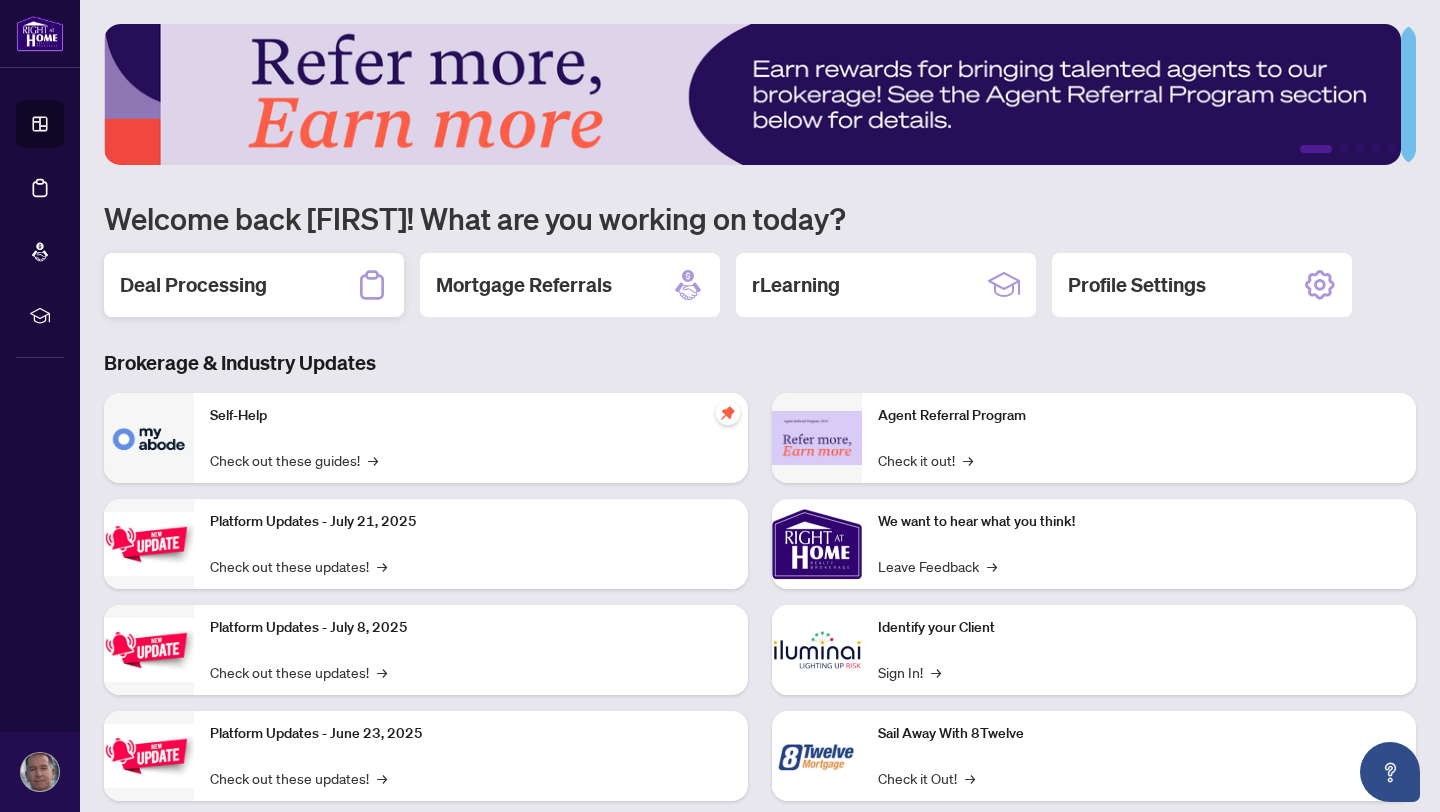 click on "Deal Processing" at bounding box center (193, 285) 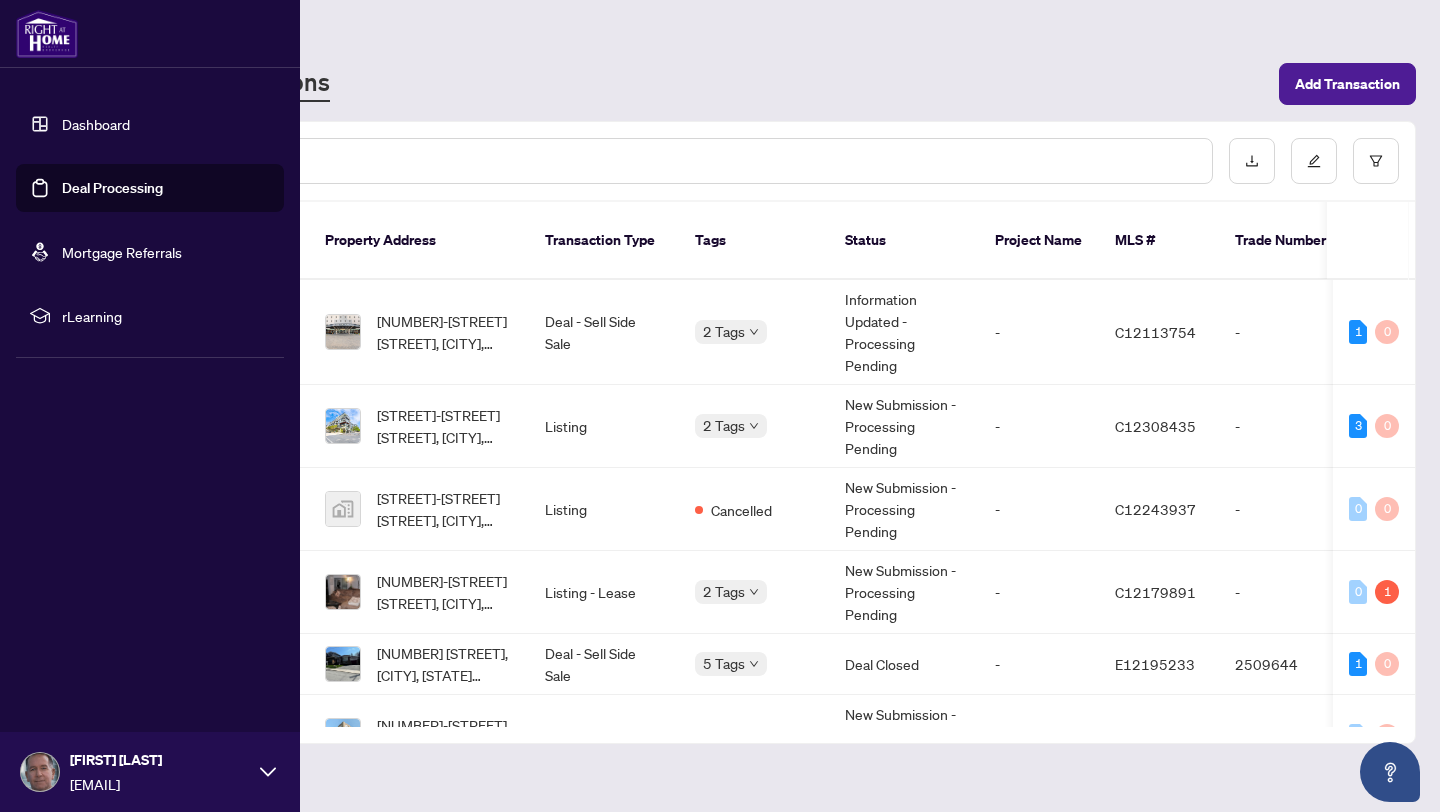 click on "Dashboard" at bounding box center [96, 124] 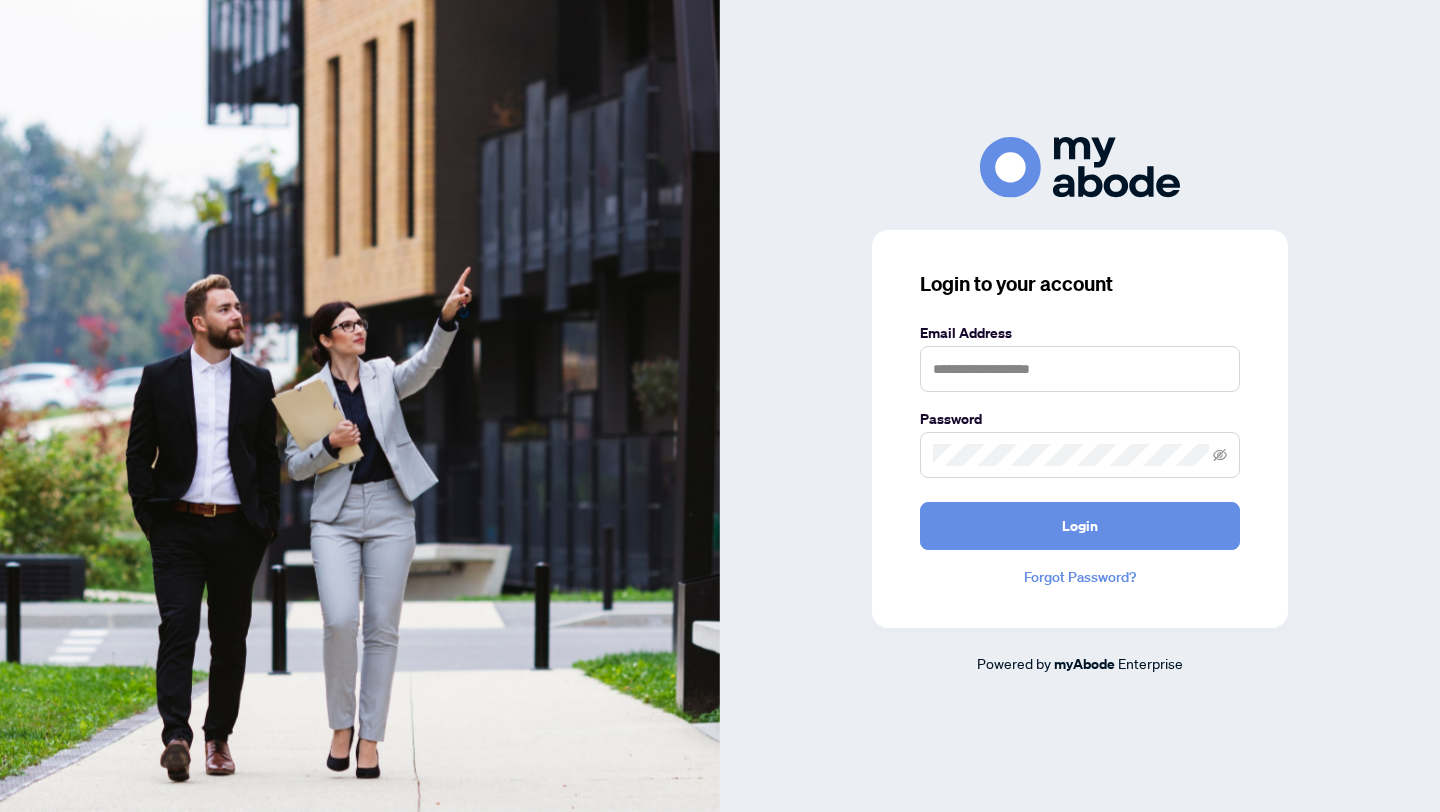 scroll, scrollTop: 0, scrollLeft: 0, axis: both 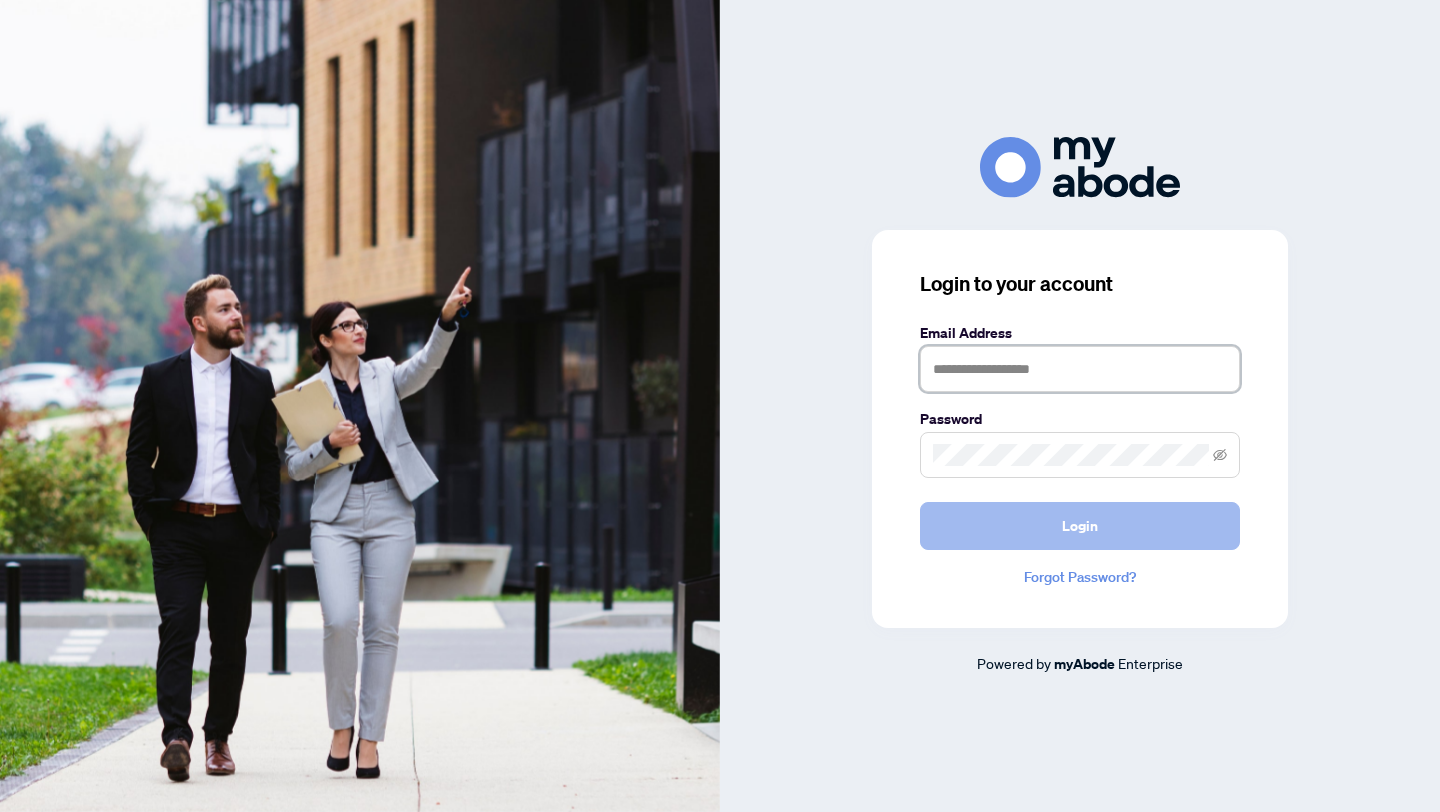 type on "**********" 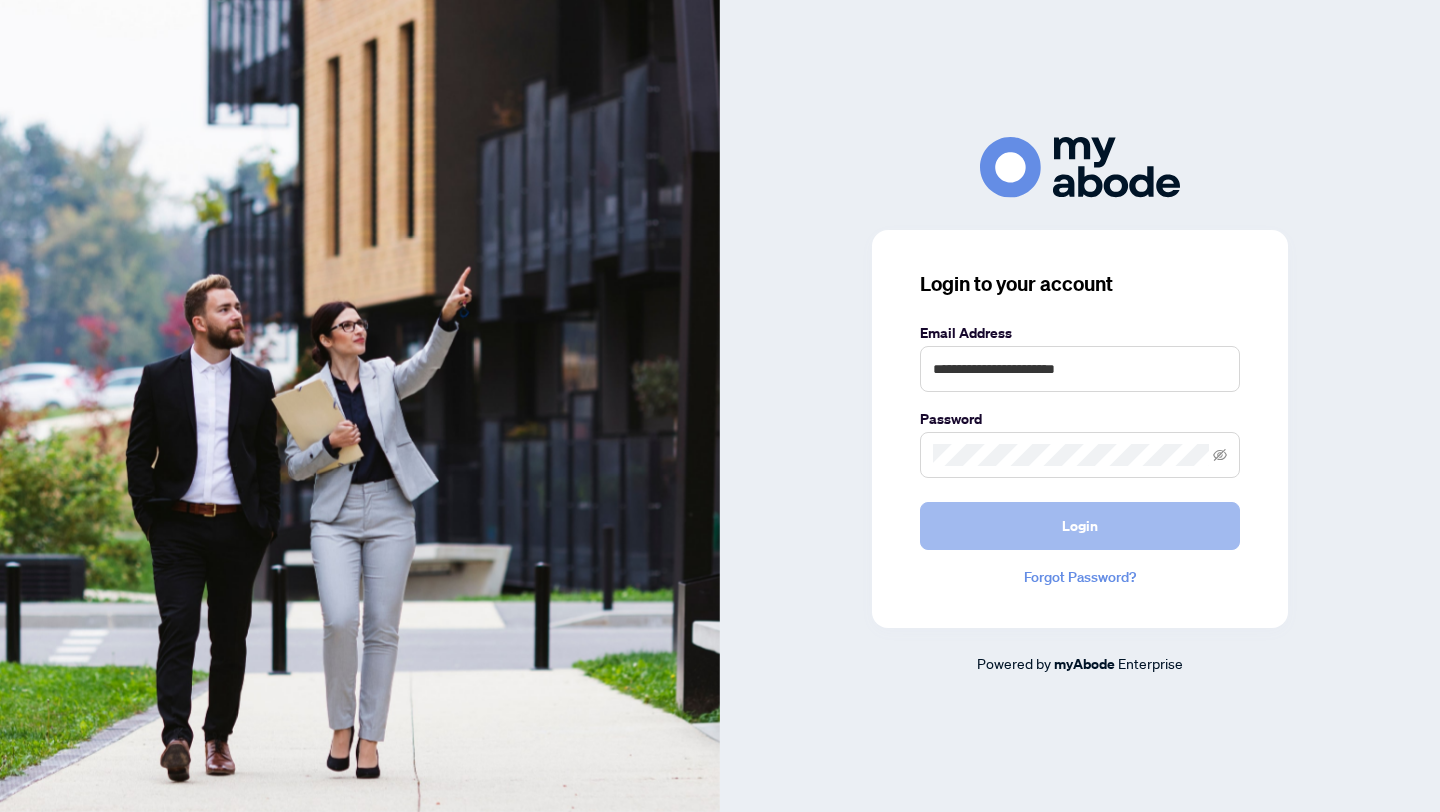click on "Login" at bounding box center [1080, 526] 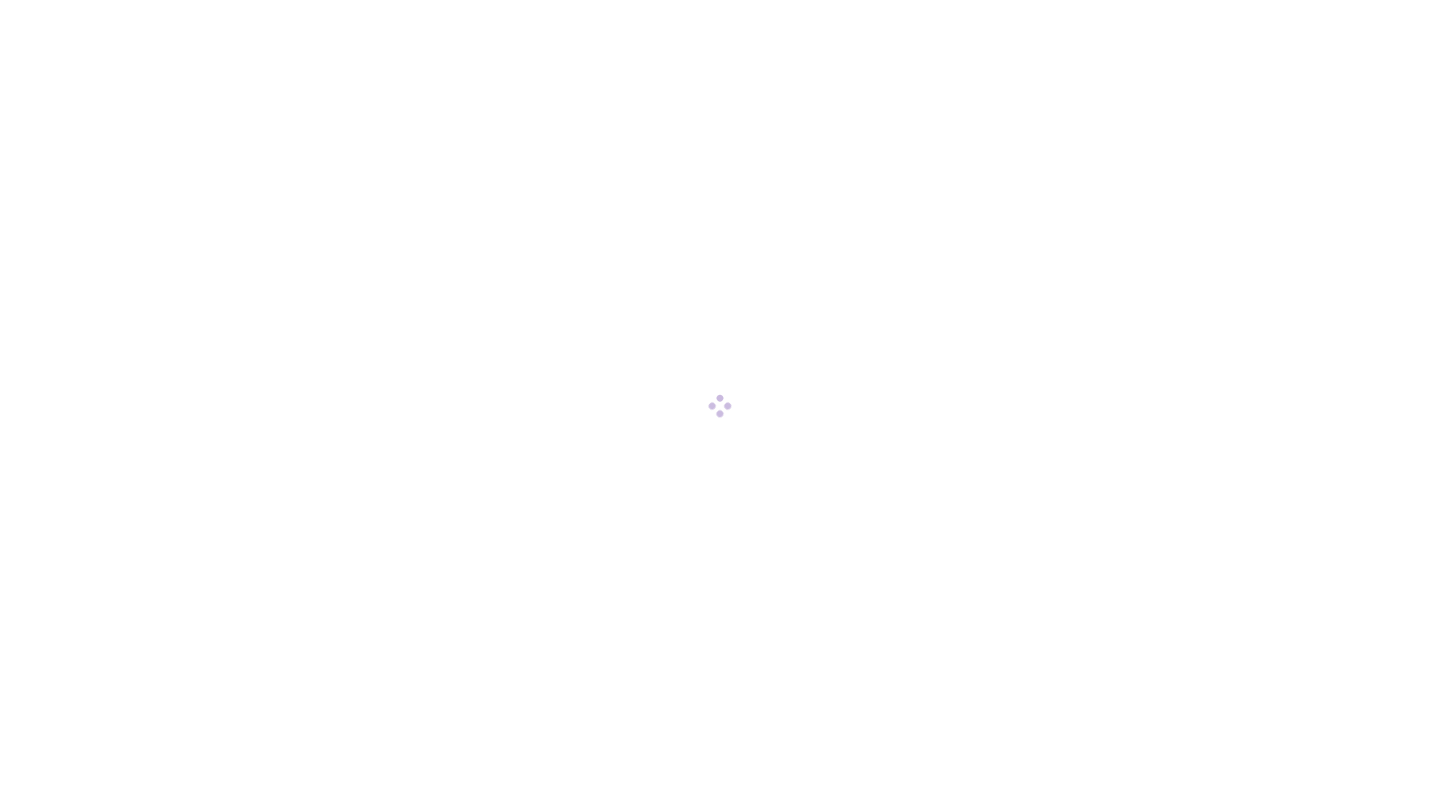 scroll, scrollTop: 0, scrollLeft: 0, axis: both 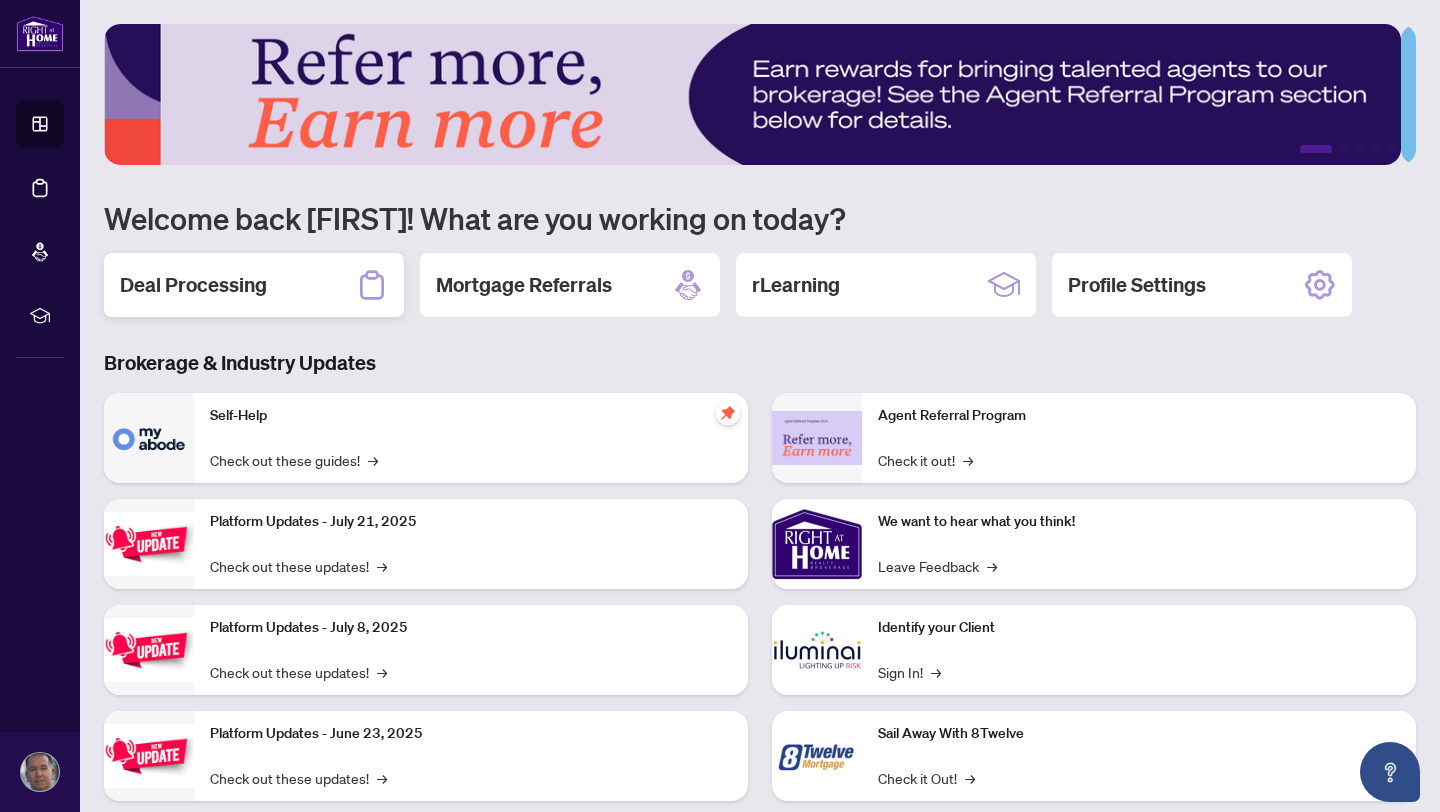 click on "Deal Processing" at bounding box center [193, 285] 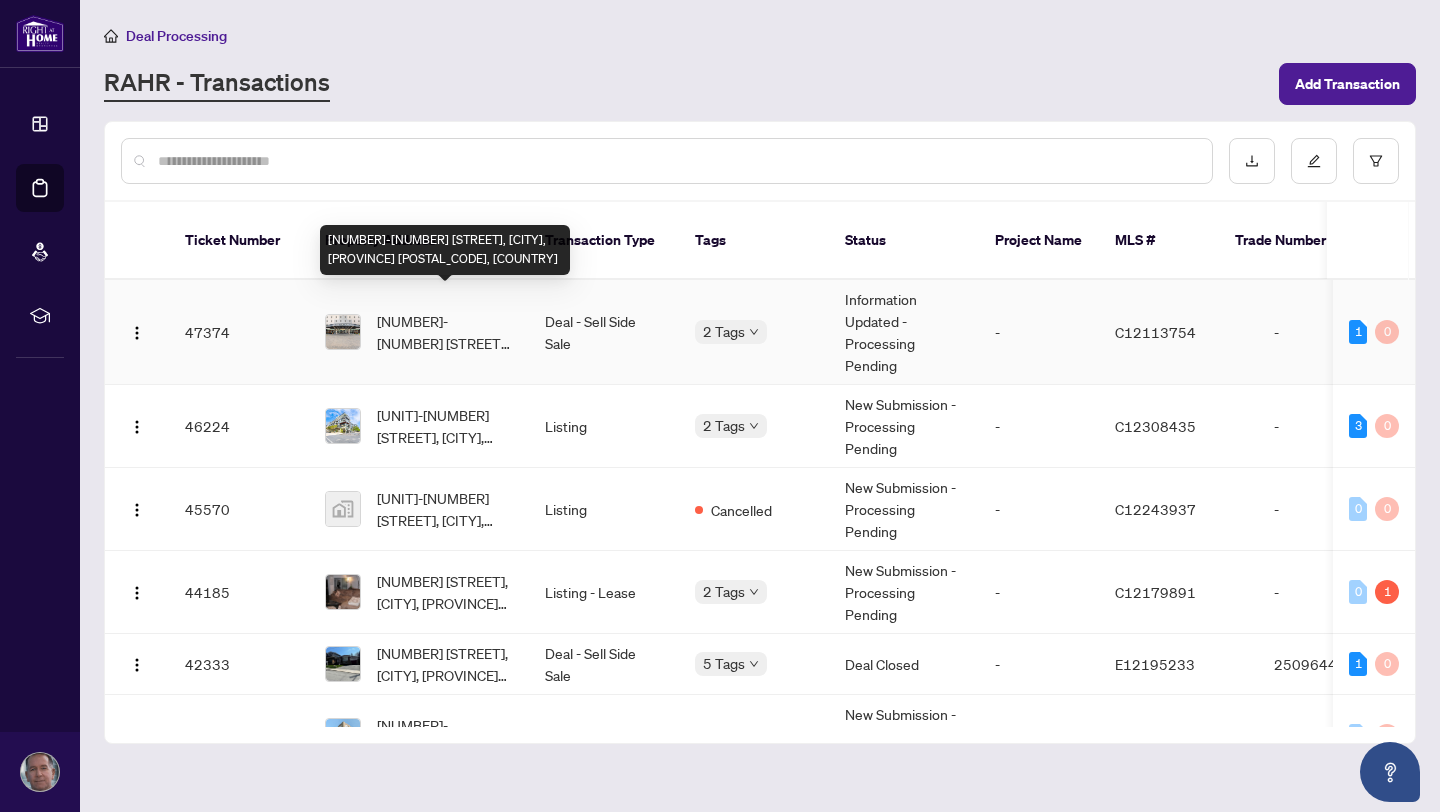 click on "[NUMBER]-[NUMBER] [STREET], [CITY], [PROVINCE] [POSTAL_CODE], [COUNTRY]" at bounding box center [445, 332] 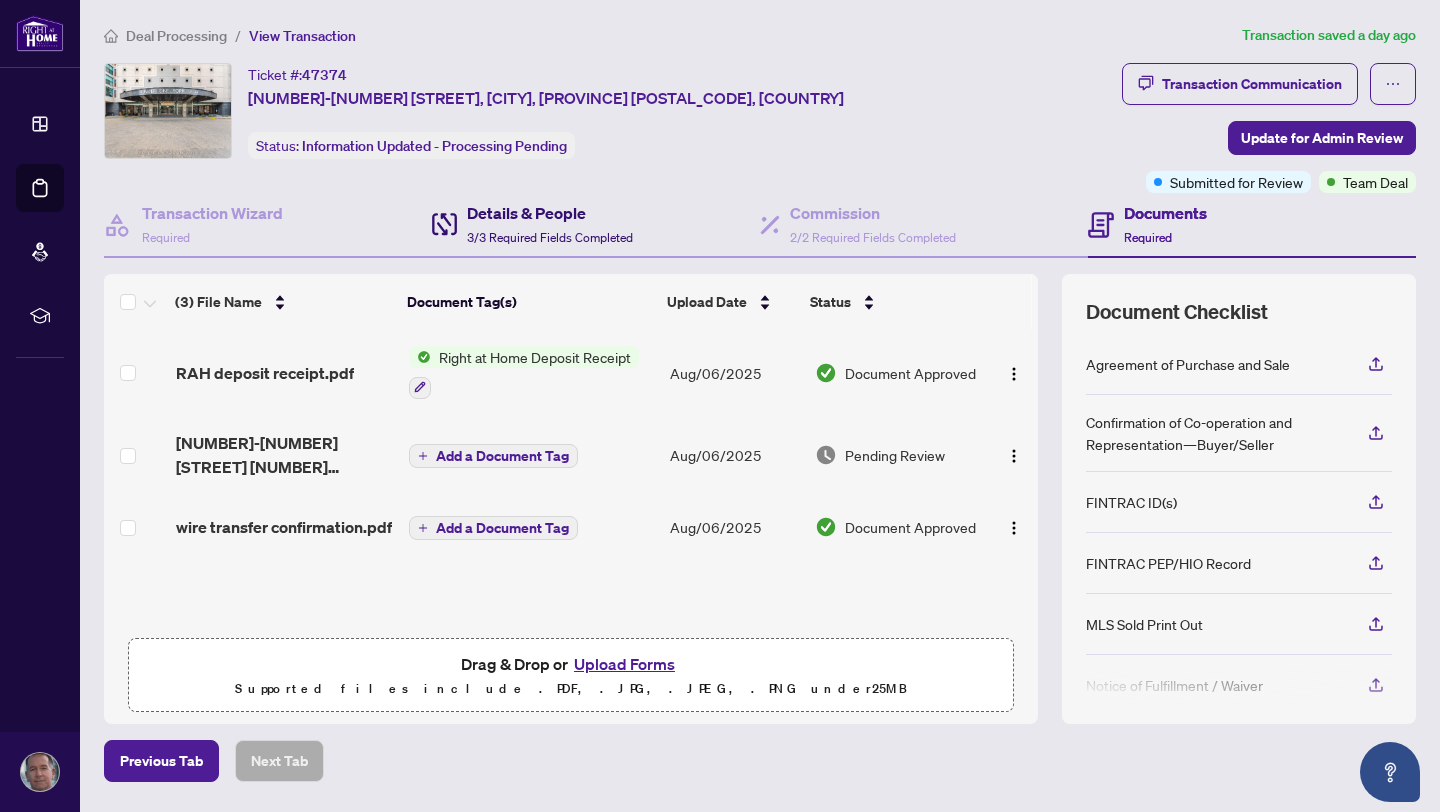 click on "Details & People" at bounding box center [550, 213] 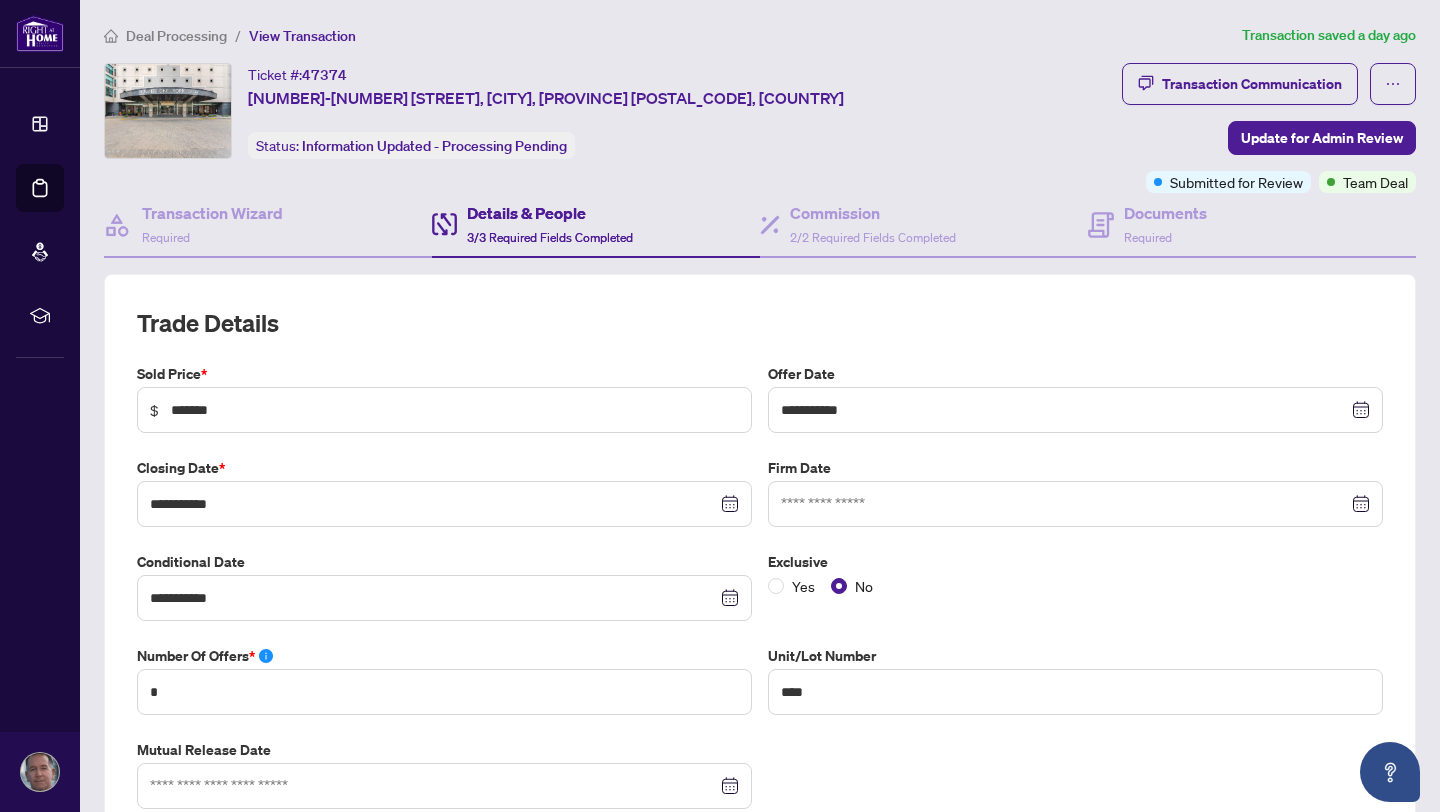 type on "**********" 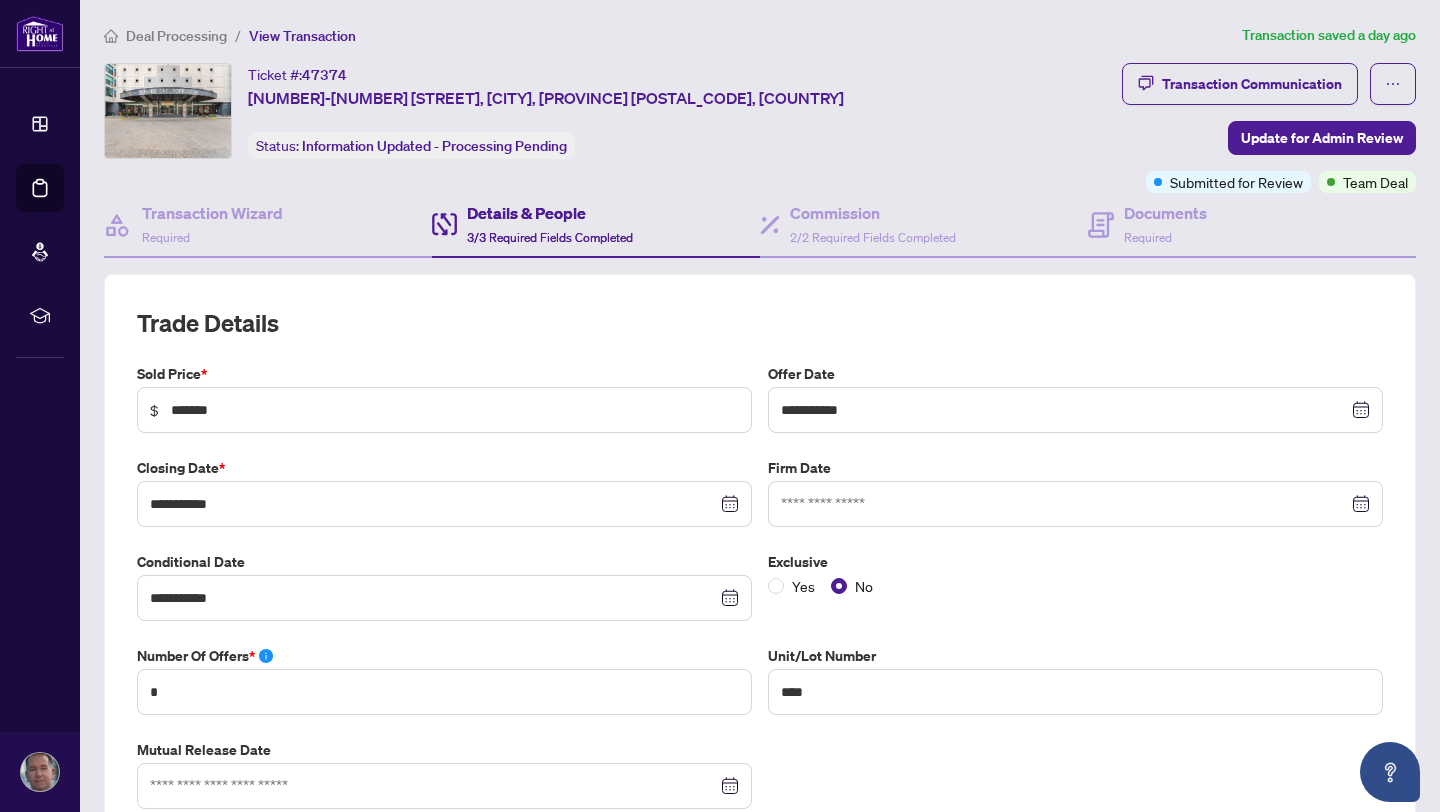 type on "**********" 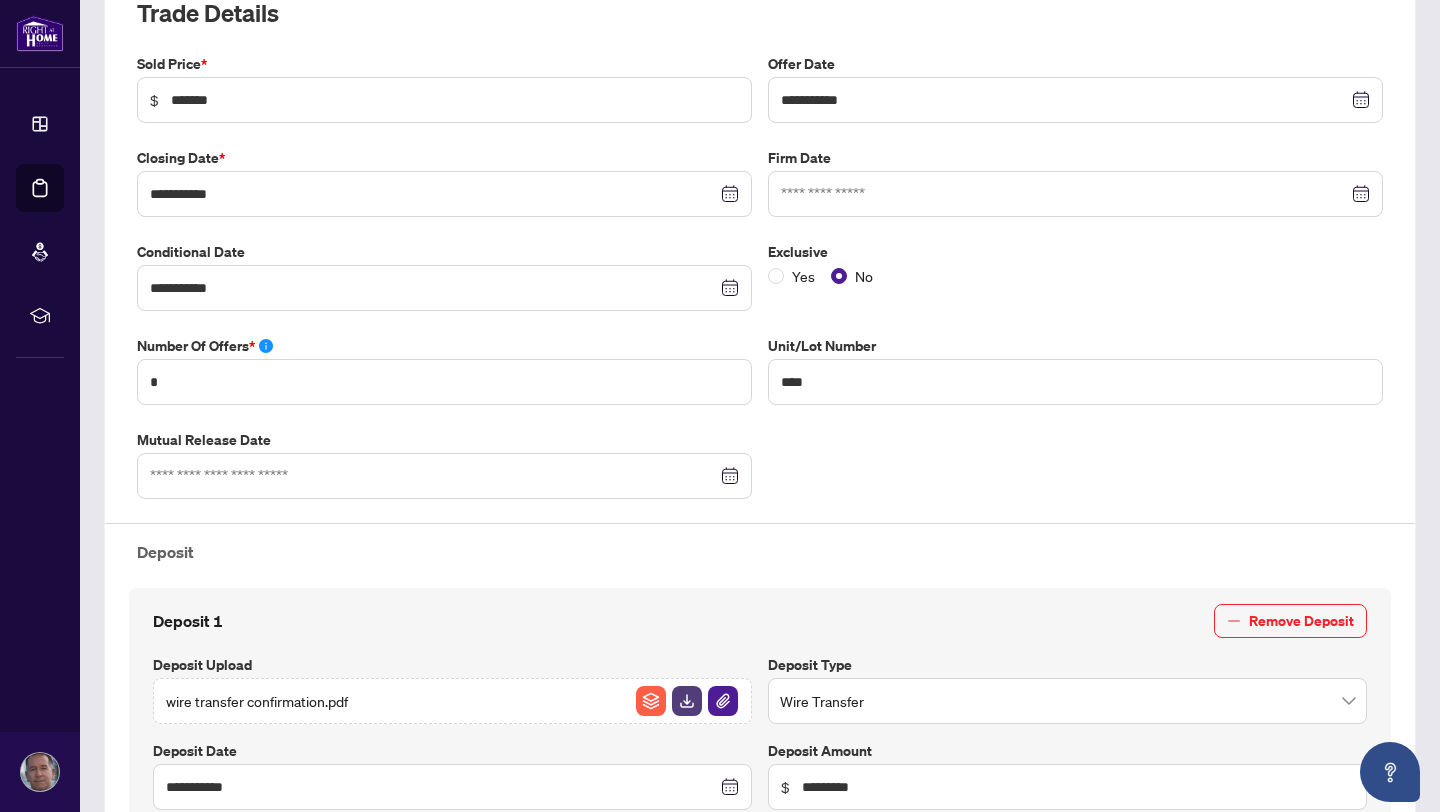 scroll, scrollTop: 305, scrollLeft: 0, axis: vertical 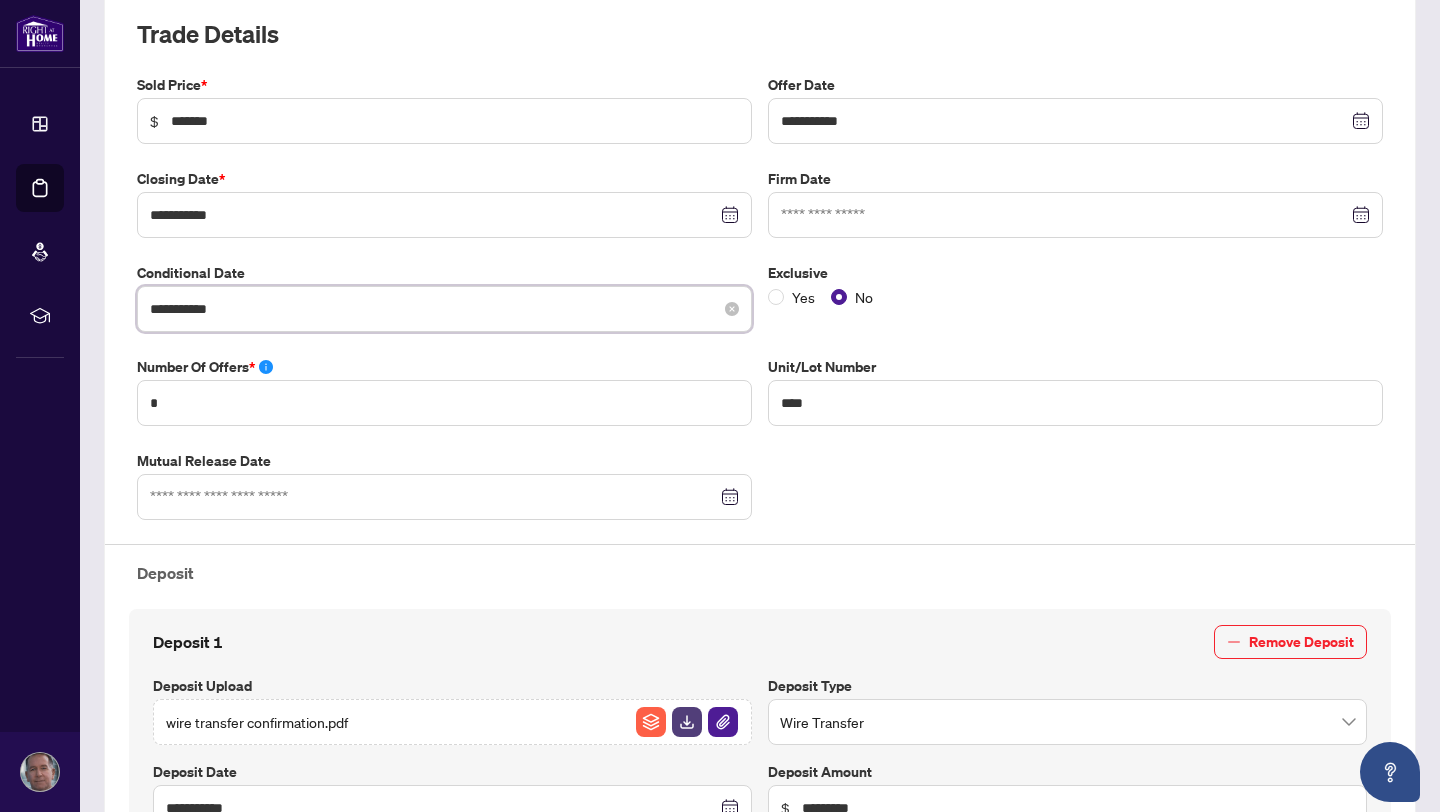 click on "**********" at bounding box center (433, 309) 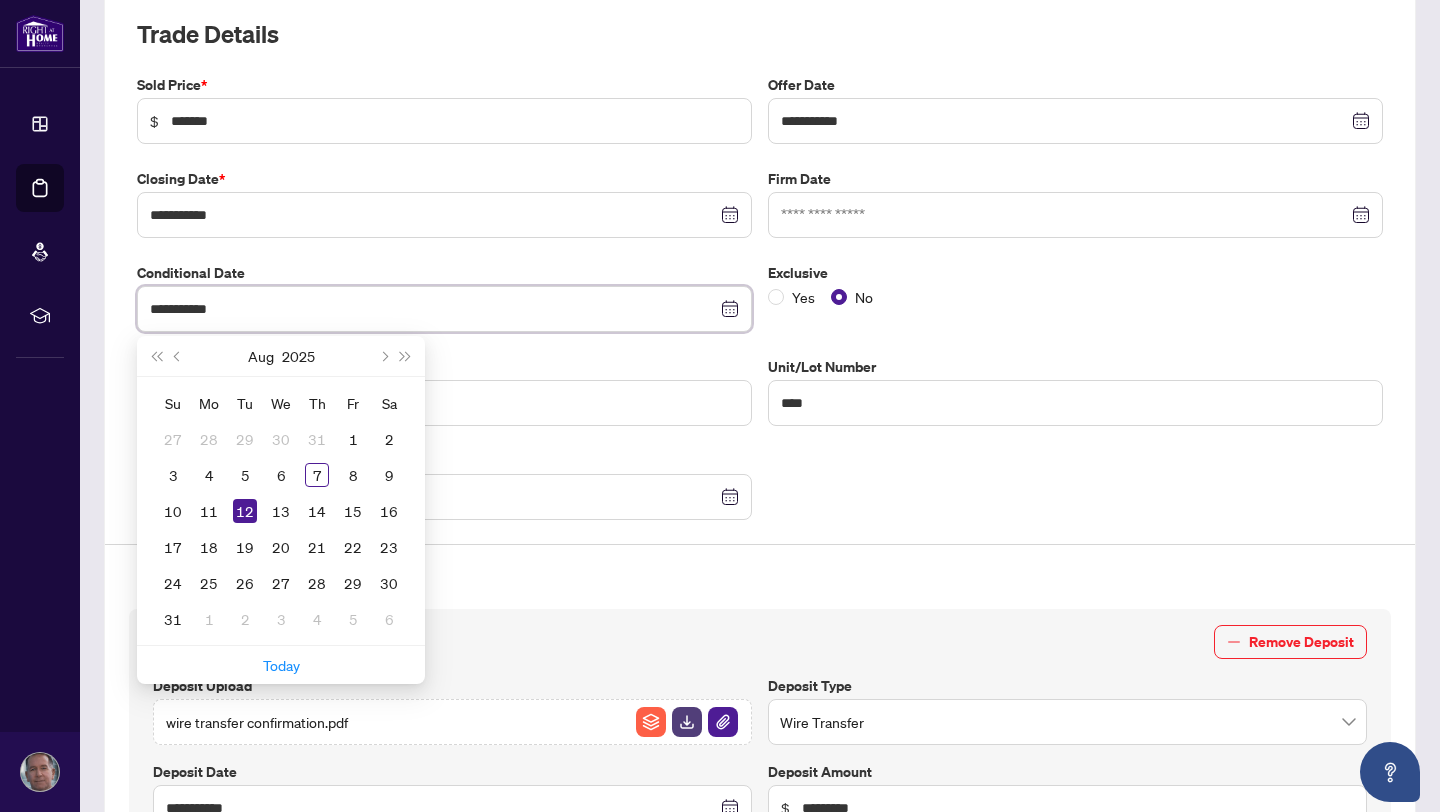 type on "**********" 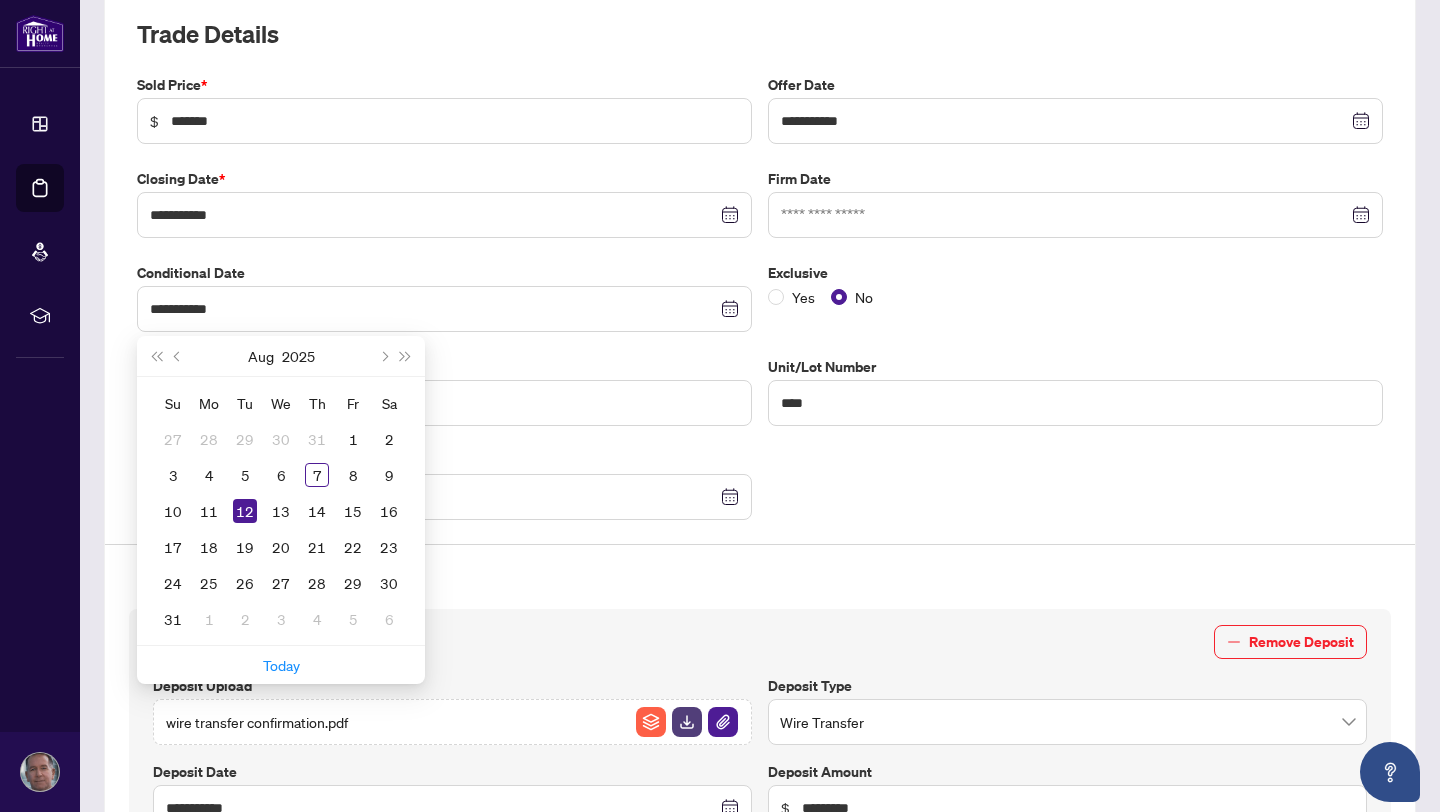 click on "Number of offers *" at bounding box center (444, 367) 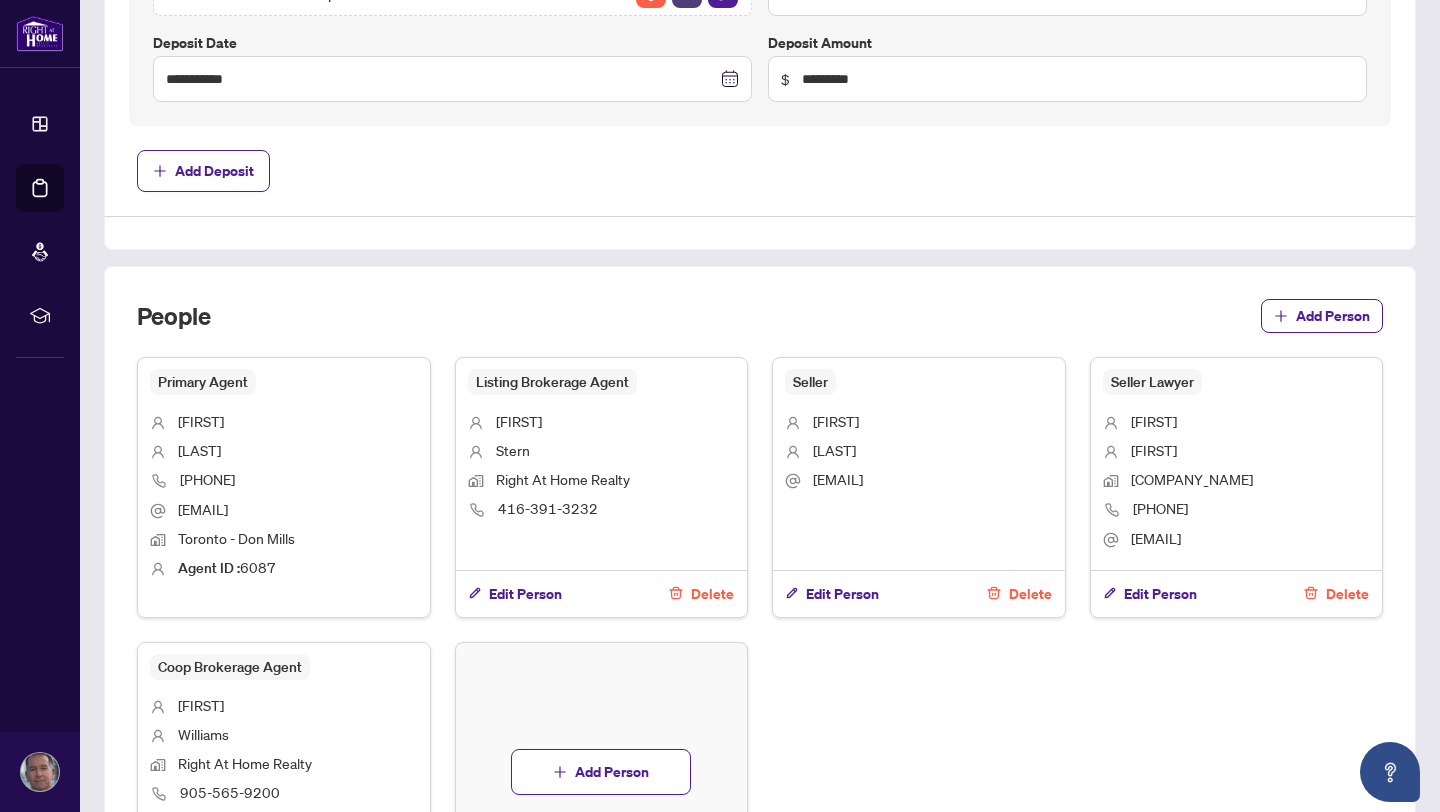 scroll, scrollTop: 1026, scrollLeft: 0, axis: vertical 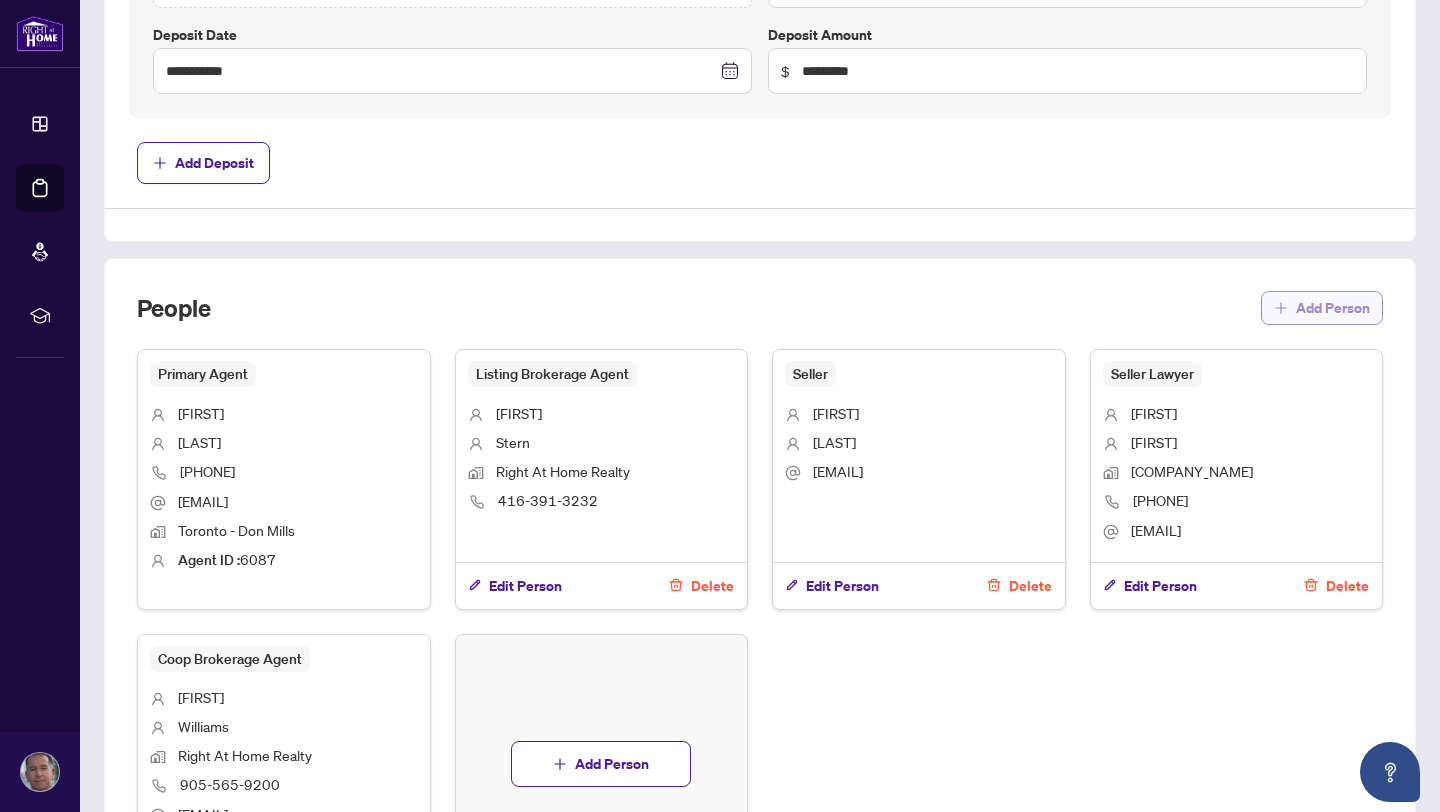 click on "Add Person" at bounding box center (1333, 308) 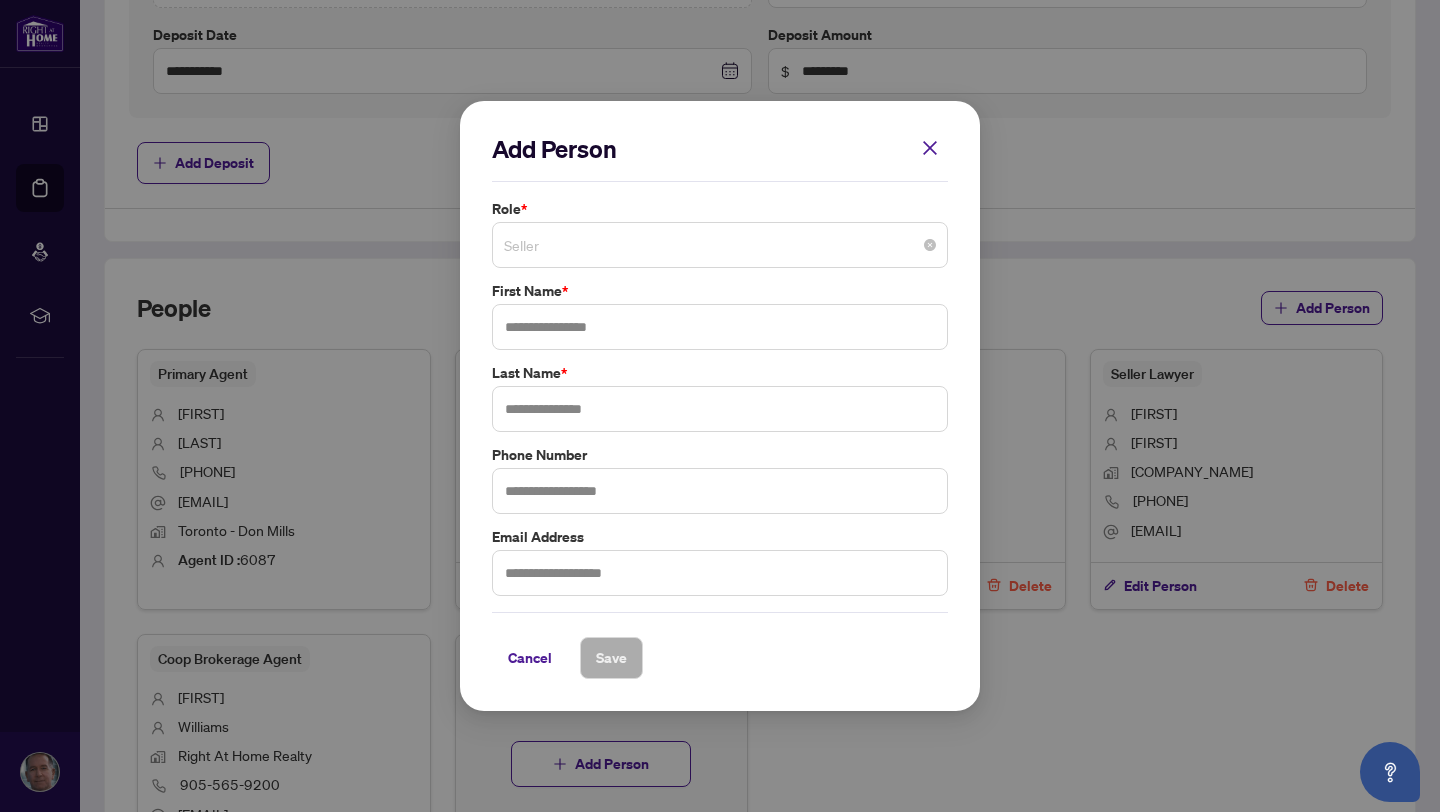 click on "Seller" at bounding box center (720, 245) 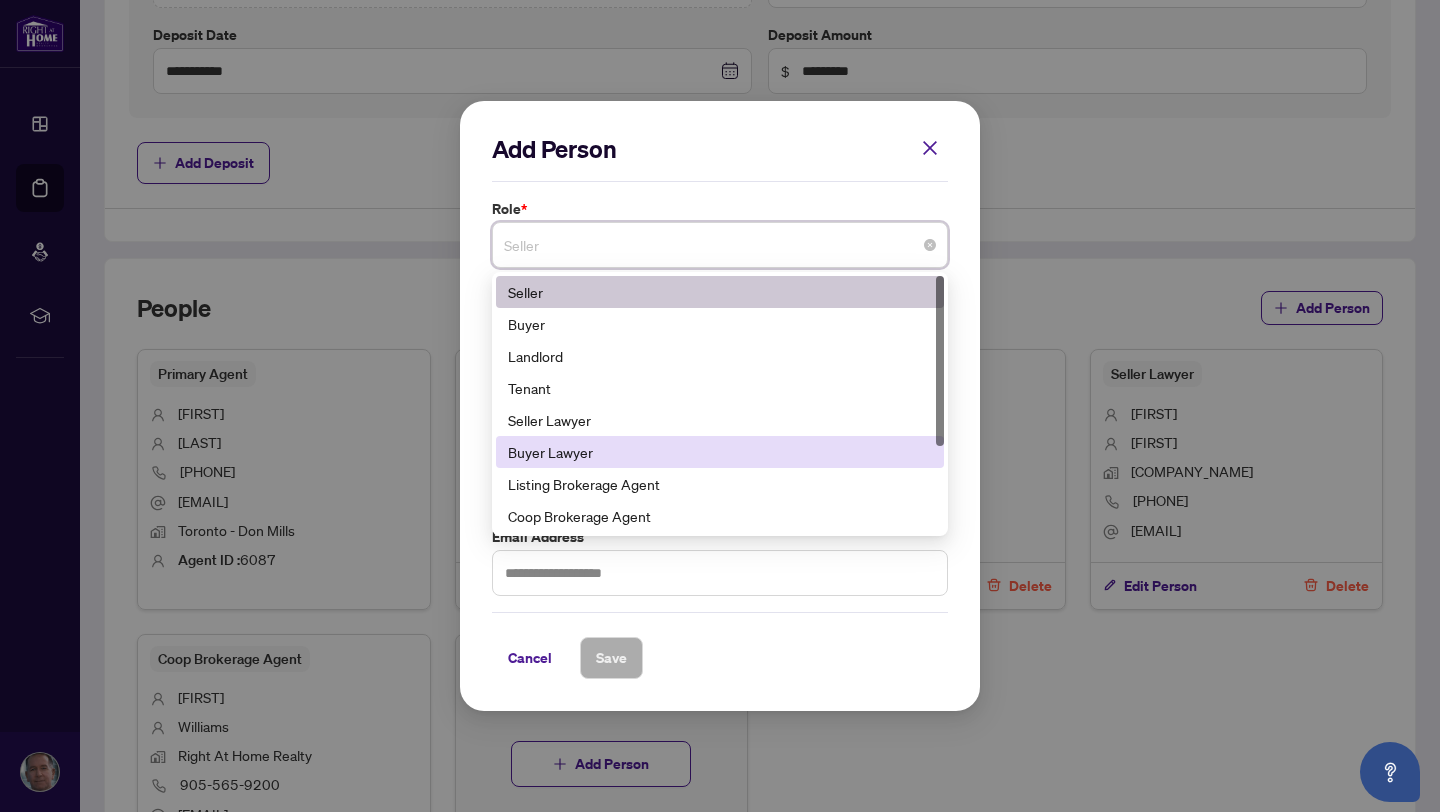 click on "Buyer Lawyer" at bounding box center [720, 452] 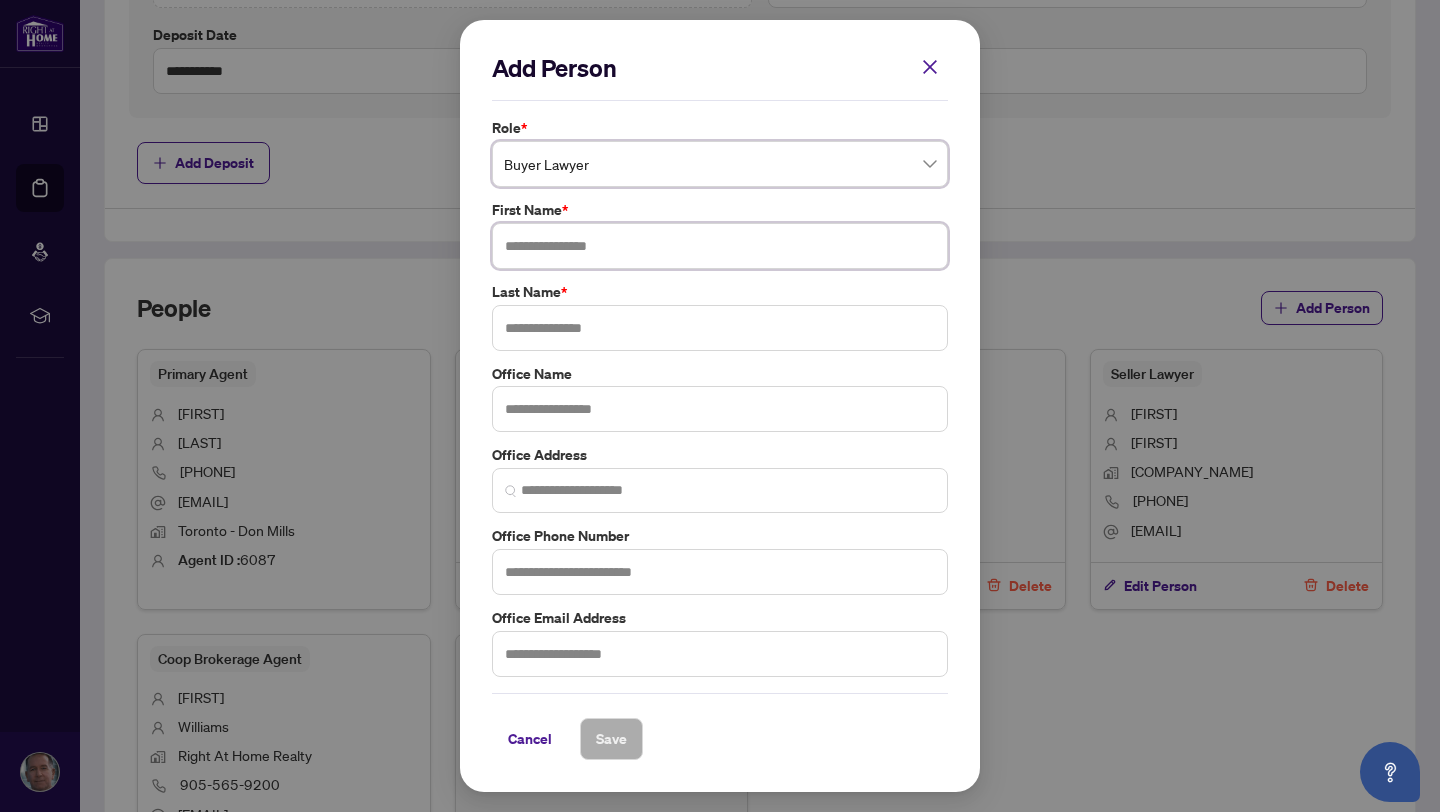 click at bounding box center [720, 246] 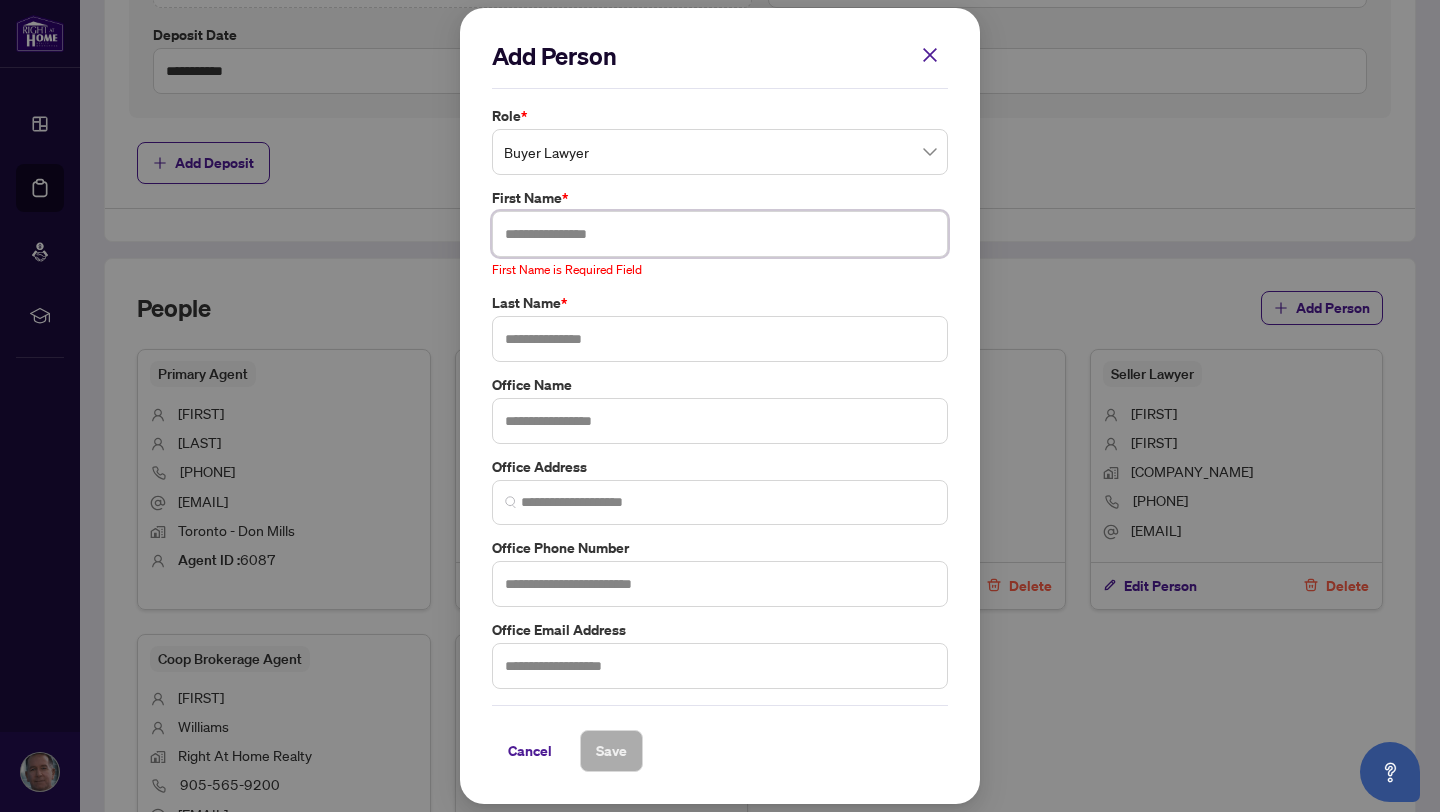 paste on "********" 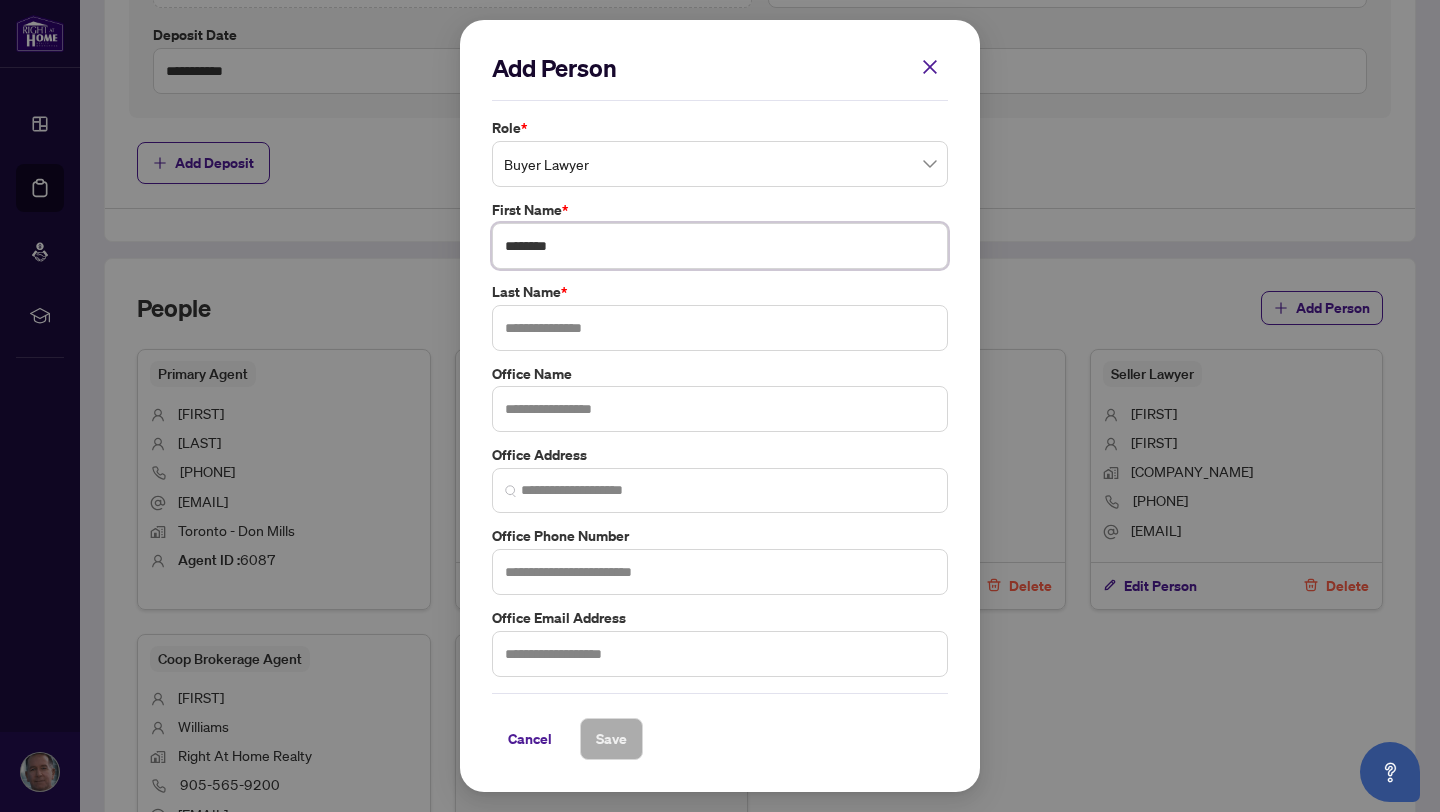 type on "********" 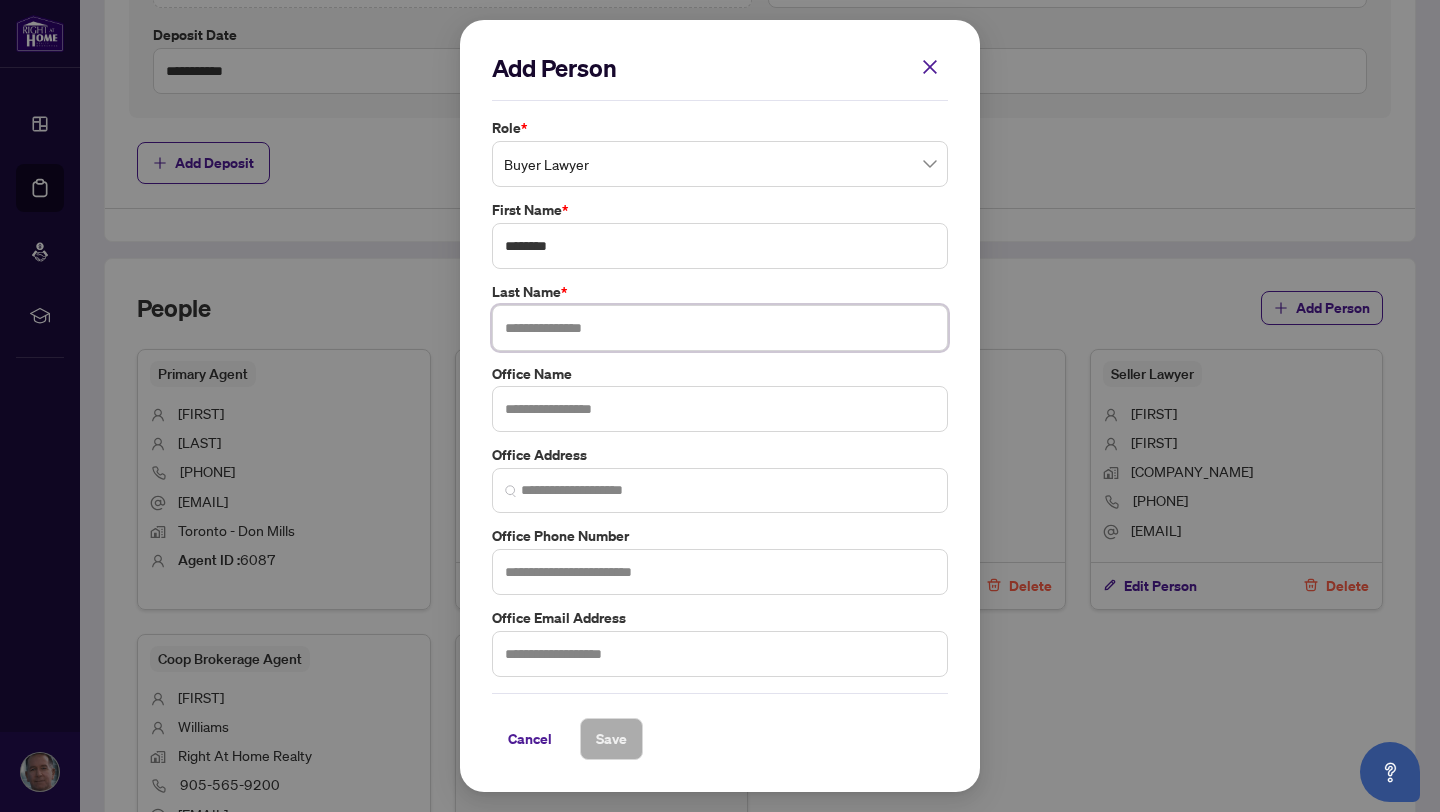click at bounding box center [720, 328] 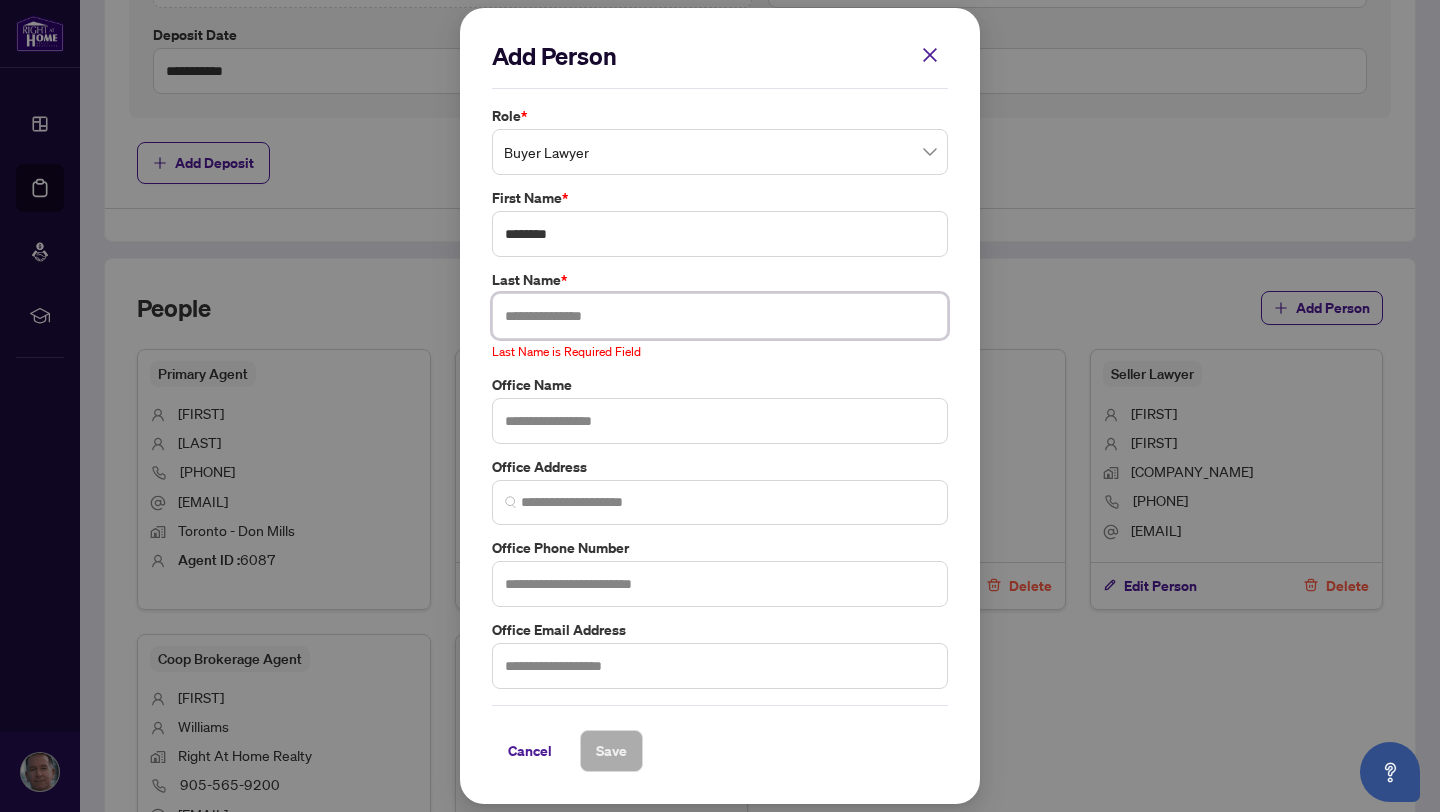 click at bounding box center (720, 316) 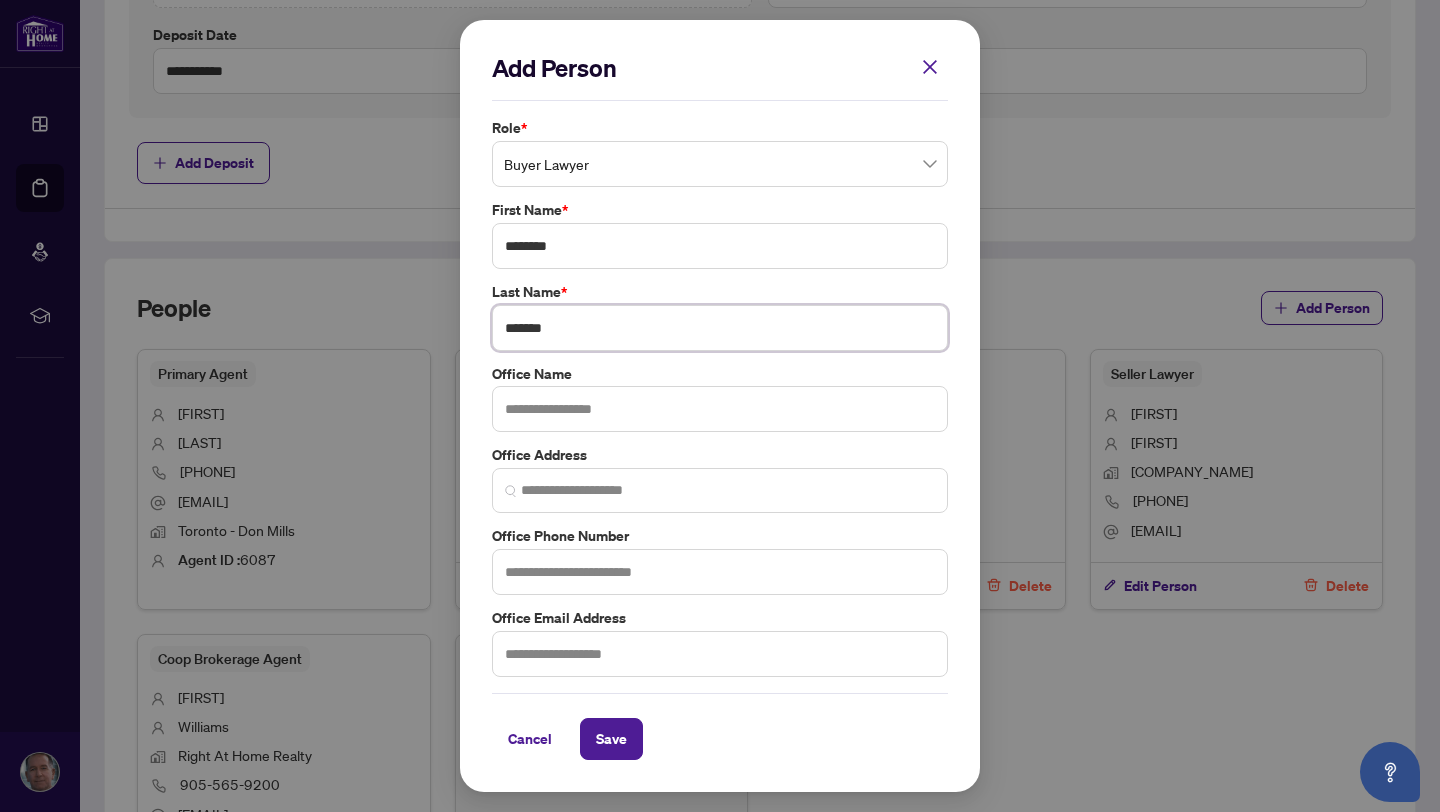 type on "******" 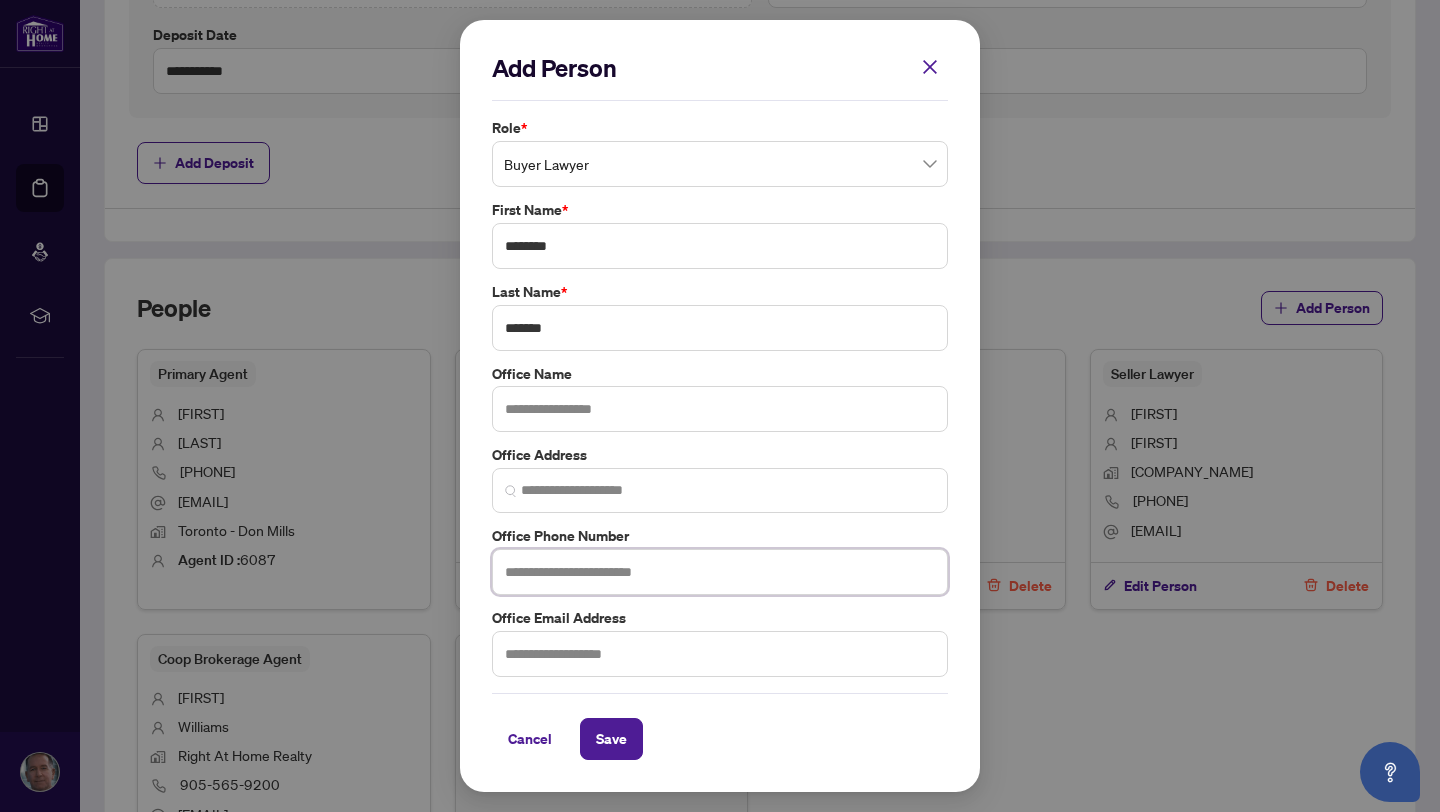 click at bounding box center [720, 572] 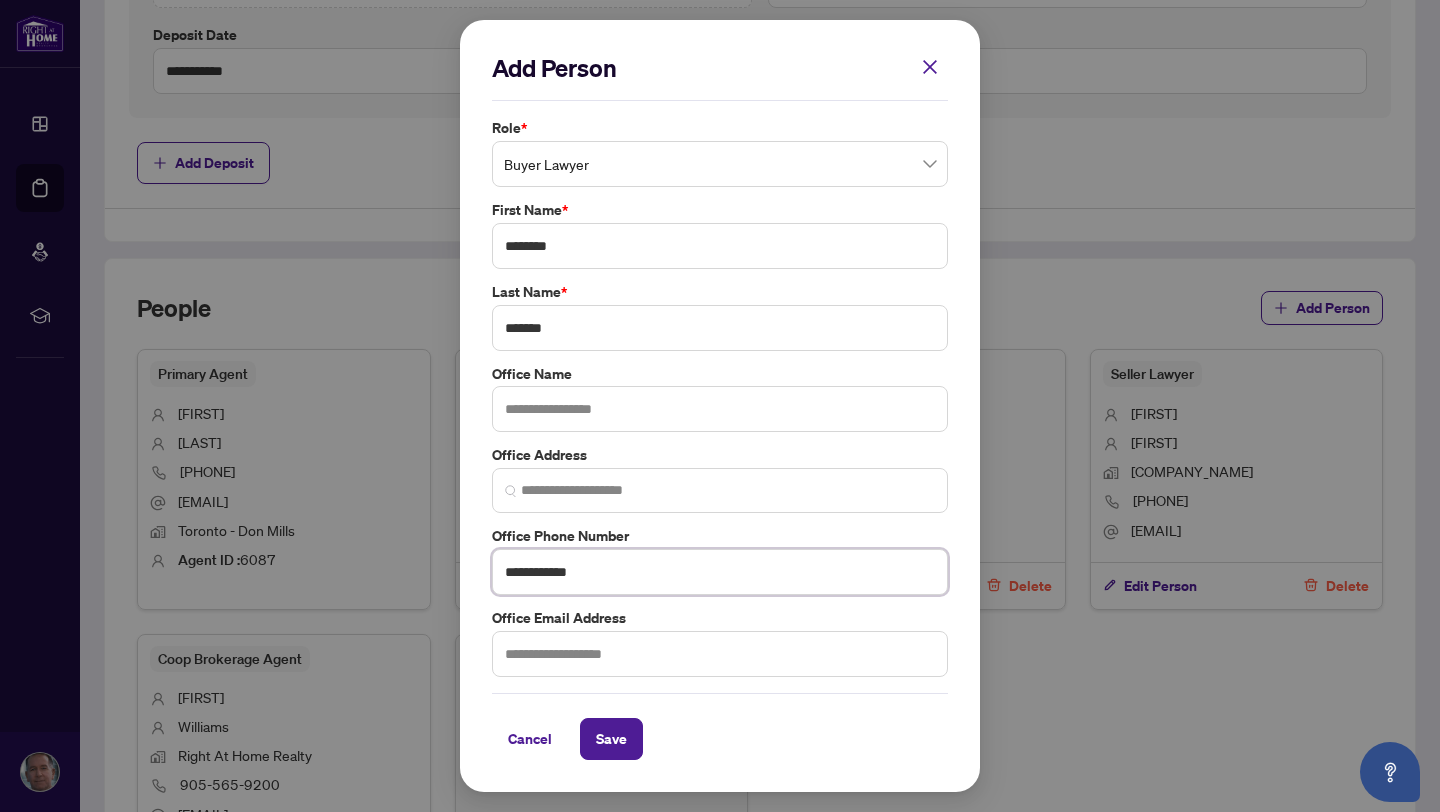 type on "**********" 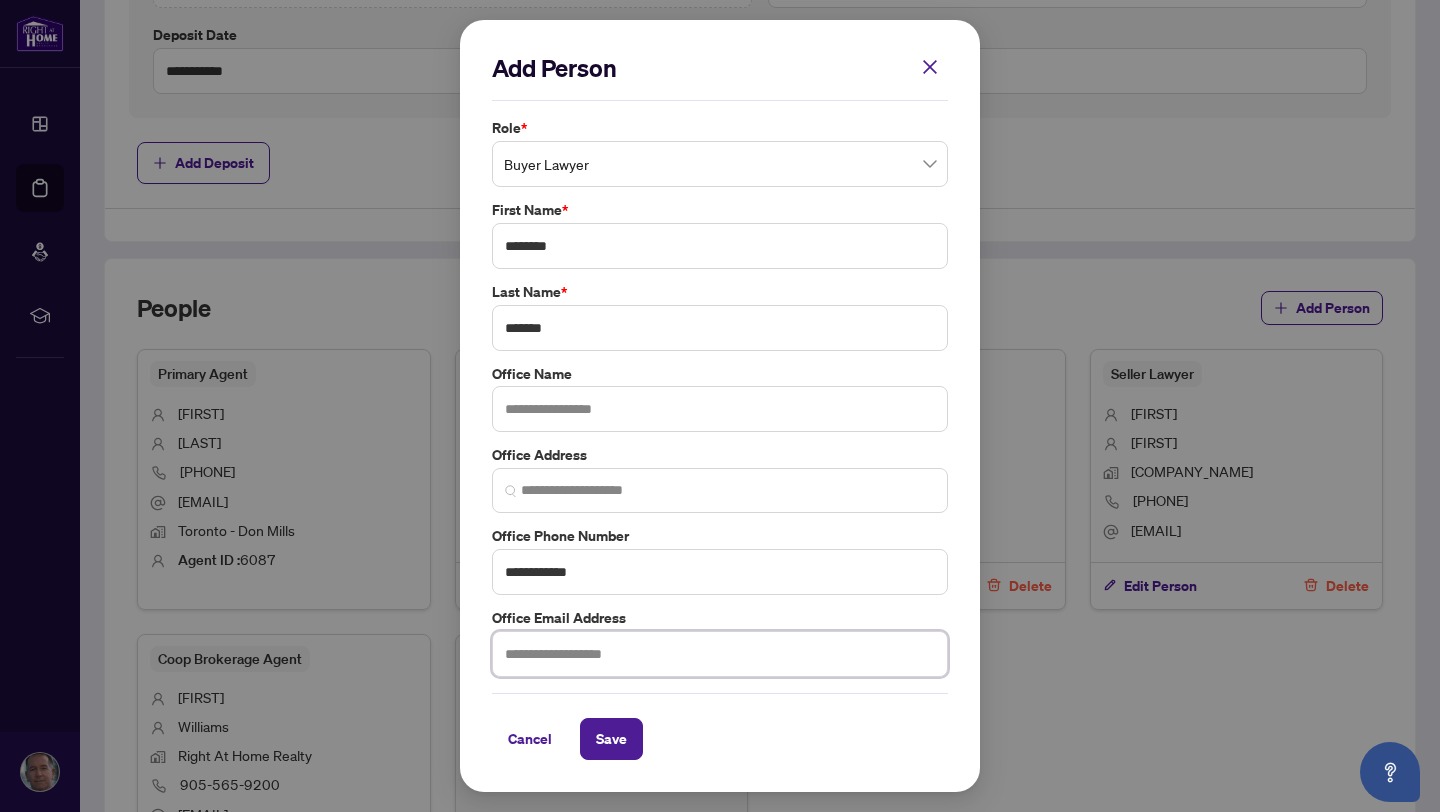 click at bounding box center (720, 654) 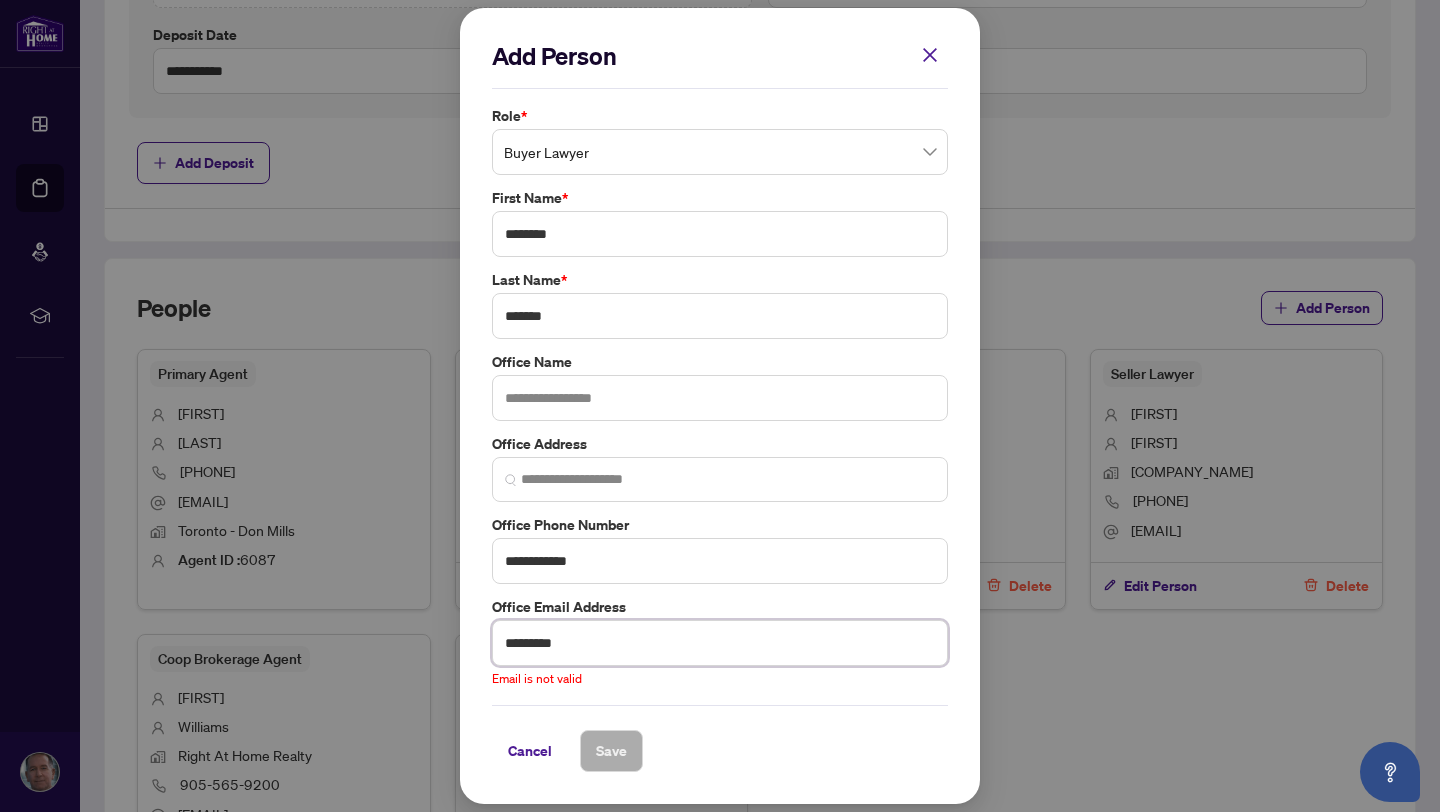click on "*********" at bounding box center [720, 643] 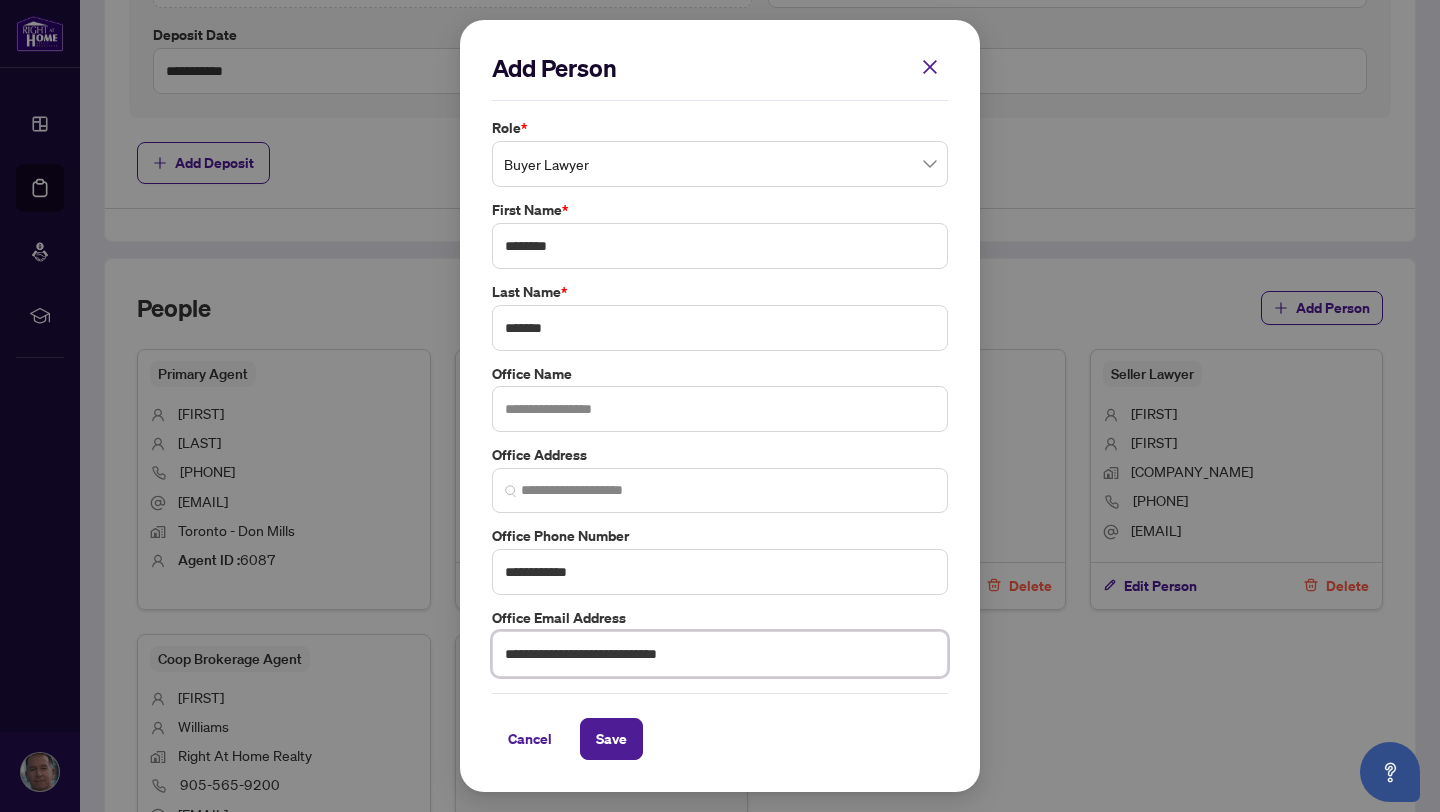 type on "**********" 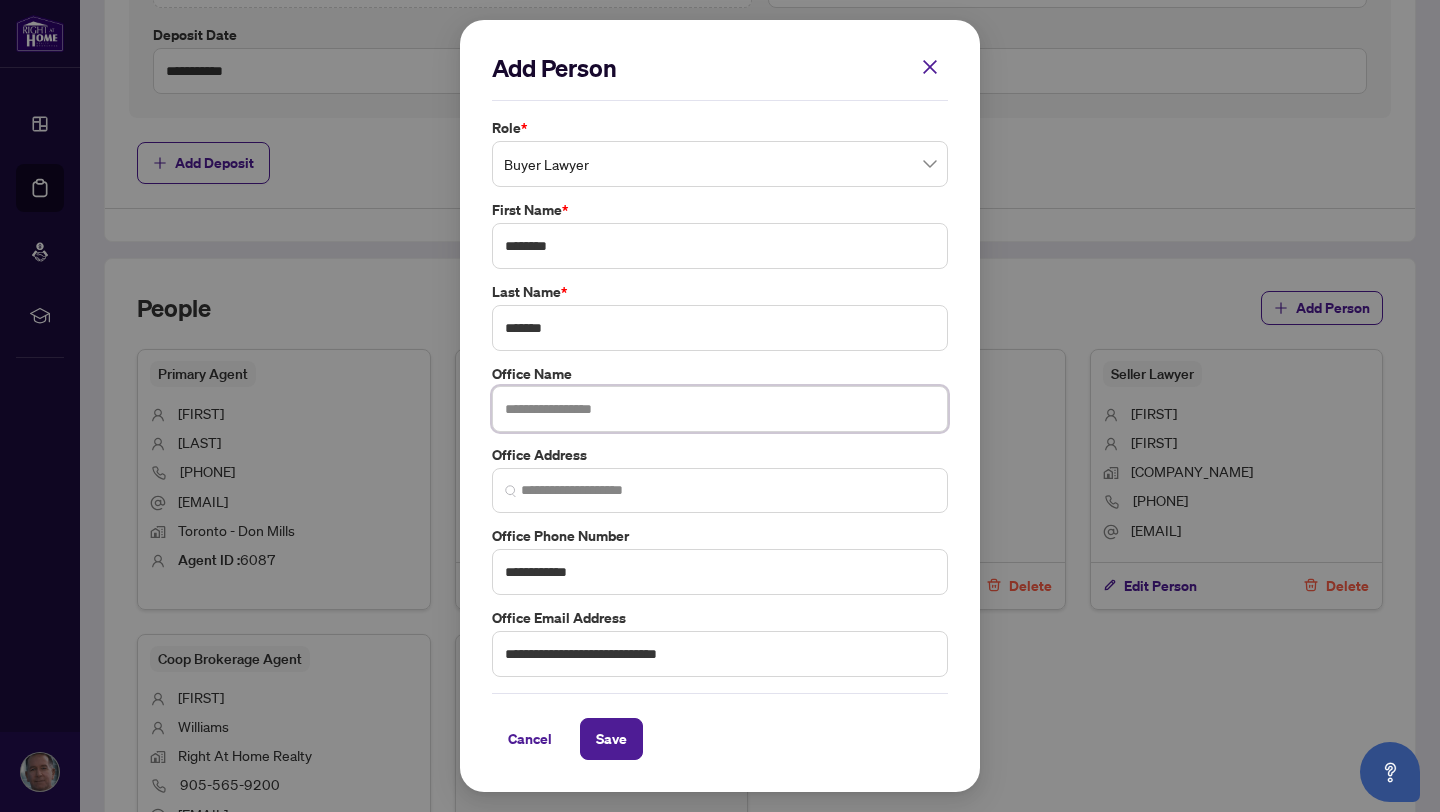 click at bounding box center [720, 409] 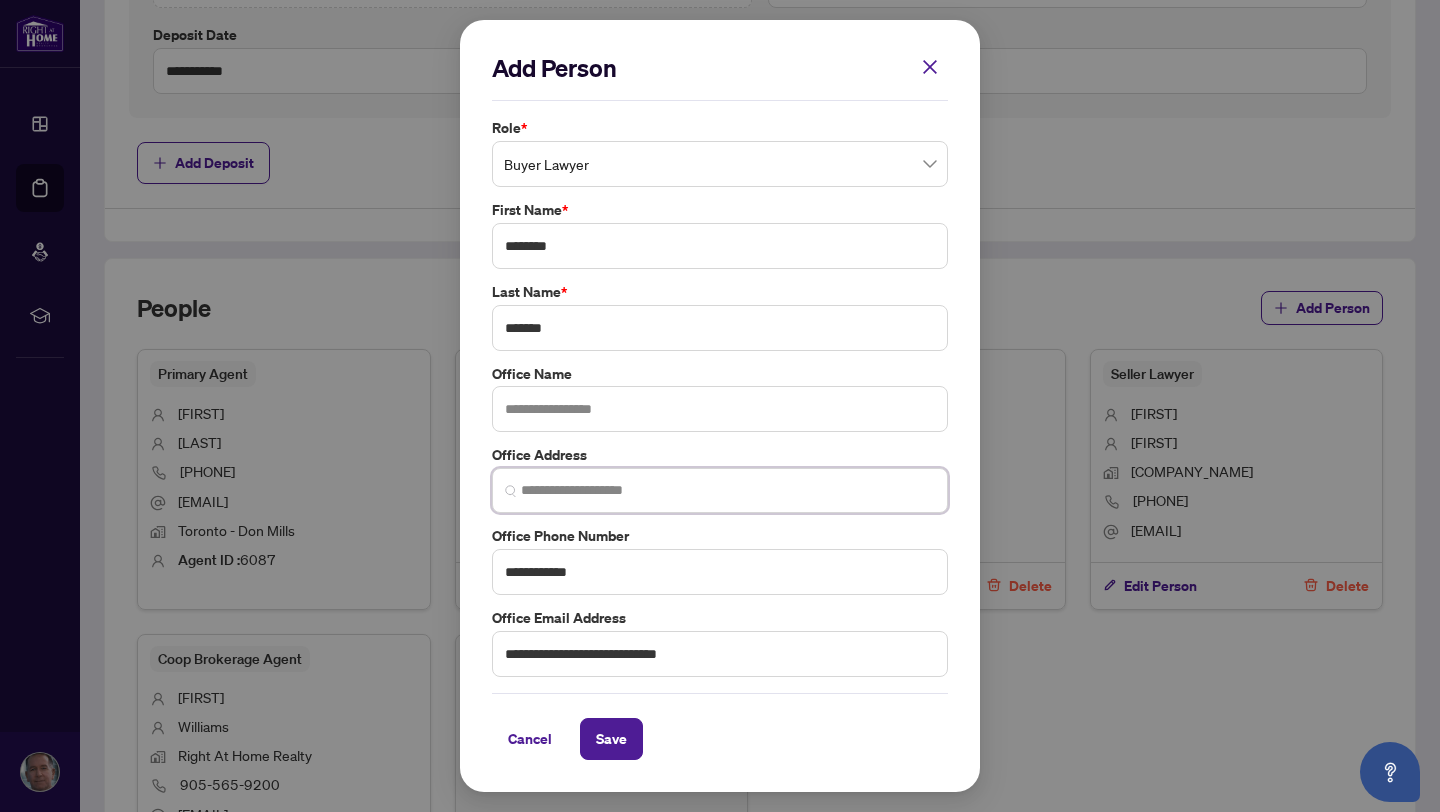 click at bounding box center [728, 490] 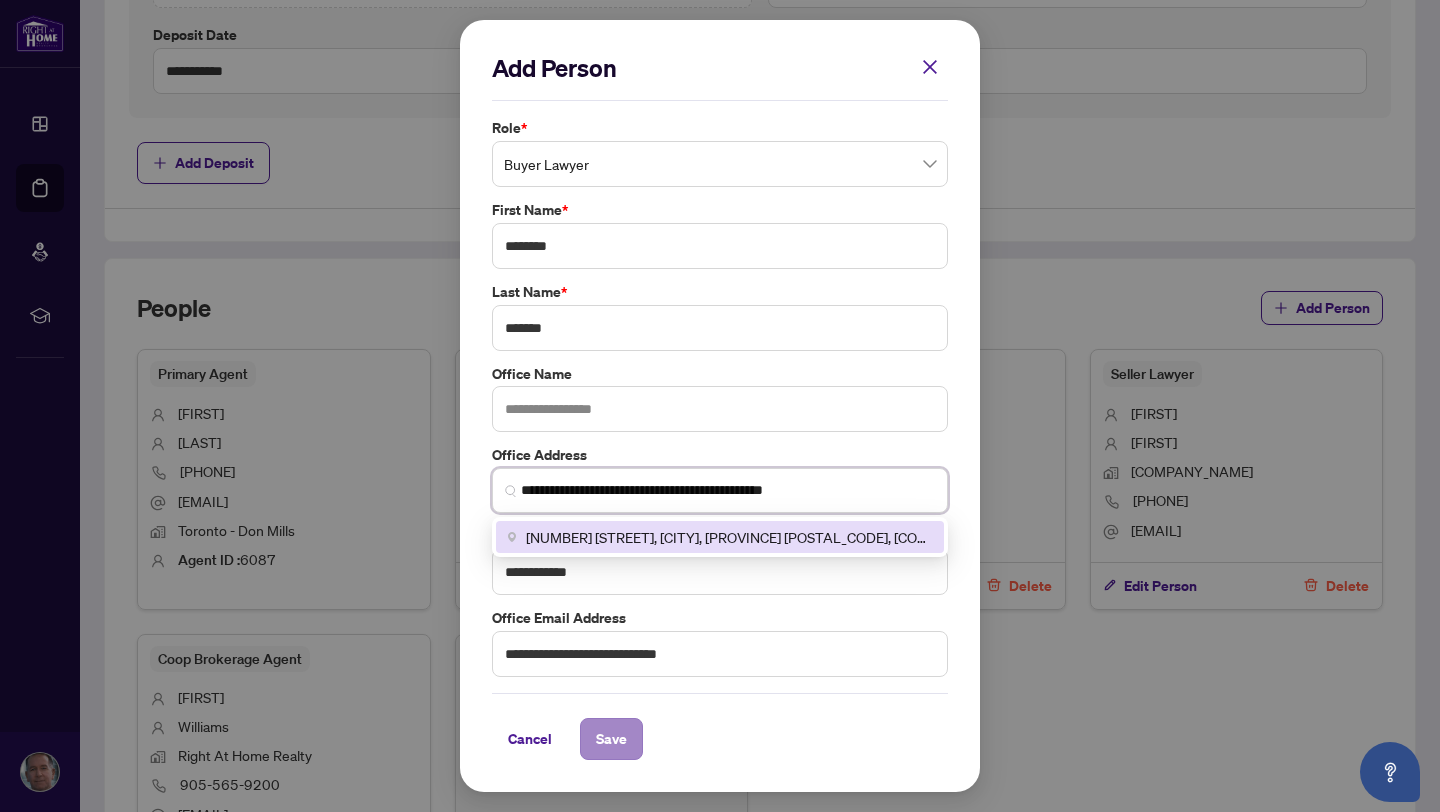 type on "**********" 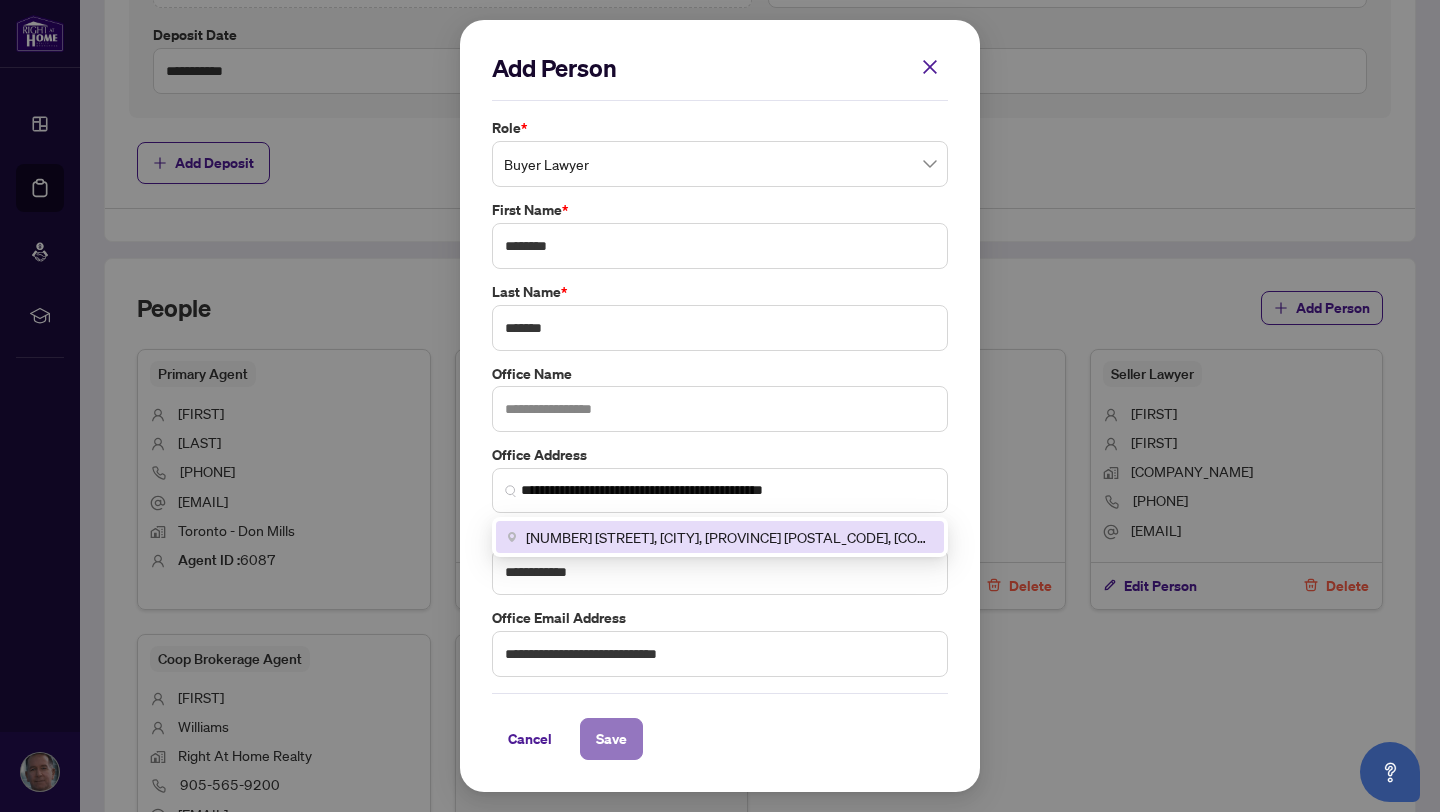 click on "Save" at bounding box center [611, 739] 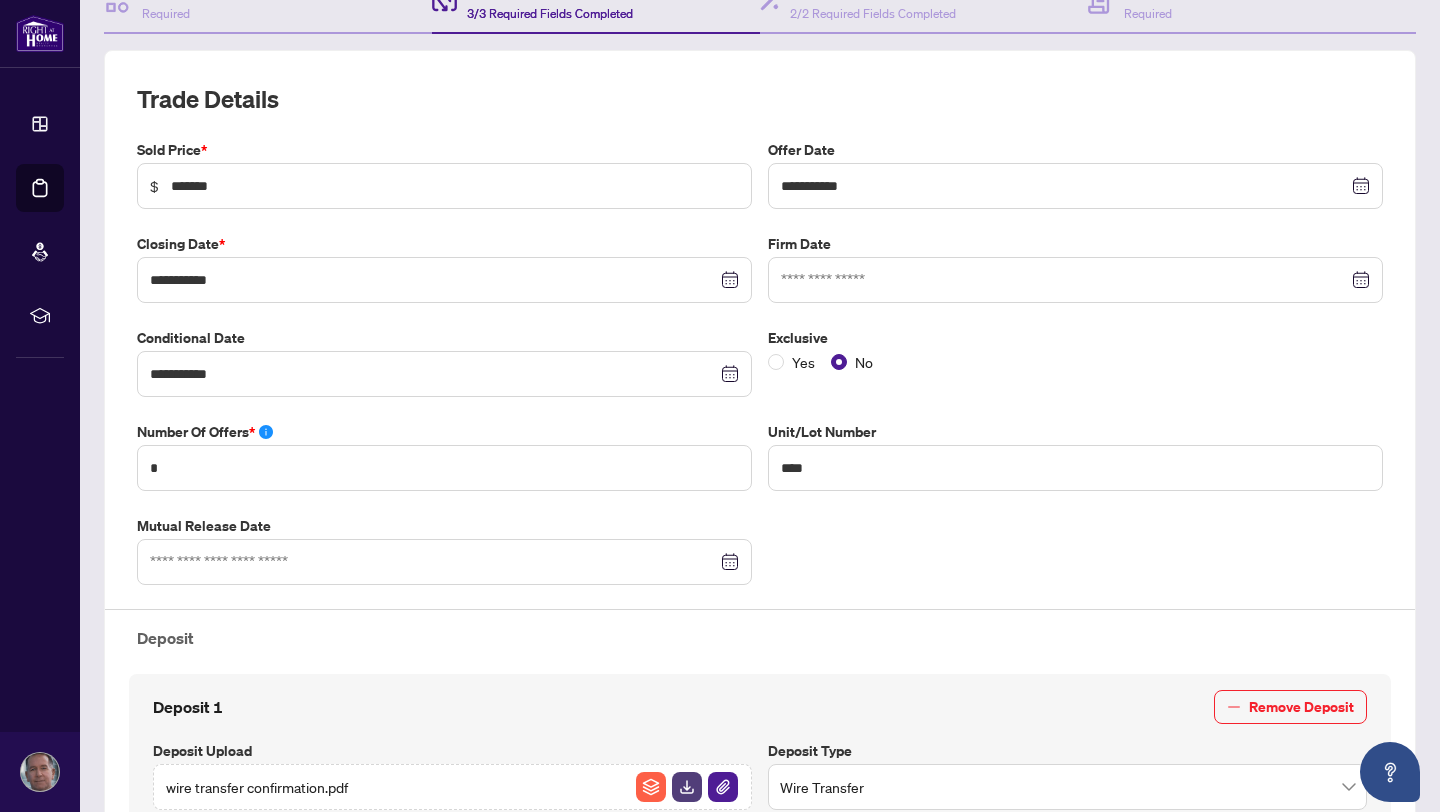 scroll, scrollTop: 0, scrollLeft: 0, axis: both 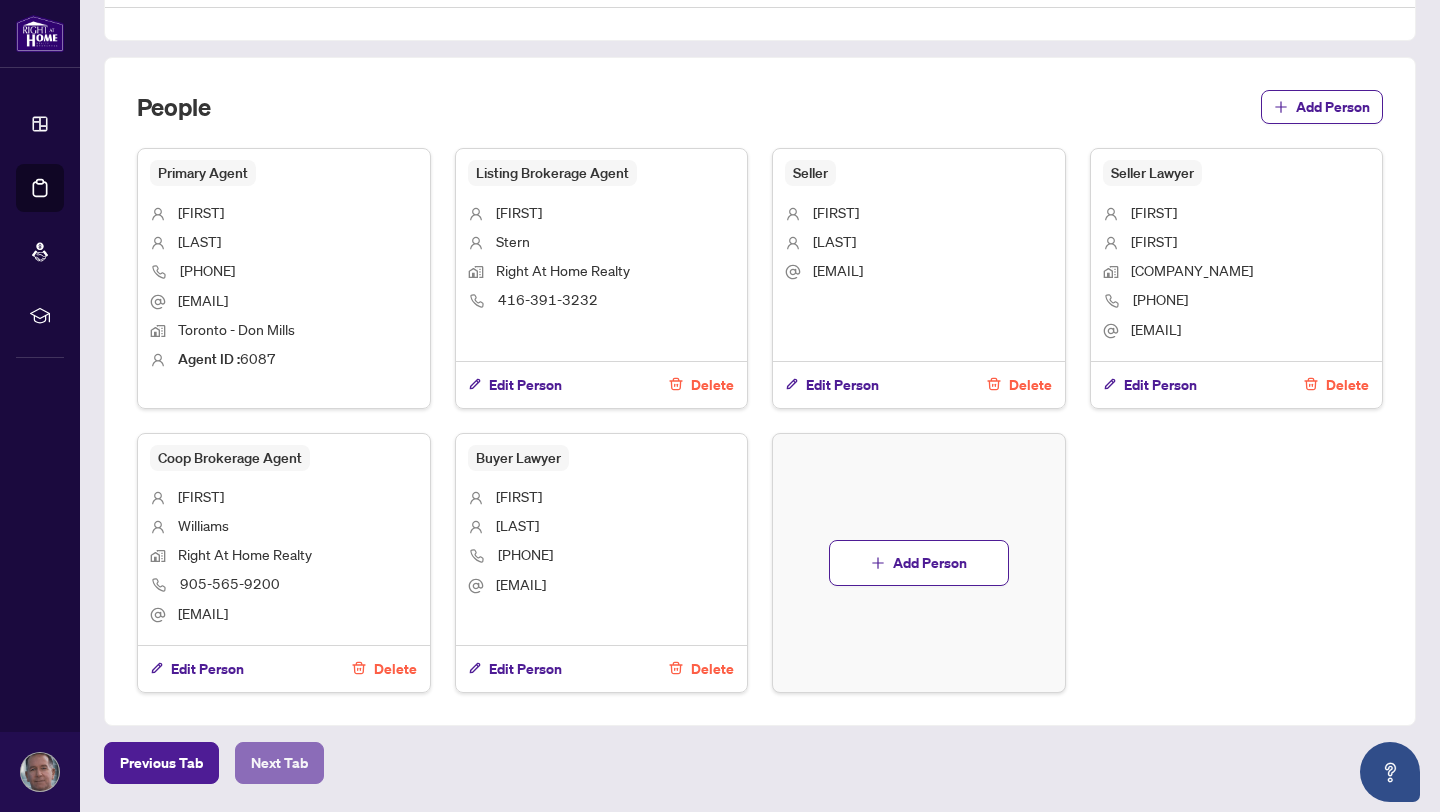 click on "Next Tab" at bounding box center (279, 763) 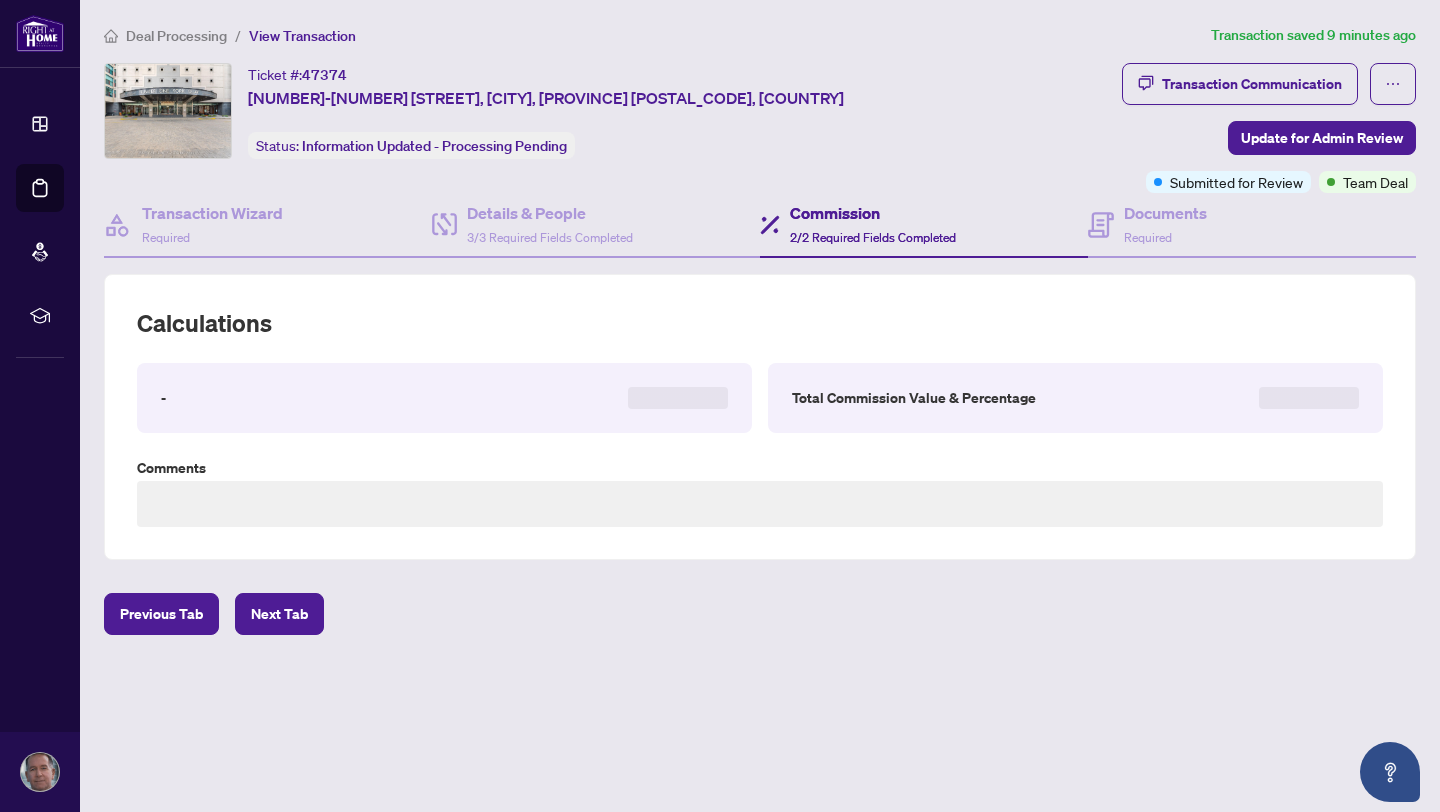scroll, scrollTop: 0, scrollLeft: 0, axis: both 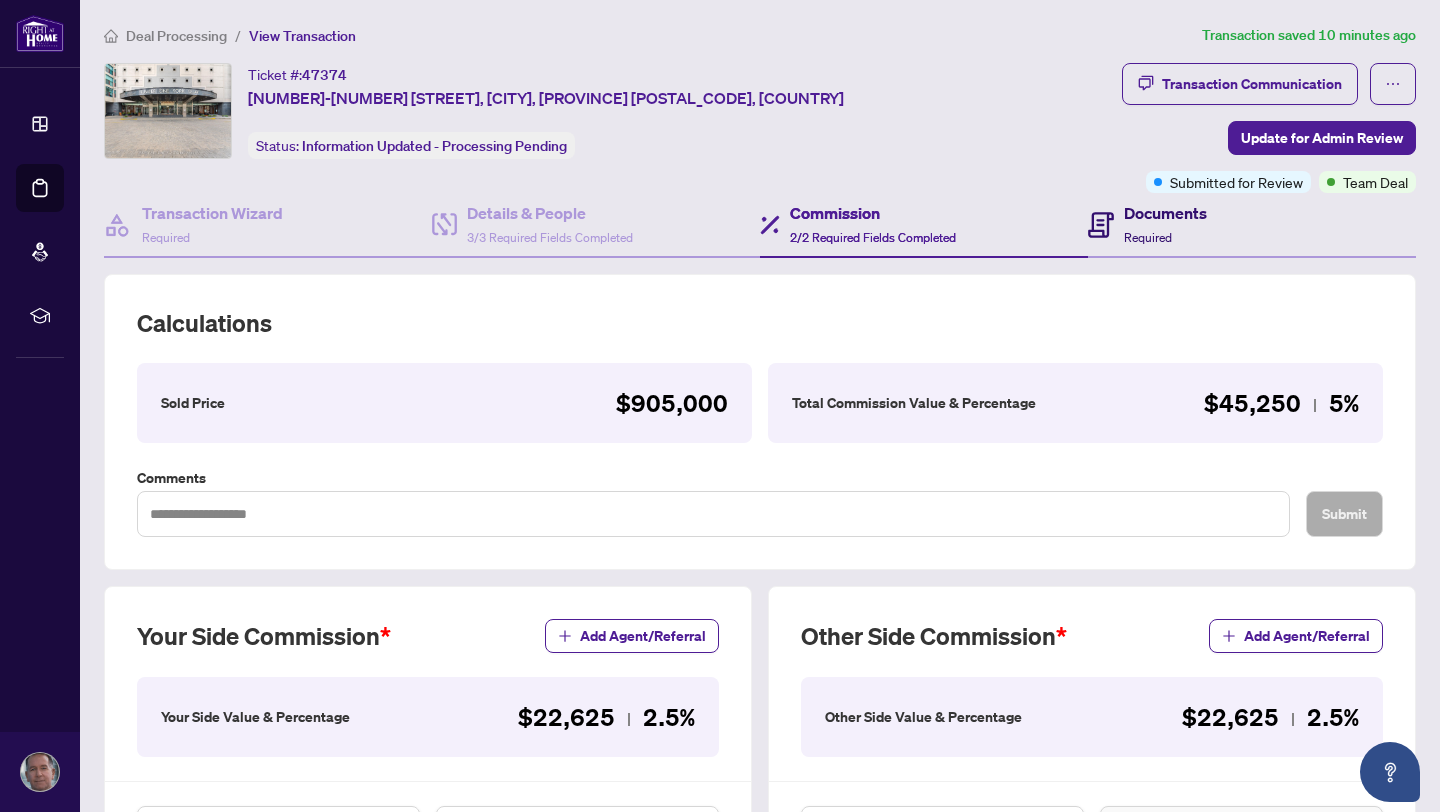 click on "Documents" at bounding box center [1165, 213] 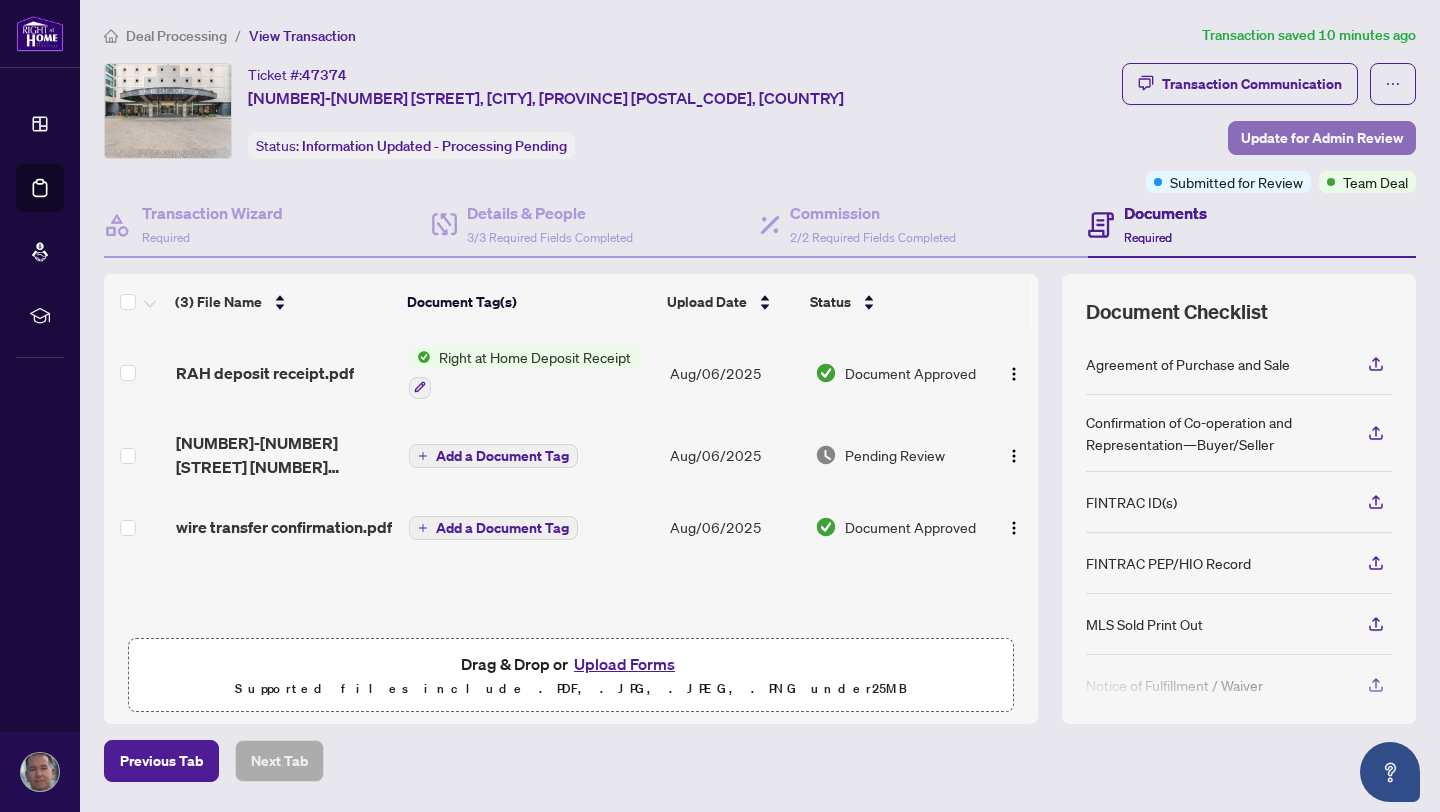 click on "Update for Admin Review" at bounding box center [1322, 138] 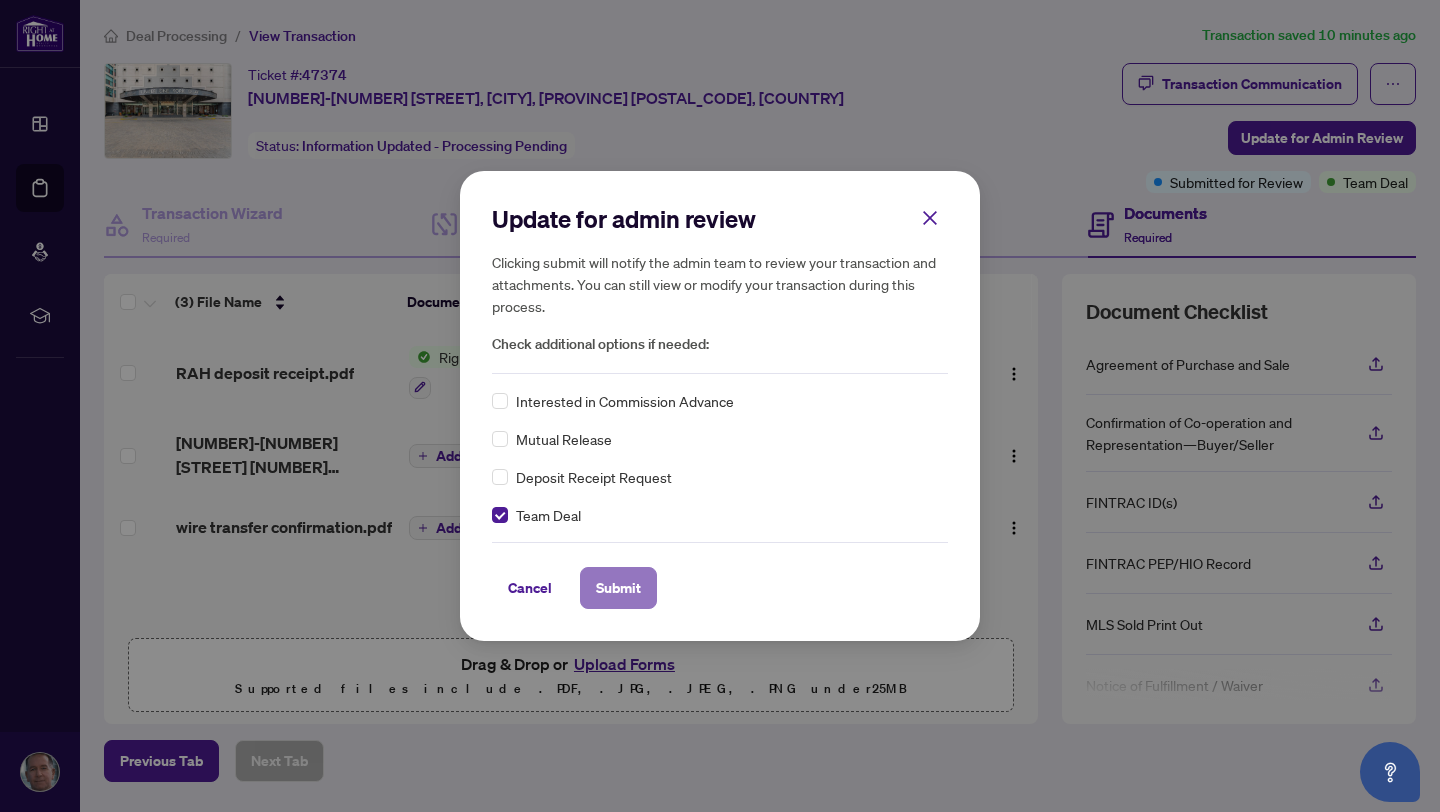 click on "Submit" at bounding box center [618, 588] 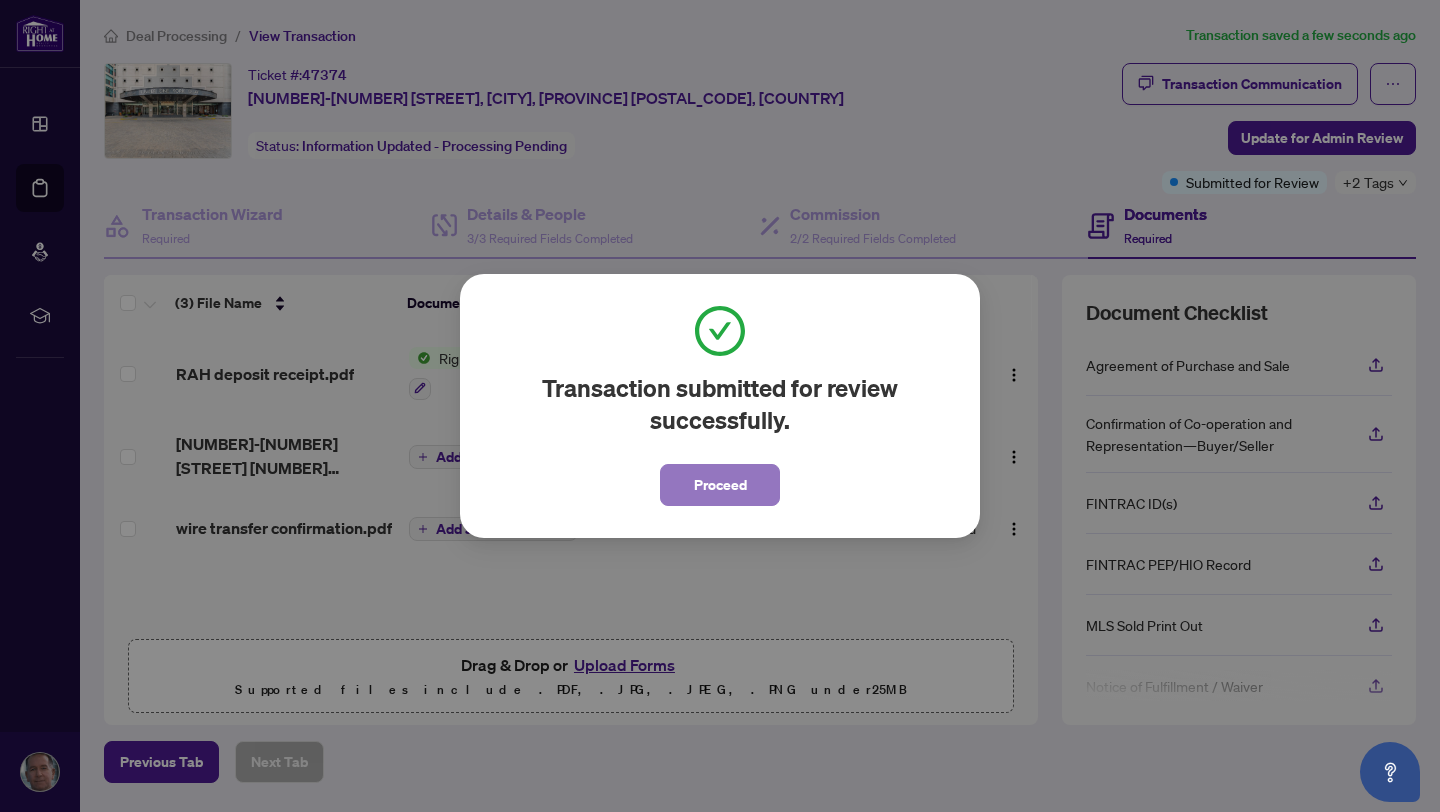 click on "Proceed" at bounding box center (720, 485) 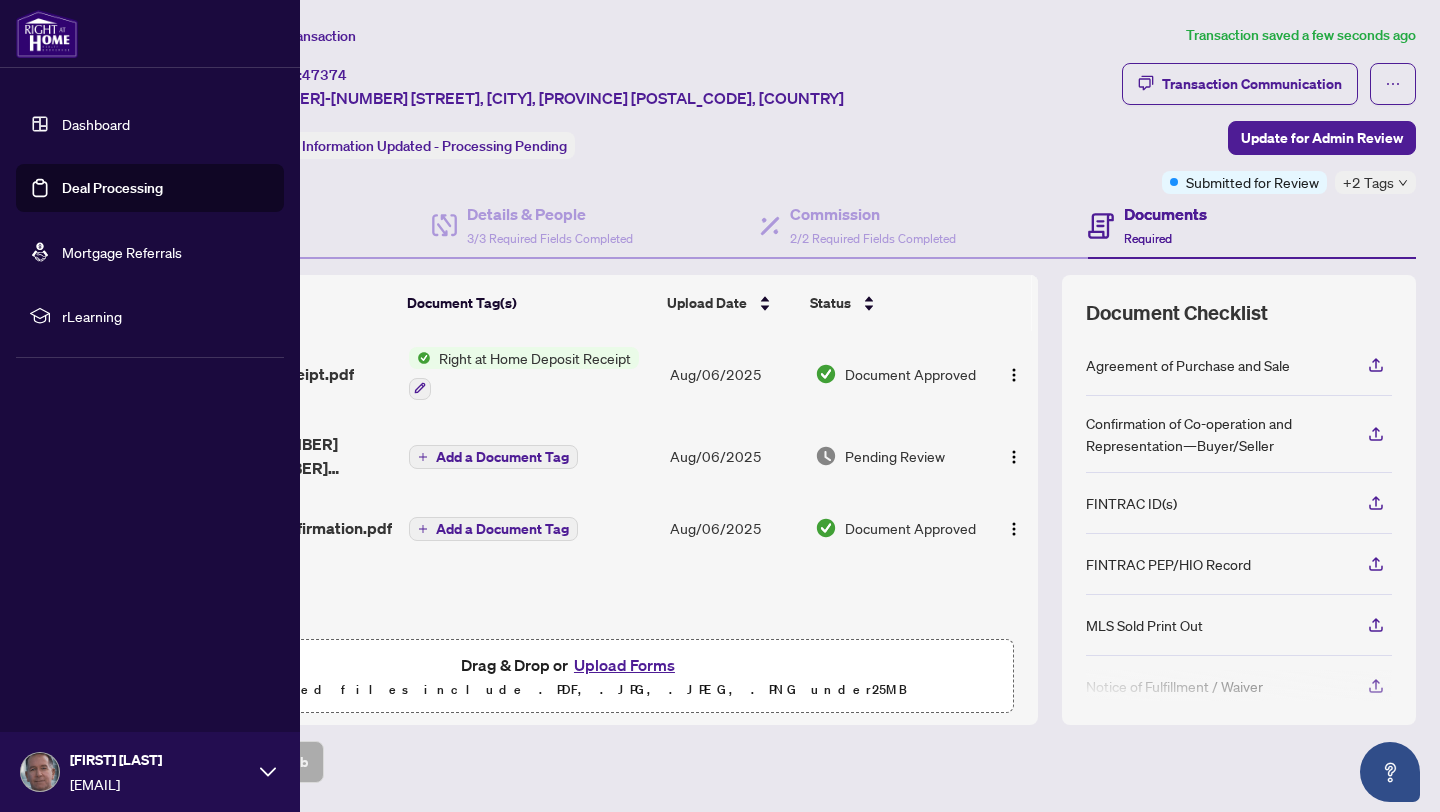 click on "Dashboard" at bounding box center [96, 124] 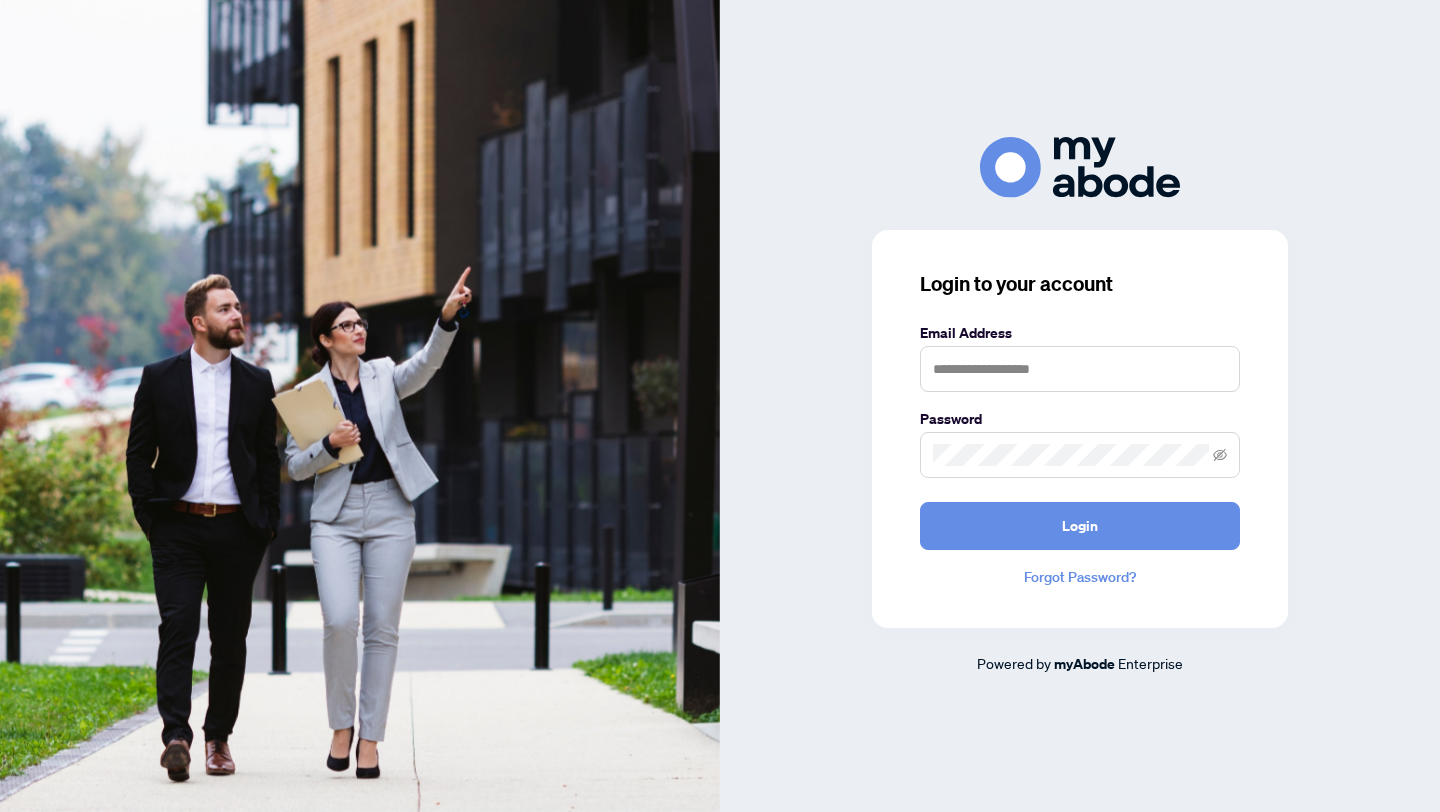 scroll, scrollTop: 0, scrollLeft: 0, axis: both 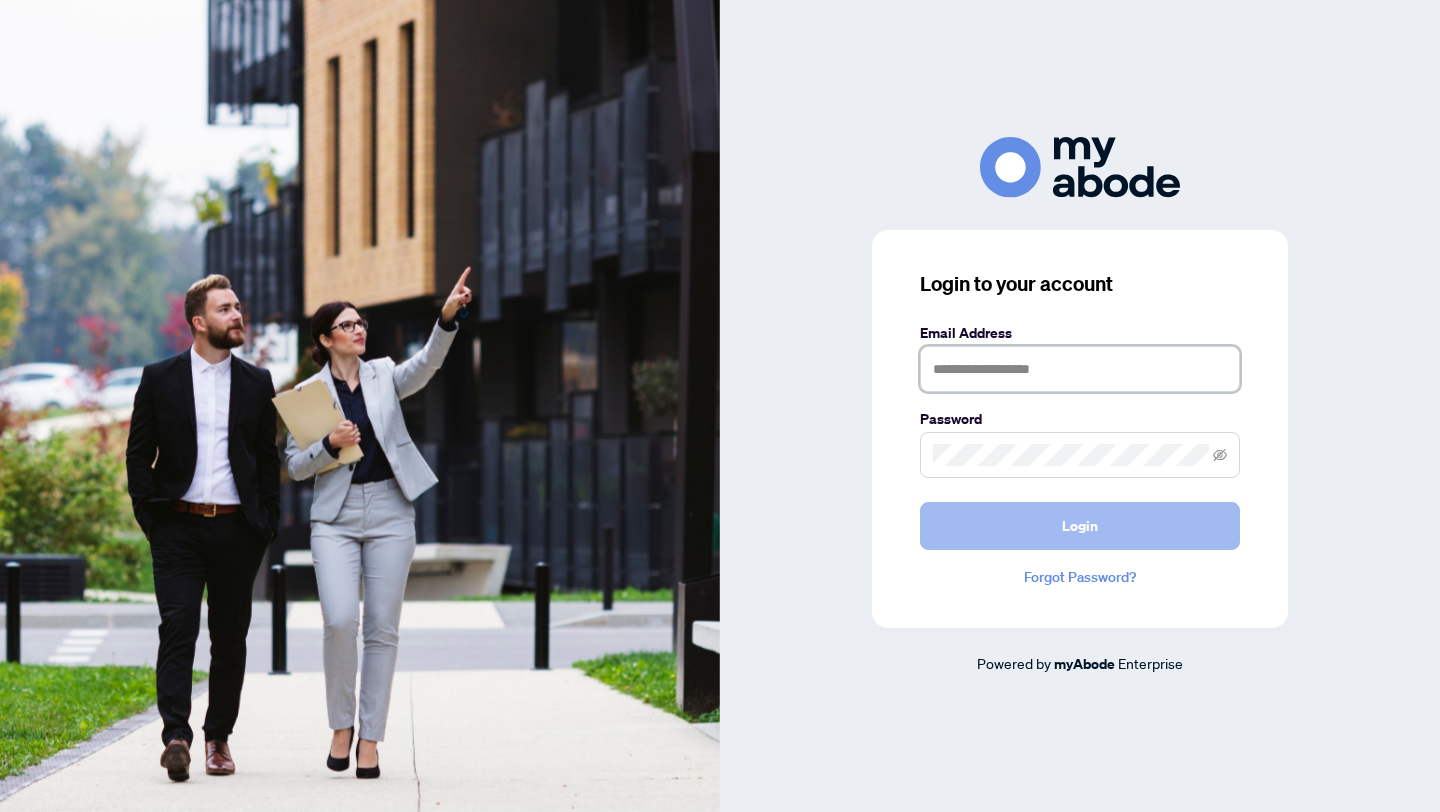 type on "**********" 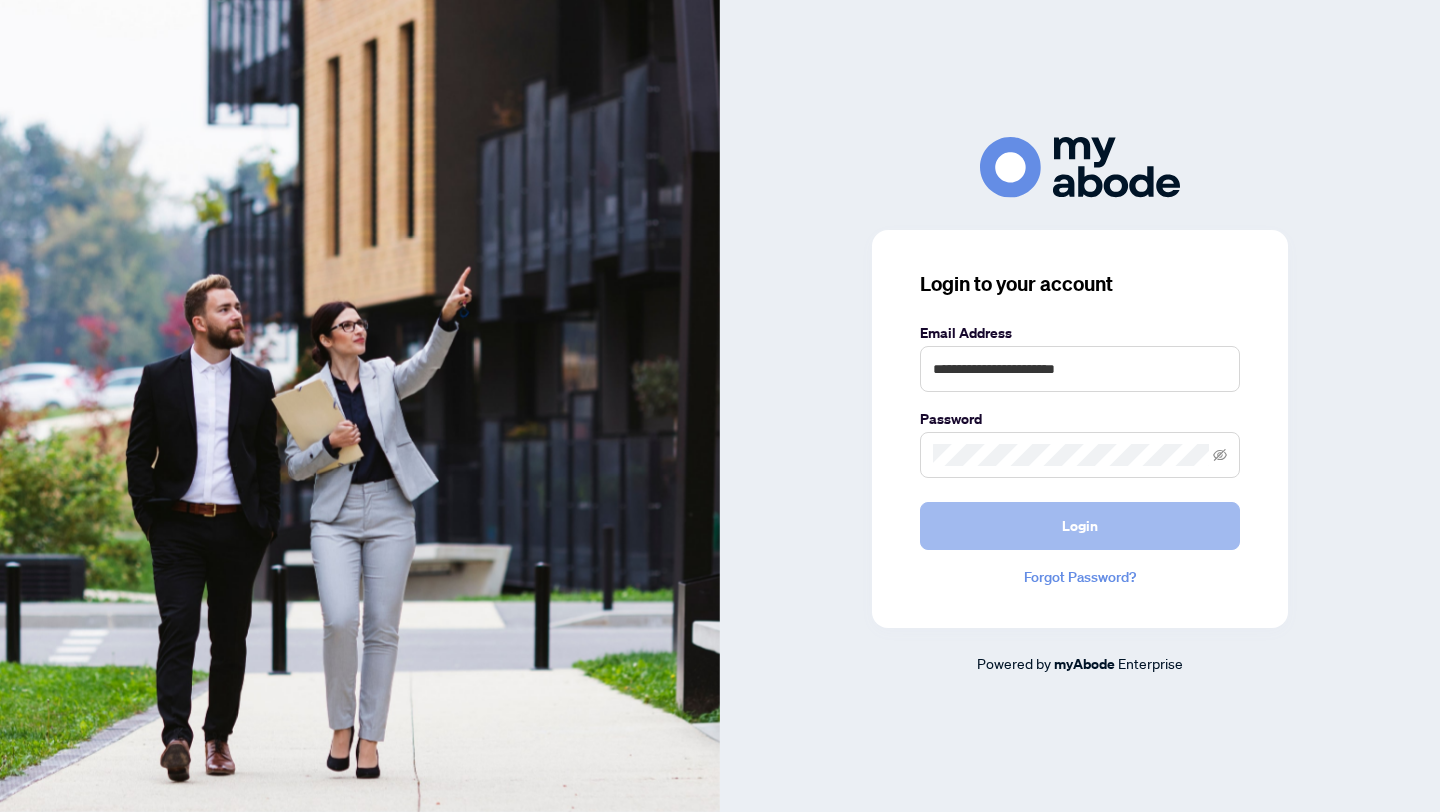 click on "Login" at bounding box center [1080, 526] 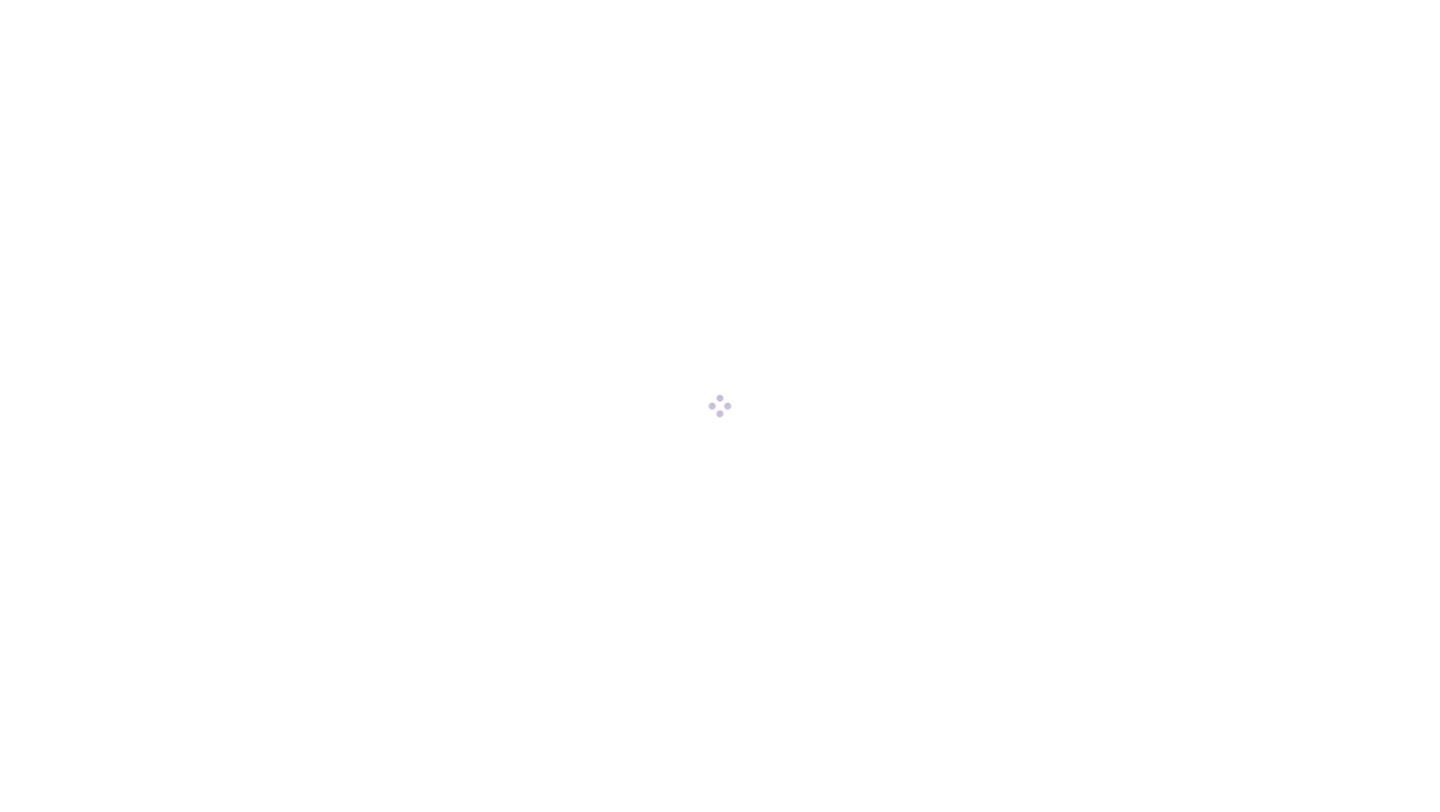 scroll, scrollTop: 0, scrollLeft: 0, axis: both 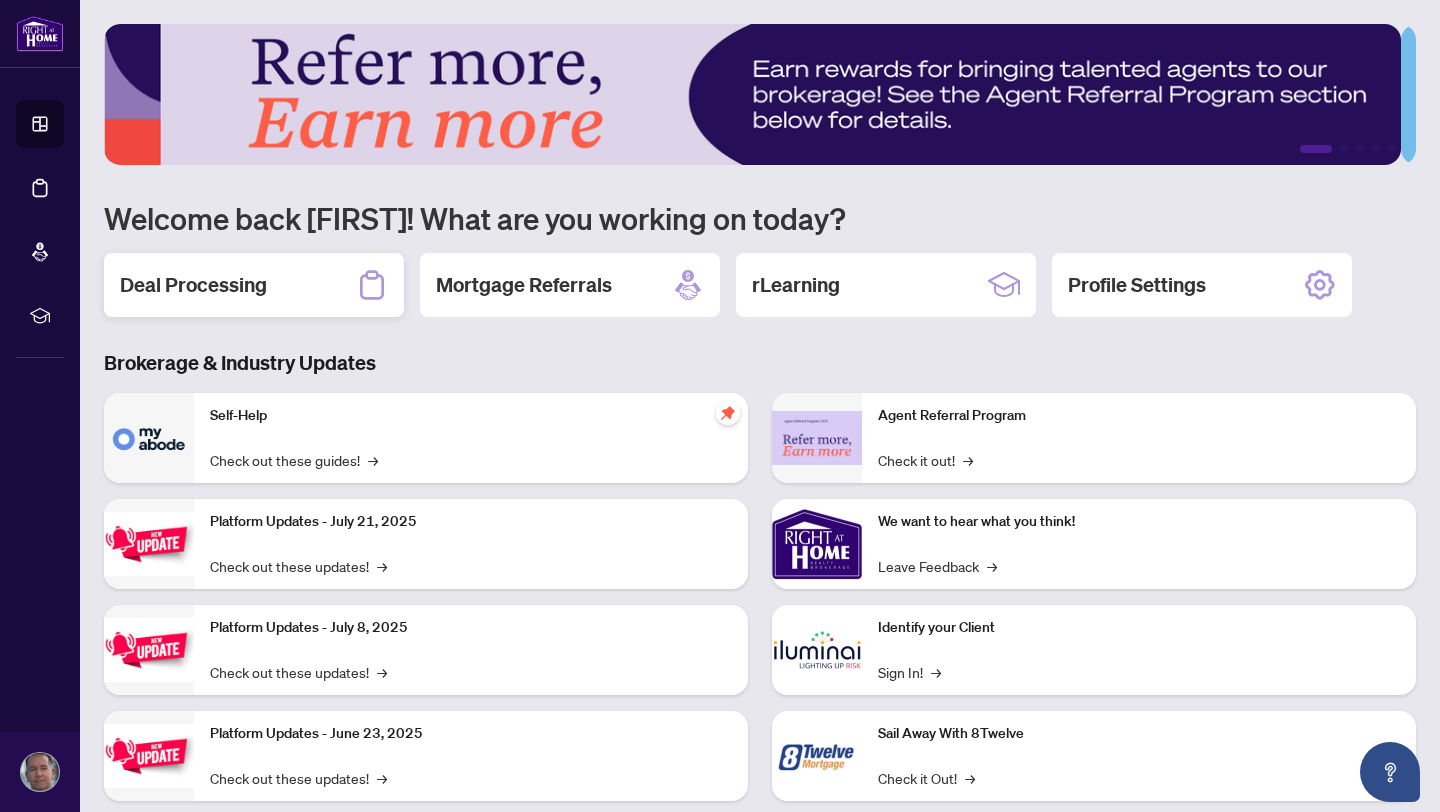 click on "Deal Processing" at bounding box center (193, 285) 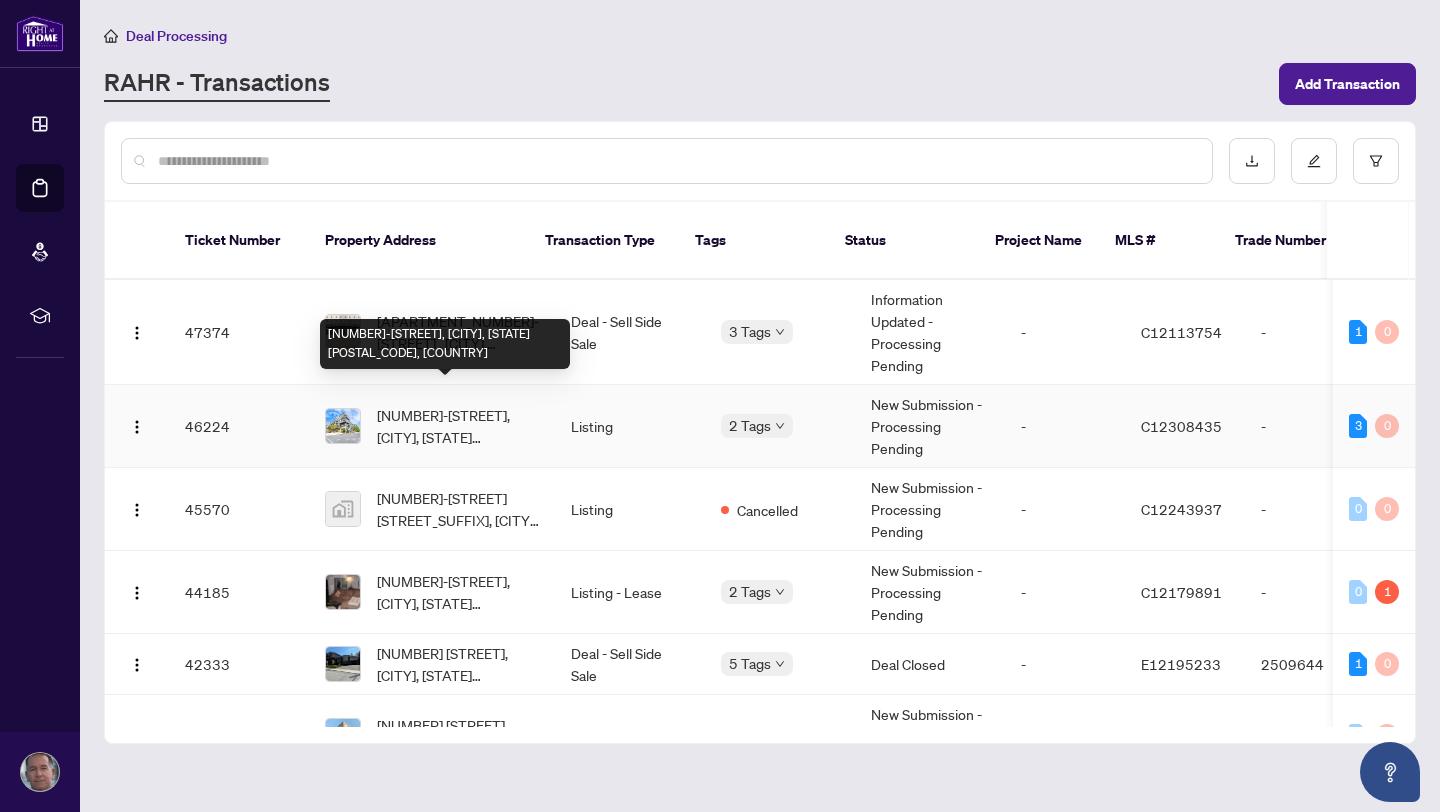 click on "[NUMBER]-[STREET], [CITY], [STATE] [POSTAL_CODE], [COUNTRY]" at bounding box center [458, 426] 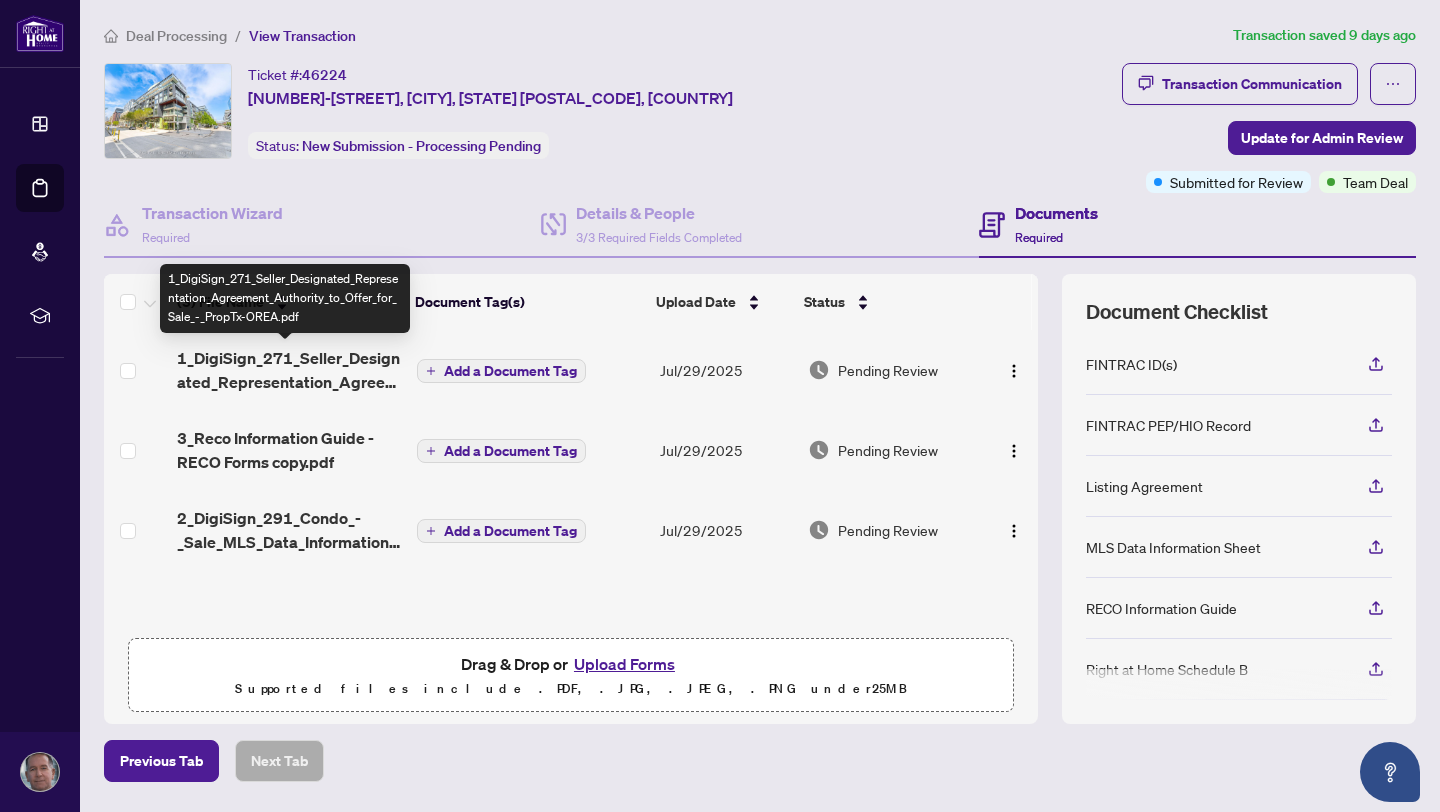 click on "1_DigiSign_271_Seller_Designated_Representation_Agreement_Authority_to_Offer_for_Sale_-_PropTx-OREA.pdf" at bounding box center [289, 370] 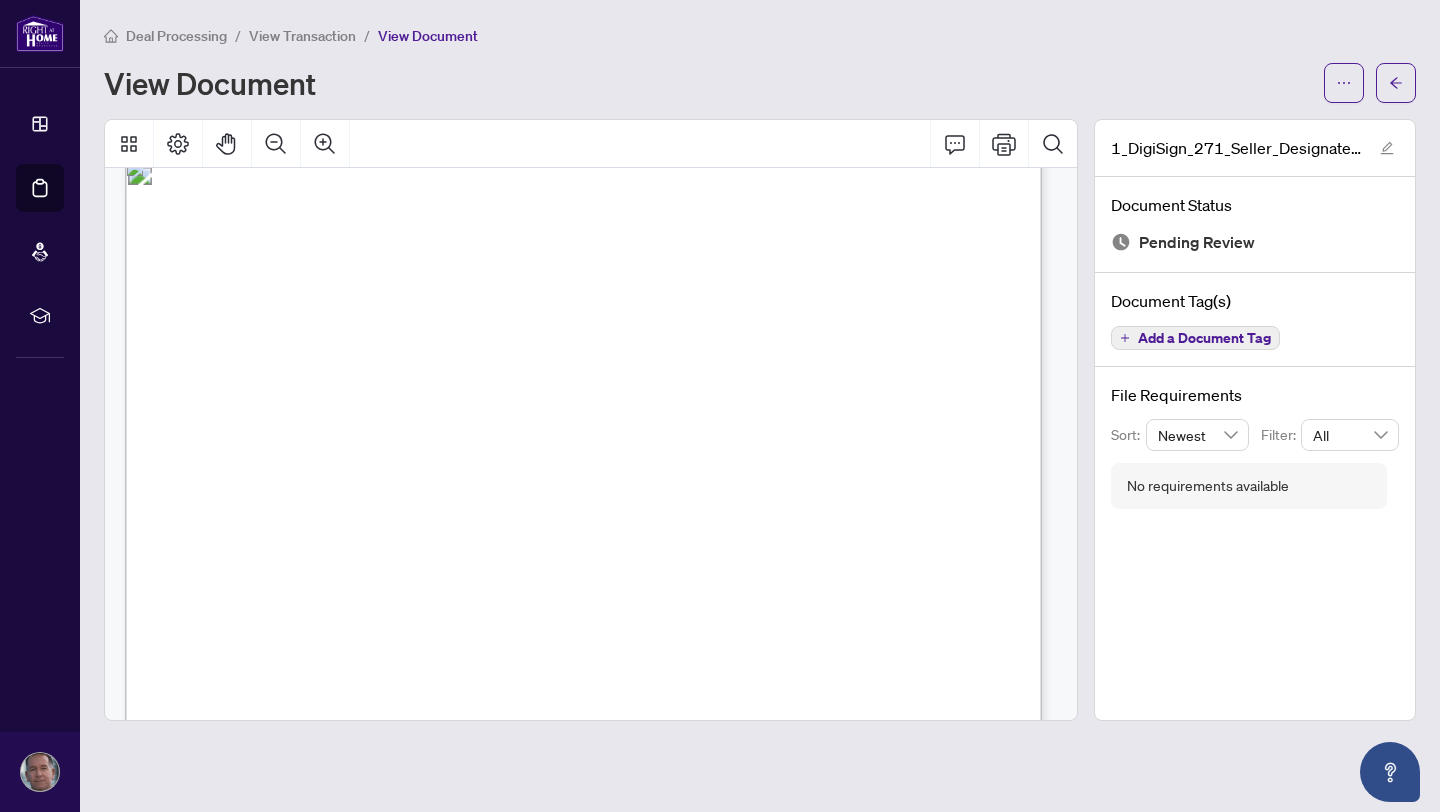 scroll, scrollTop: 121, scrollLeft: 0, axis: vertical 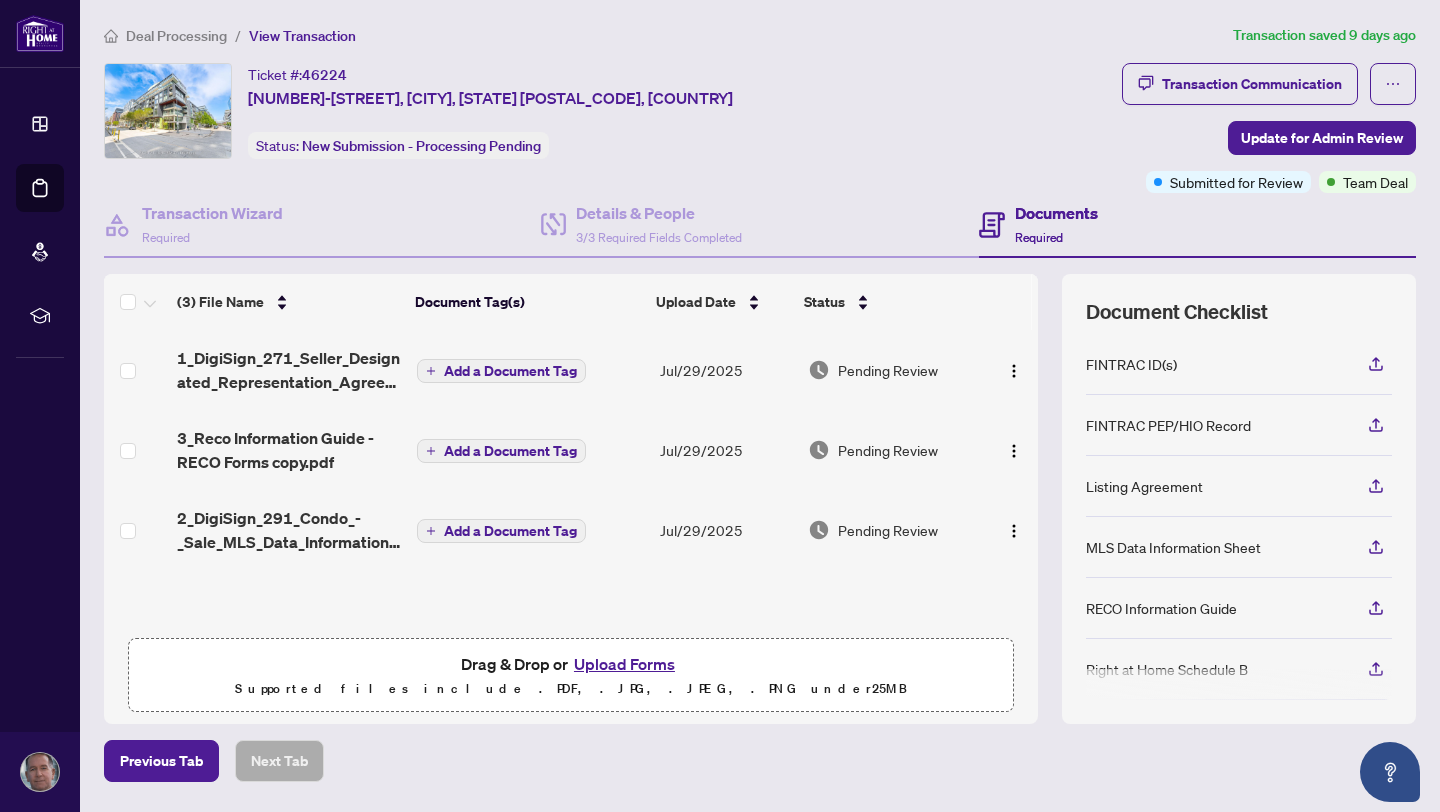 click on "Upload Forms" at bounding box center [624, 664] 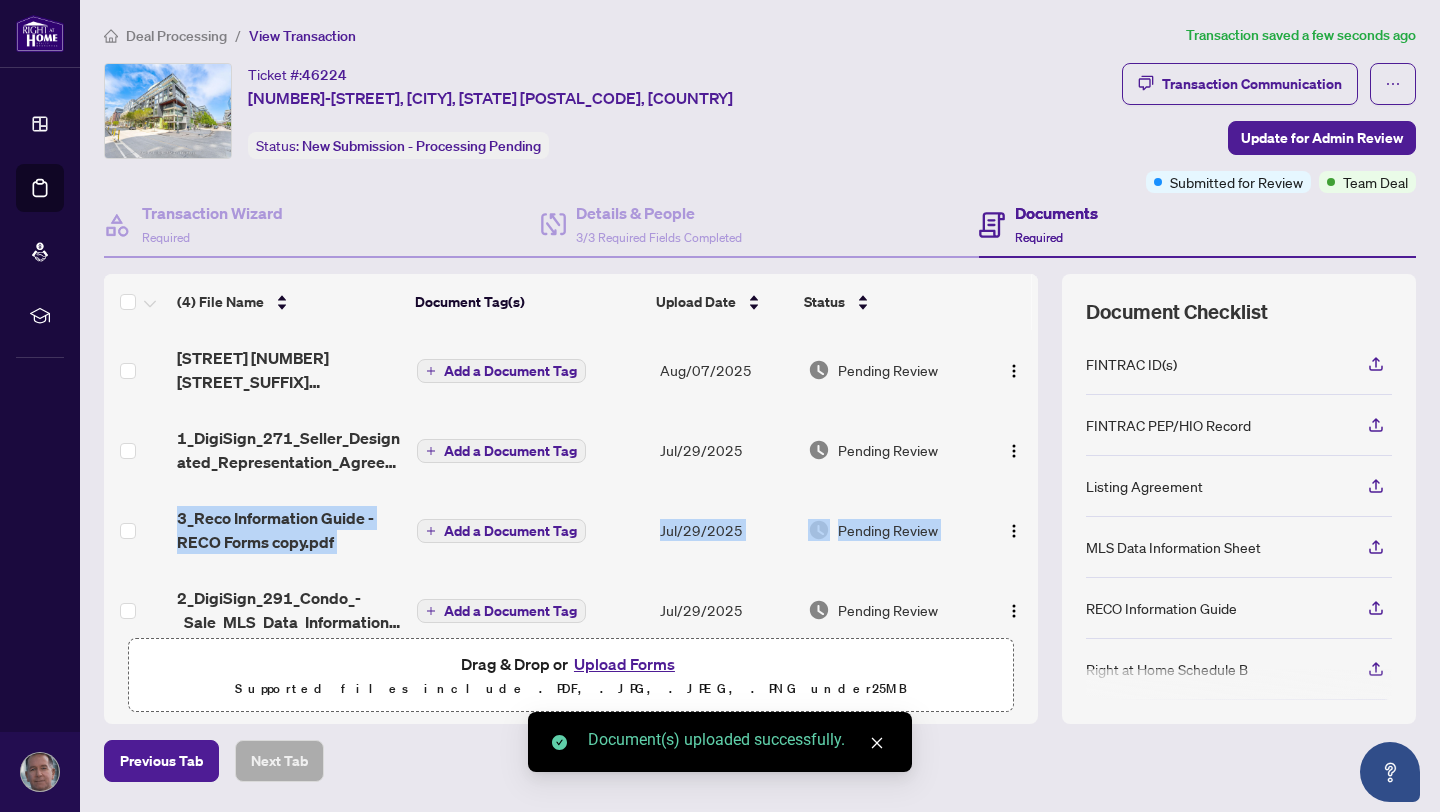 drag, startPoint x: 1012, startPoint y: 494, endPoint x: 1012, endPoint y: 481, distance: 13 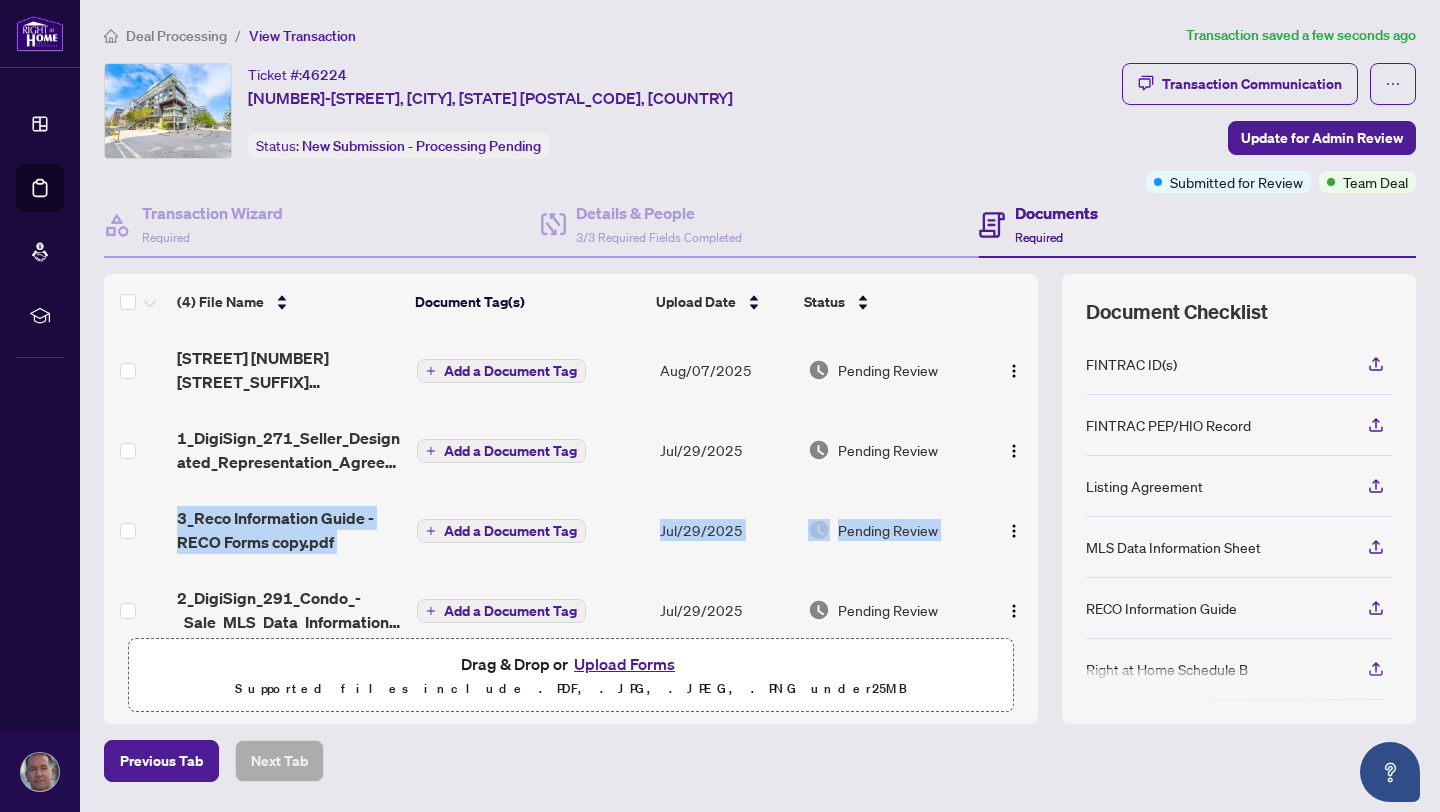 drag, startPoint x: 1012, startPoint y: 481, endPoint x: 1014, endPoint y: 509, distance: 28.071337 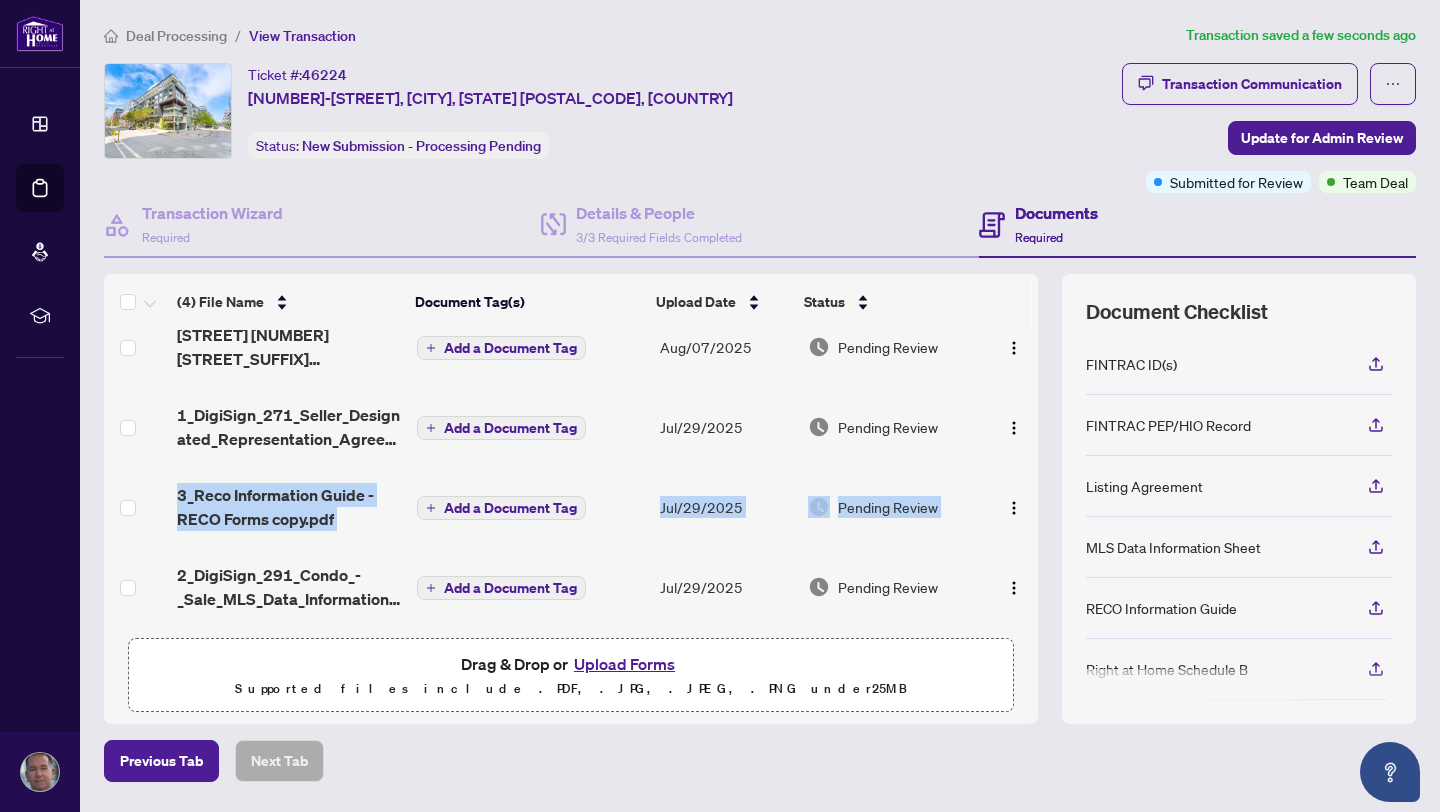 scroll, scrollTop: 0, scrollLeft: 0, axis: both 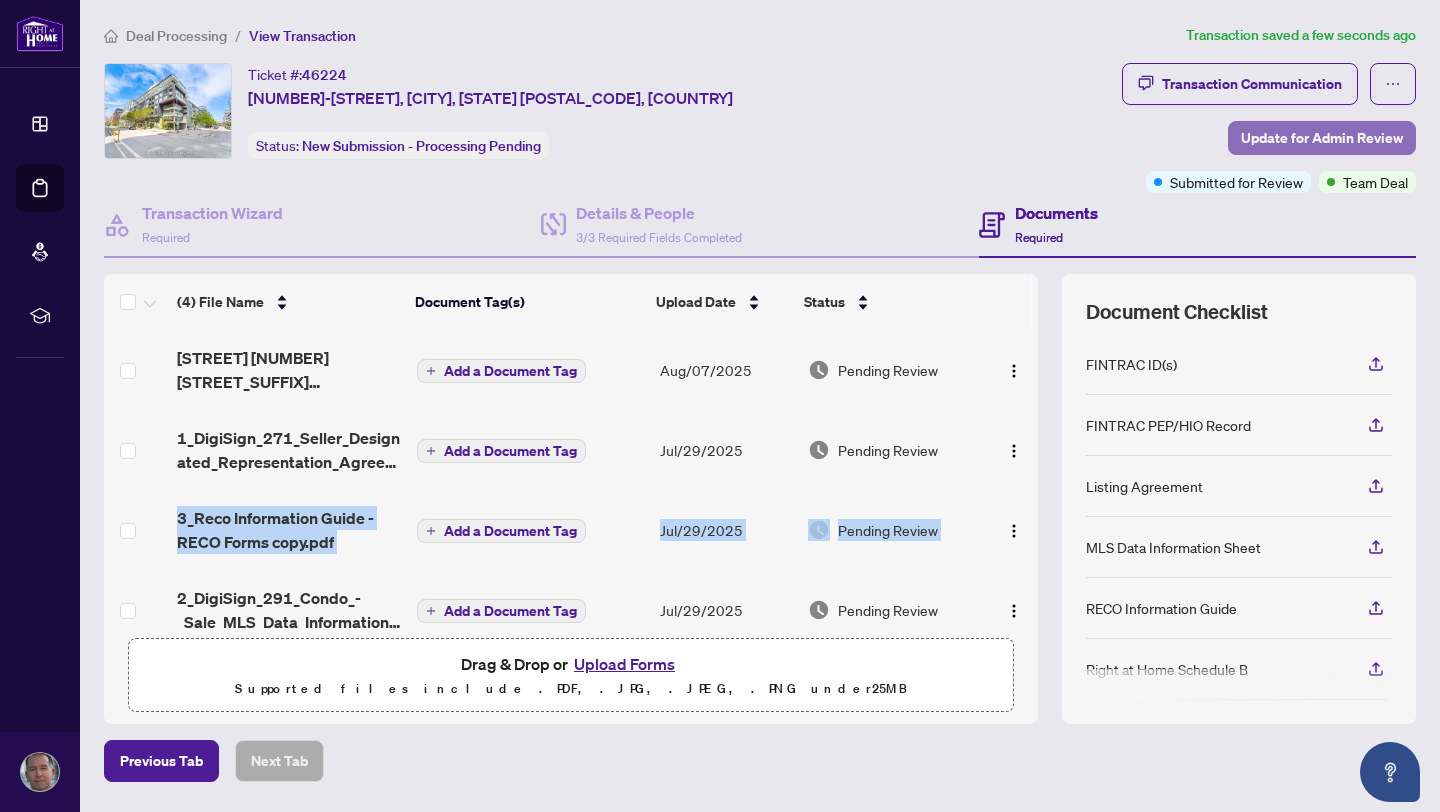 click on "Update for Admin Review" at bounding box center [1322, 138] 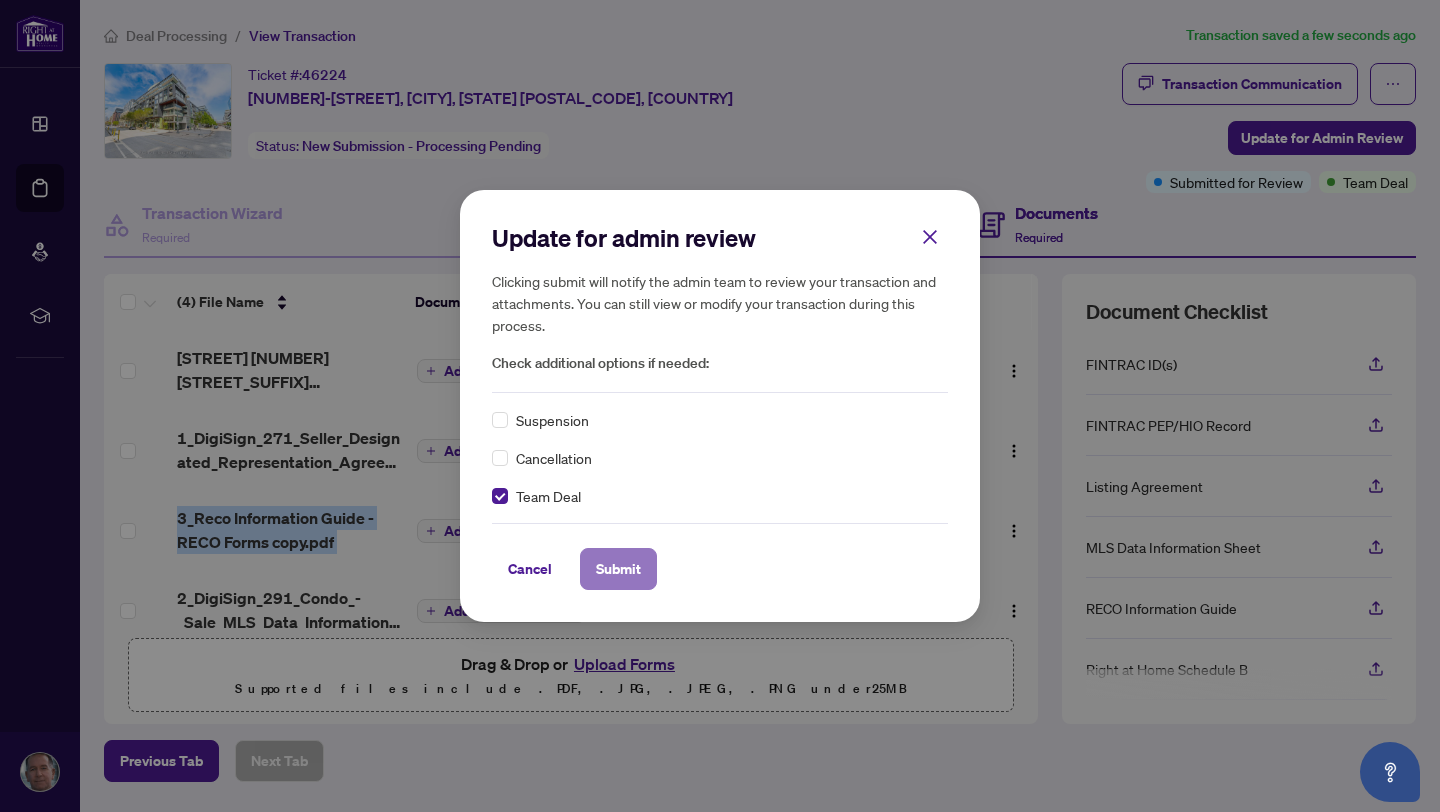 click on "Submit" at bounding box center [618, 569] 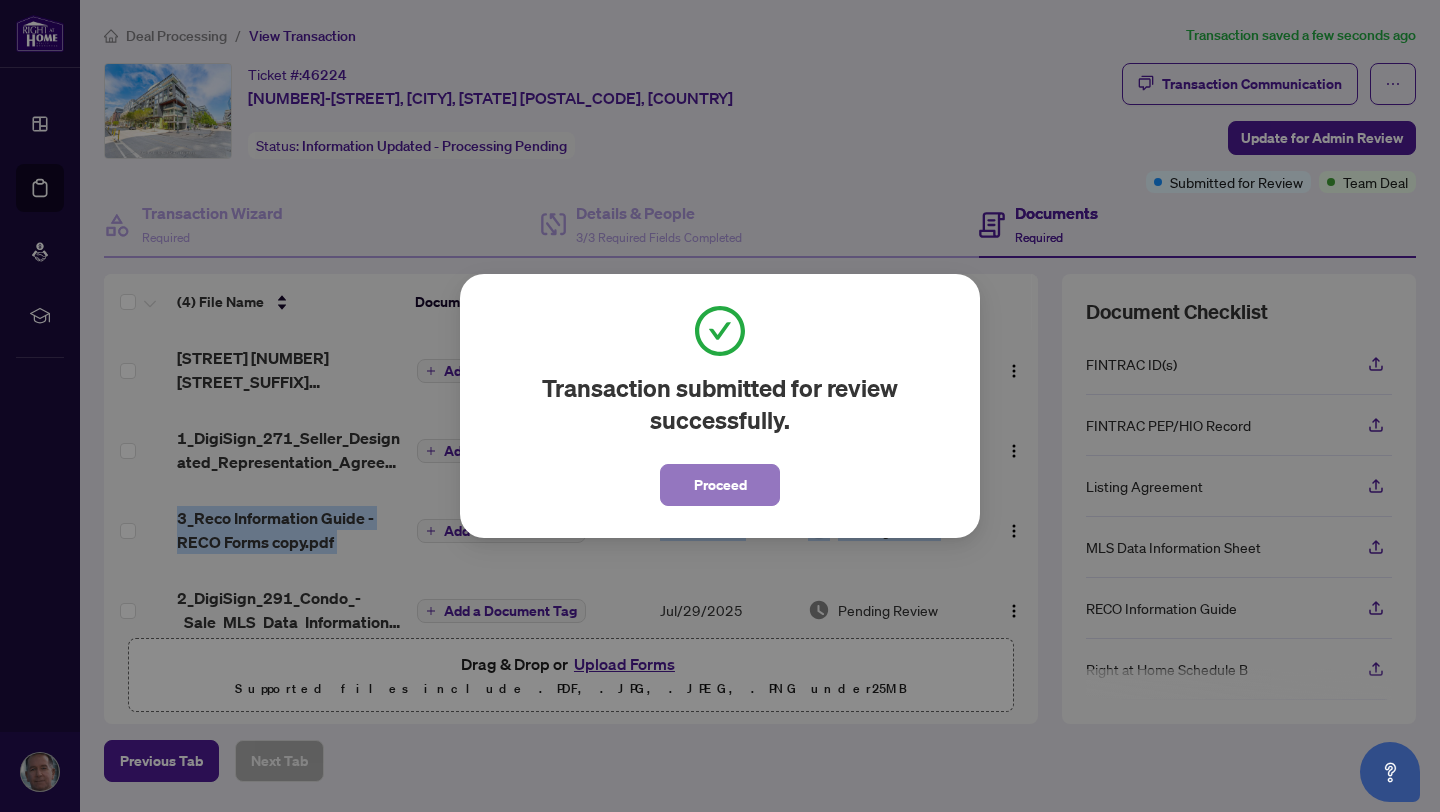 click on "Proceed" at bounding box center (720, 485) 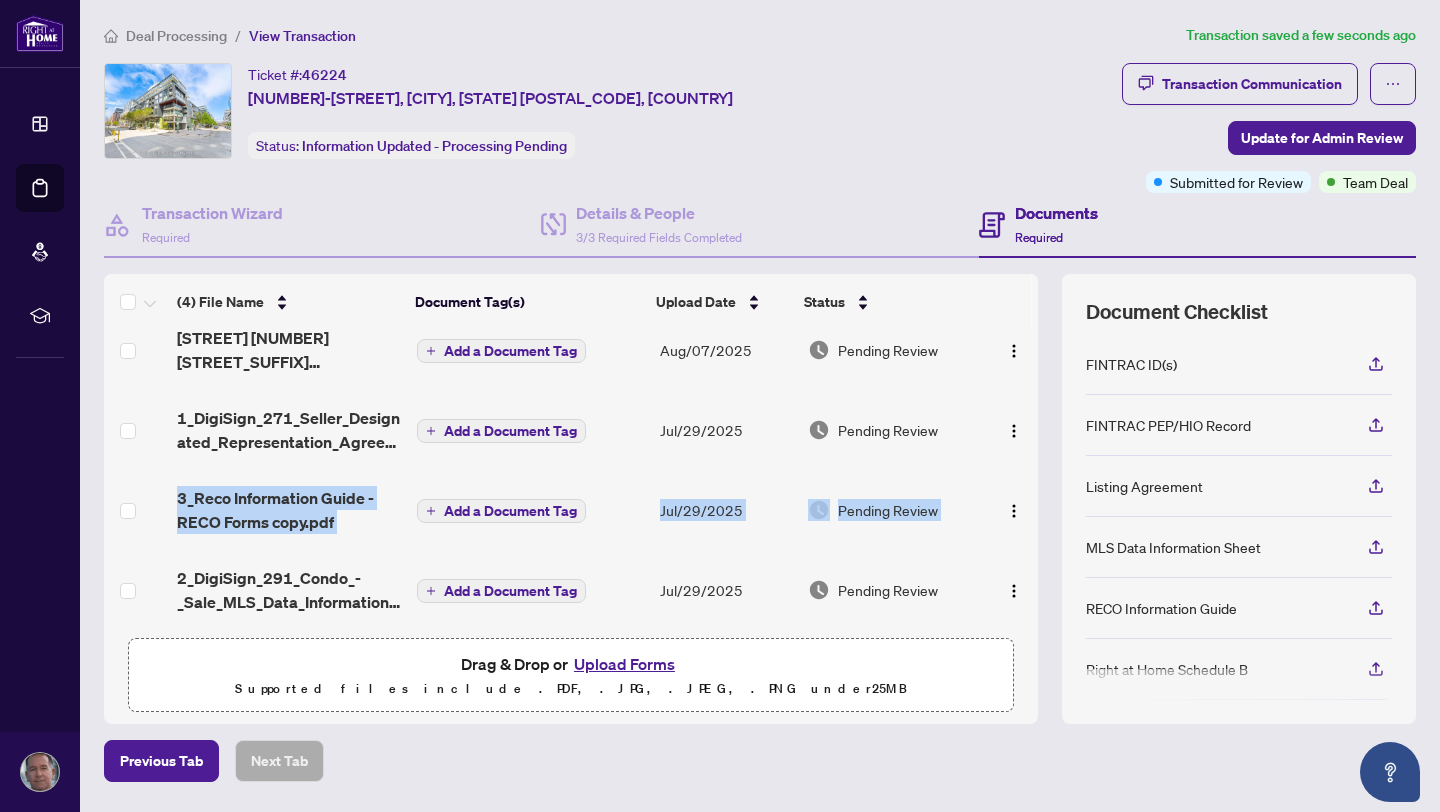 scroll, scrollTop: 29, scrollLeft: 0, axis: vertical 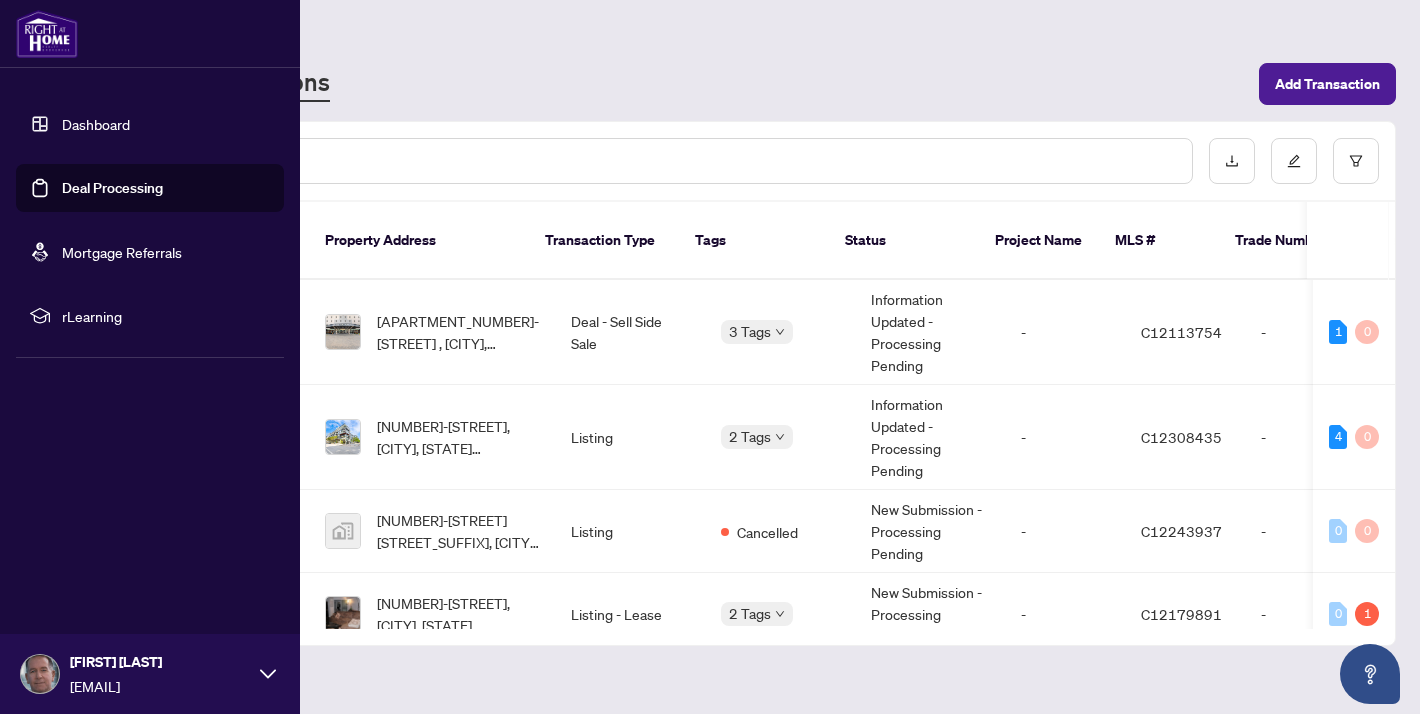 click on "Deal Processing" at bounding box center [112, 188] 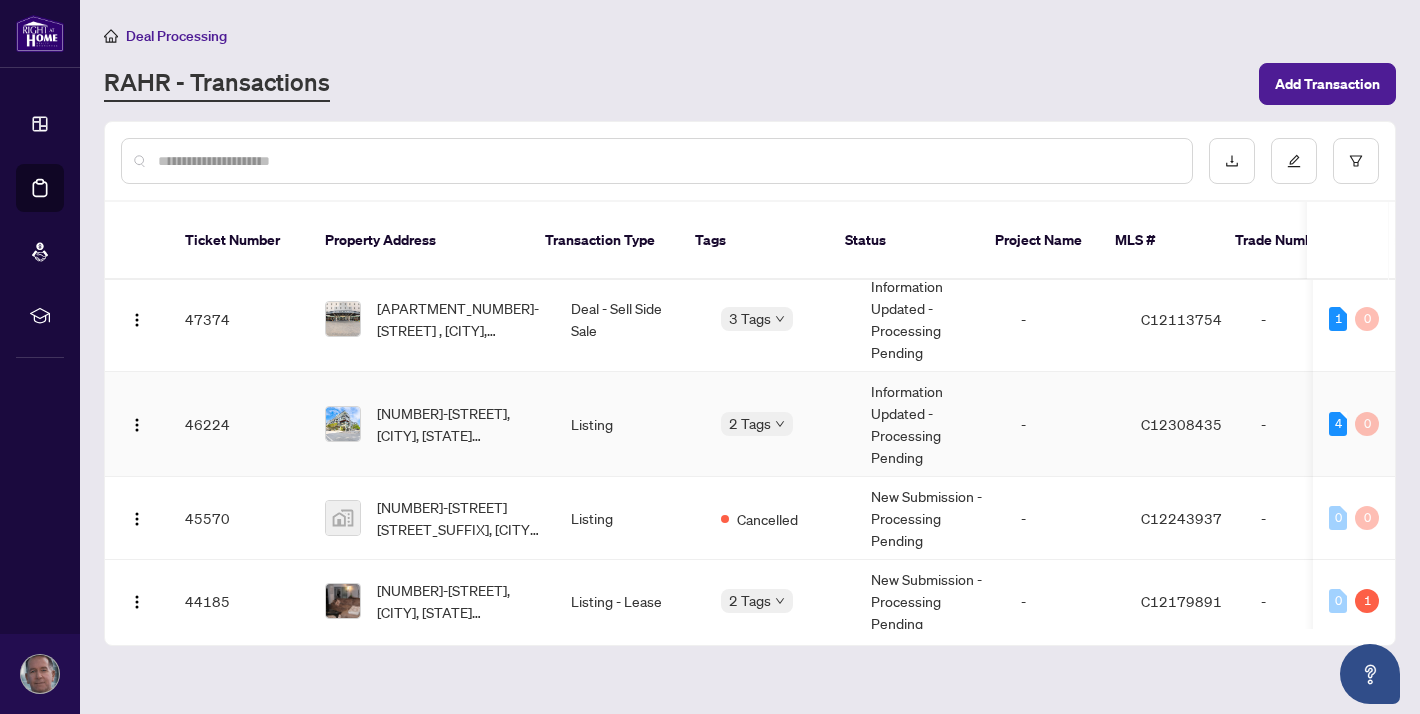 scroll, scrollTop: 27, scrollLeft: 0, axis: vertical 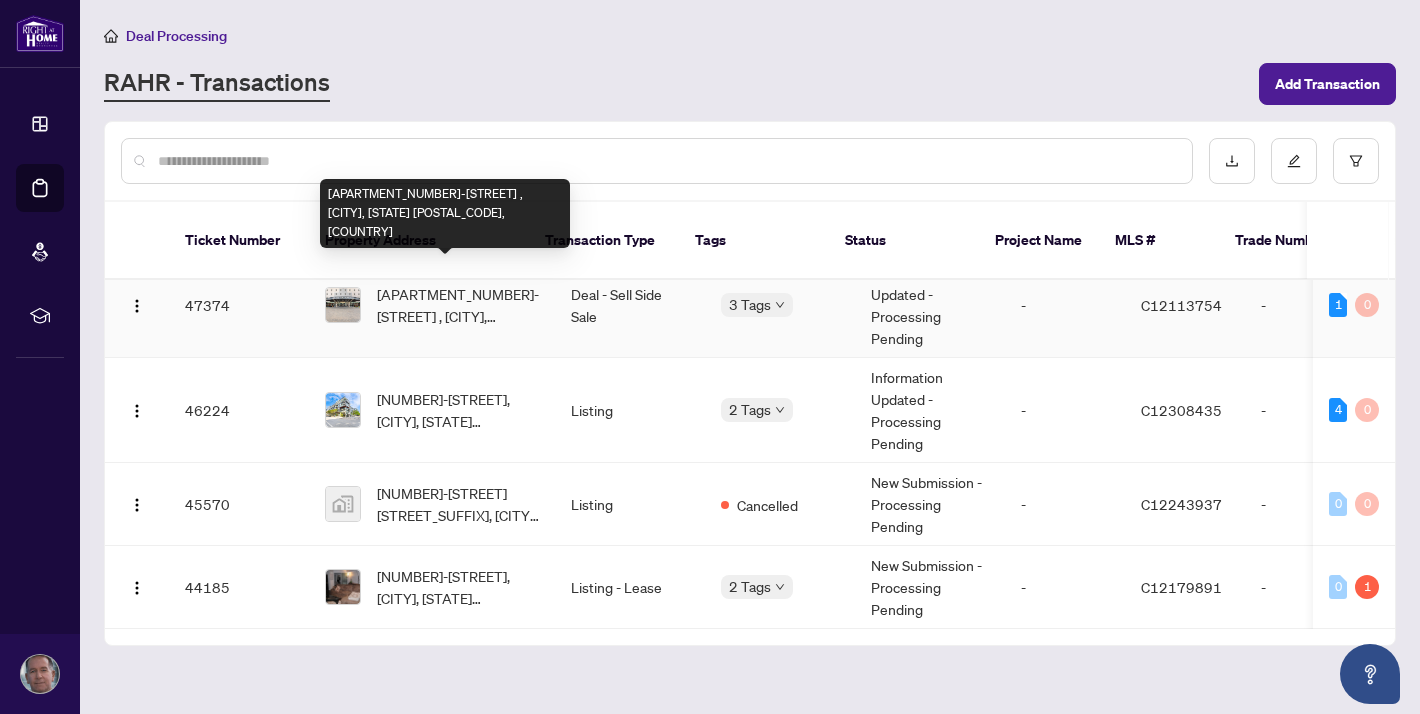 click on "[APARTMENT_NUMBER]-[STREET] , [CITY], [STATE] [POSTAL_CODE], [COUNTRY]" at bounding box center (458, 305) 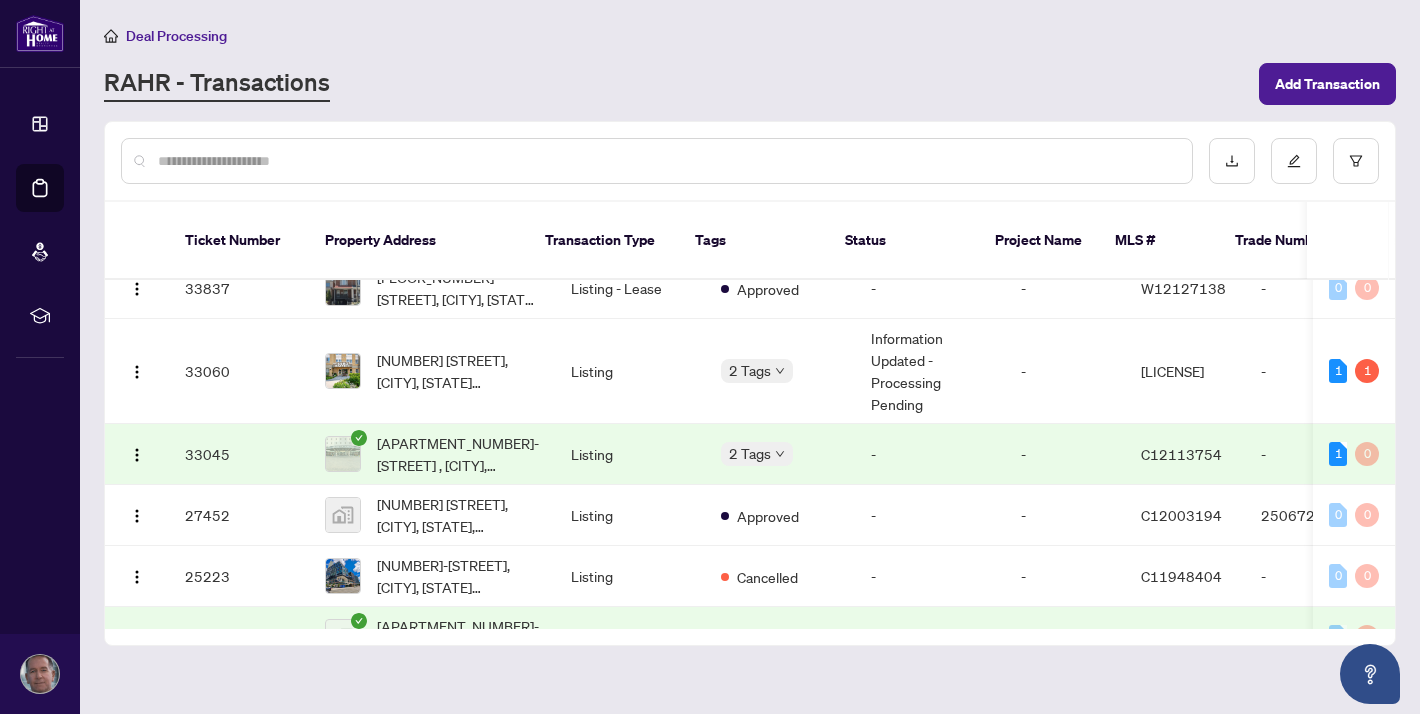 scroll, scrollTop: 1003, scrollLeft: 0, axis: vertical 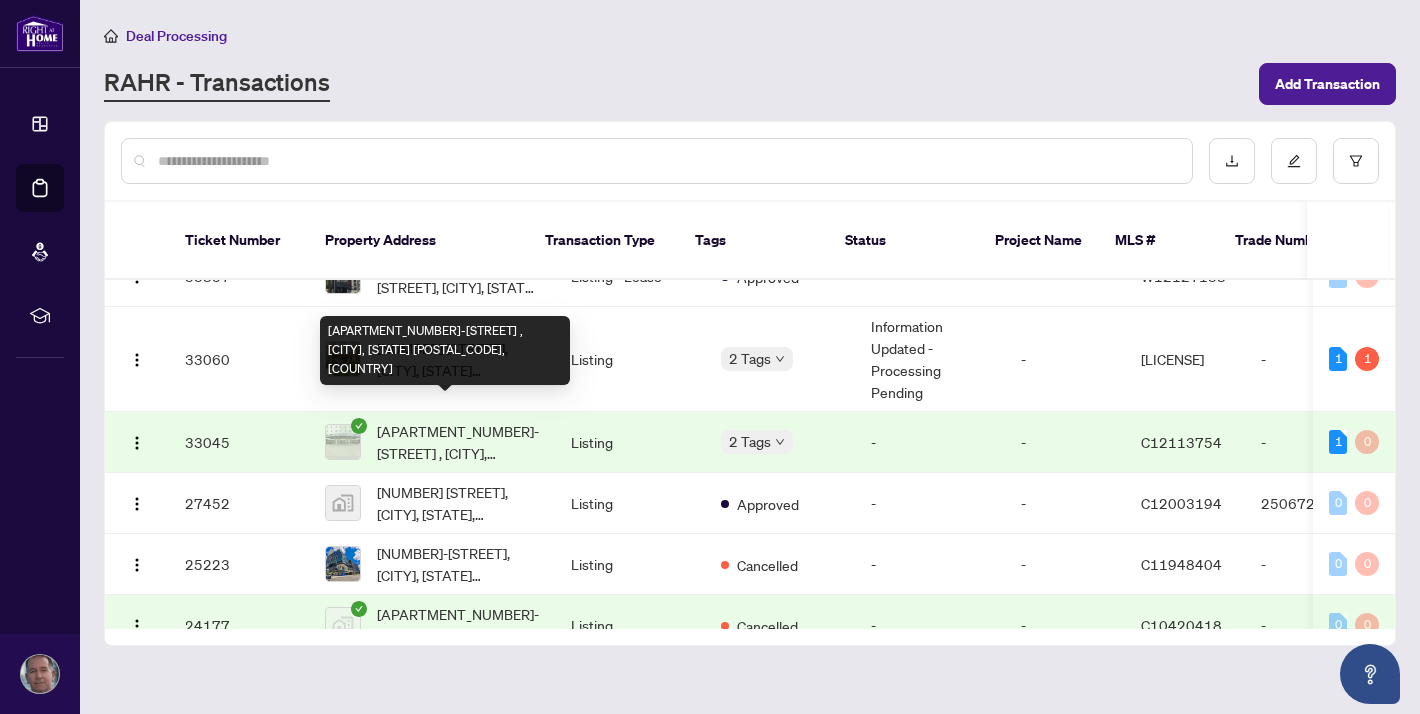 click on "[APARTMENT_NUMBER]-[STREET] , [CITY], [STATE] [POSTAL_CODE], [COUNTRY]" at bounding box center (458, 442) 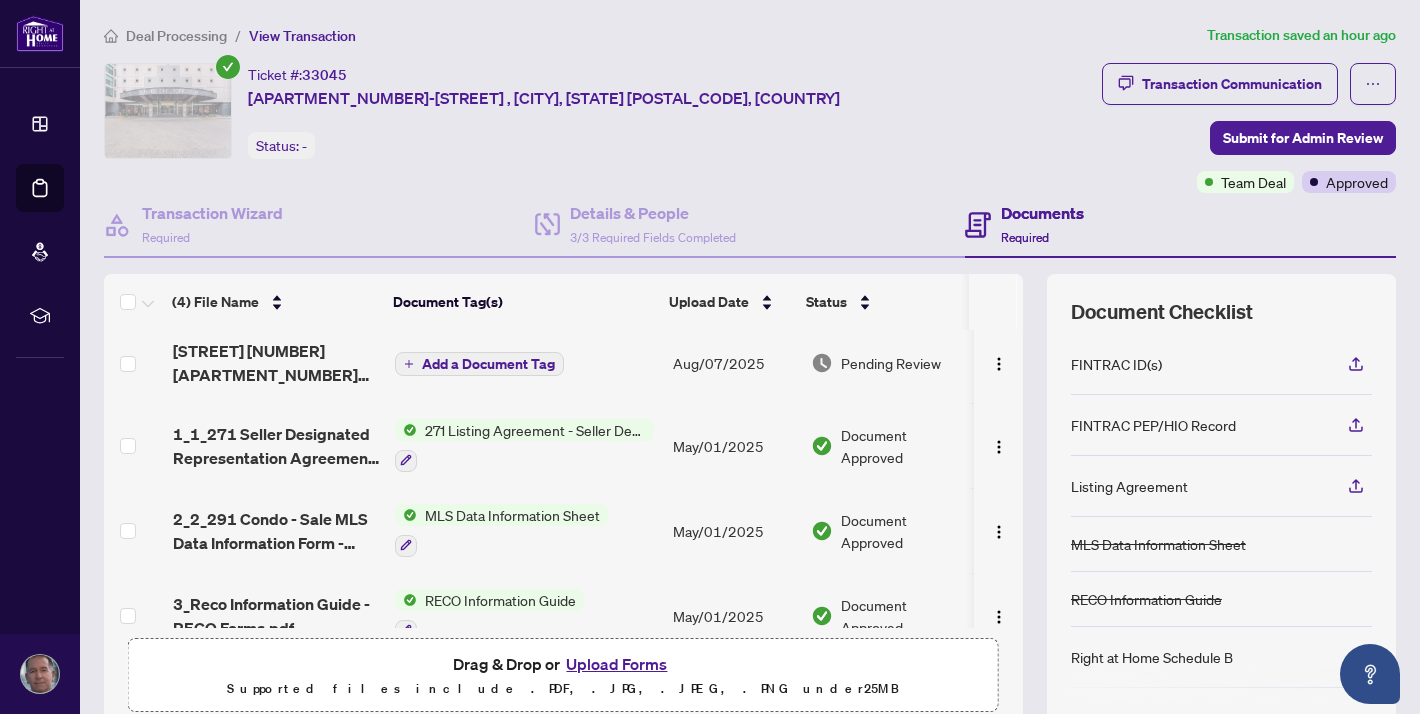 scroll, scrollTop: 8, scrollLeft: 0, axis: vertical 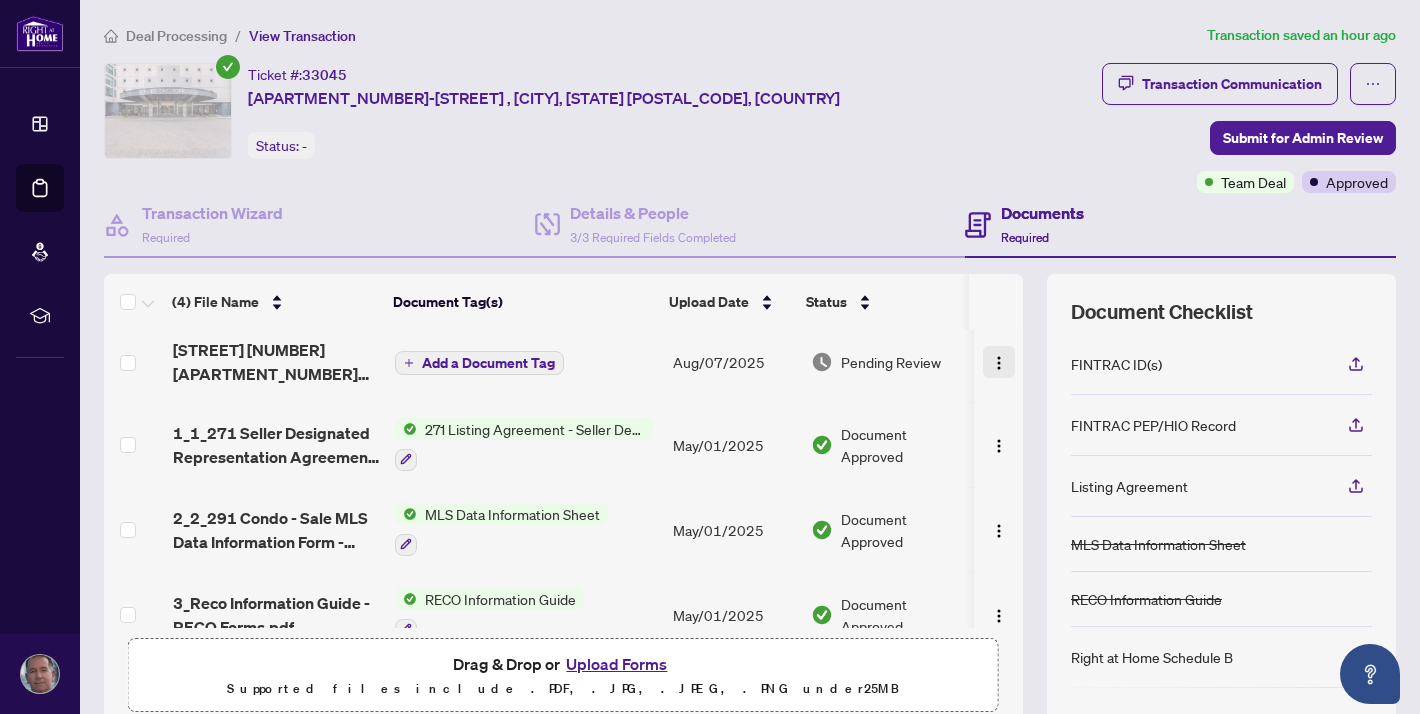 click at bounding box center [999, 363] 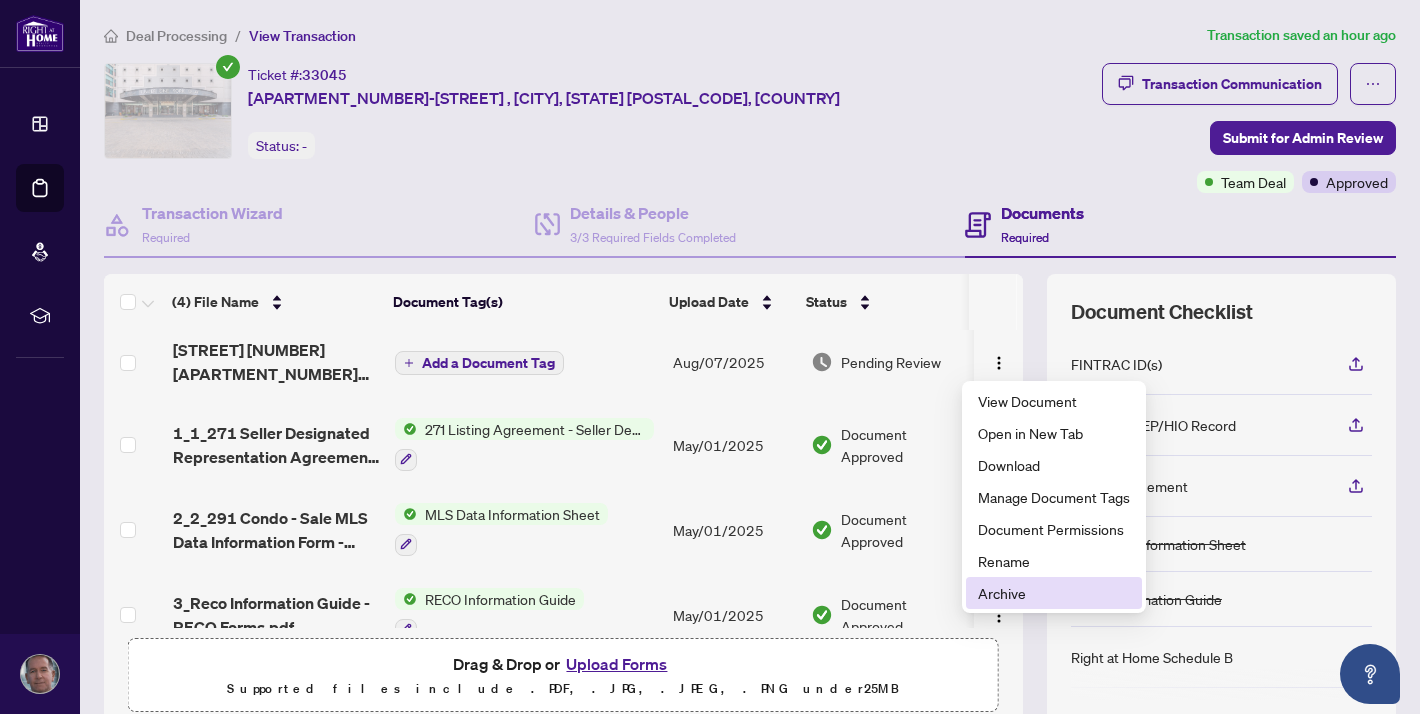 click on "Archive" at bounding box center (1054, 593) 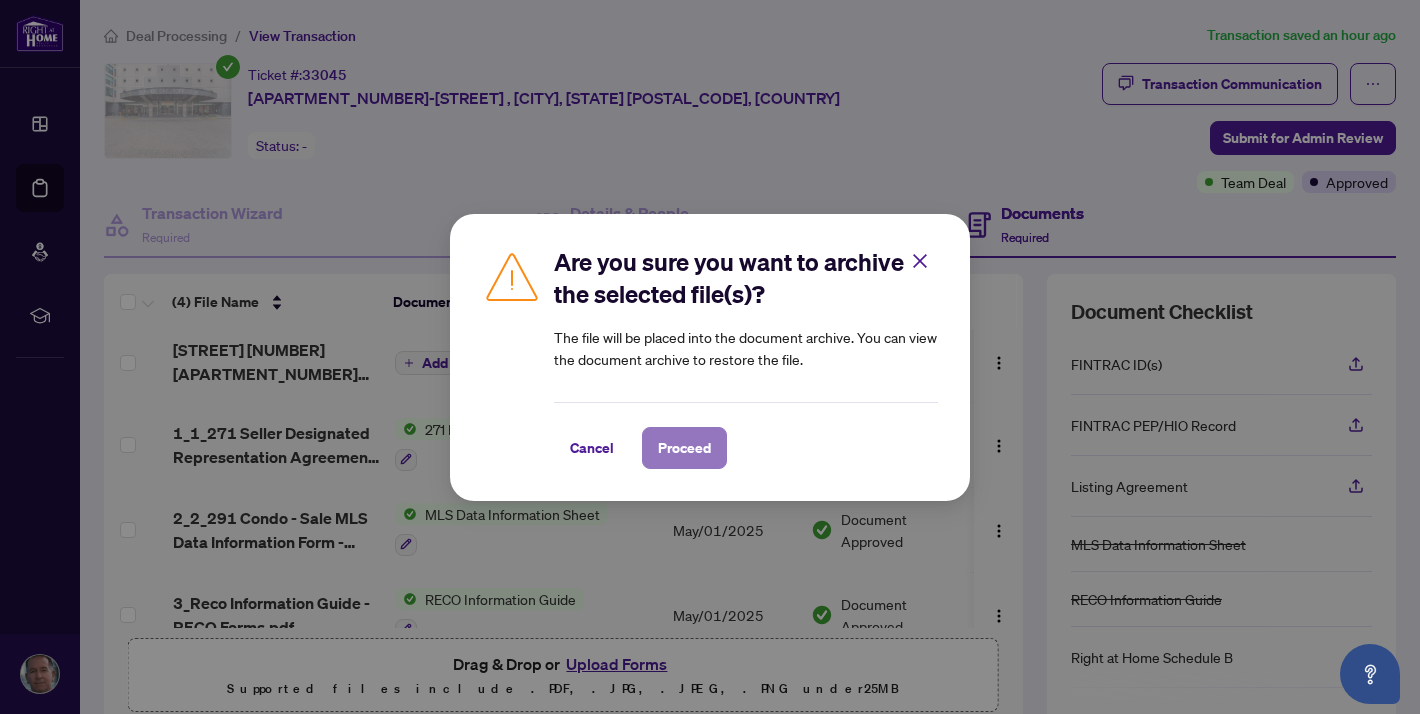 click on "Proceed" at bounding box center [684, 448] 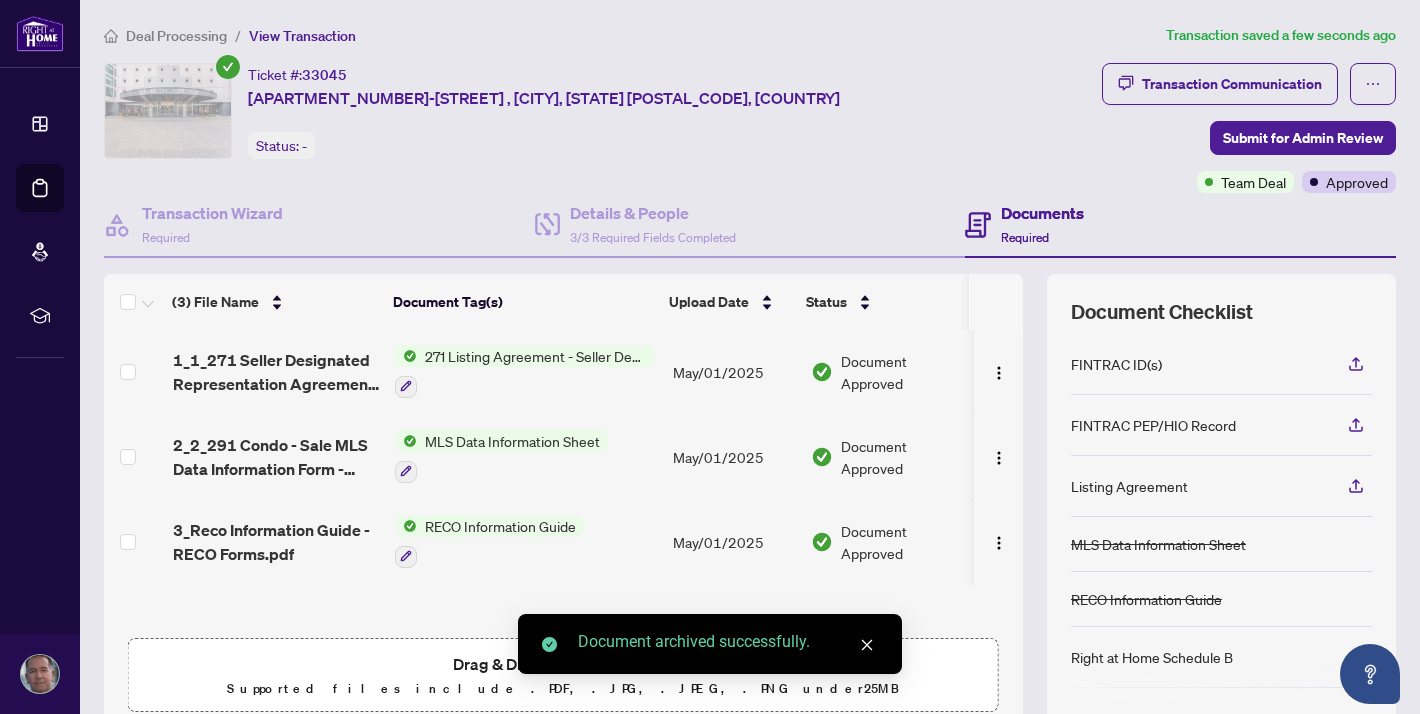 scroll, scrollTop: 1, scrollLeft: 0, axis: vertical 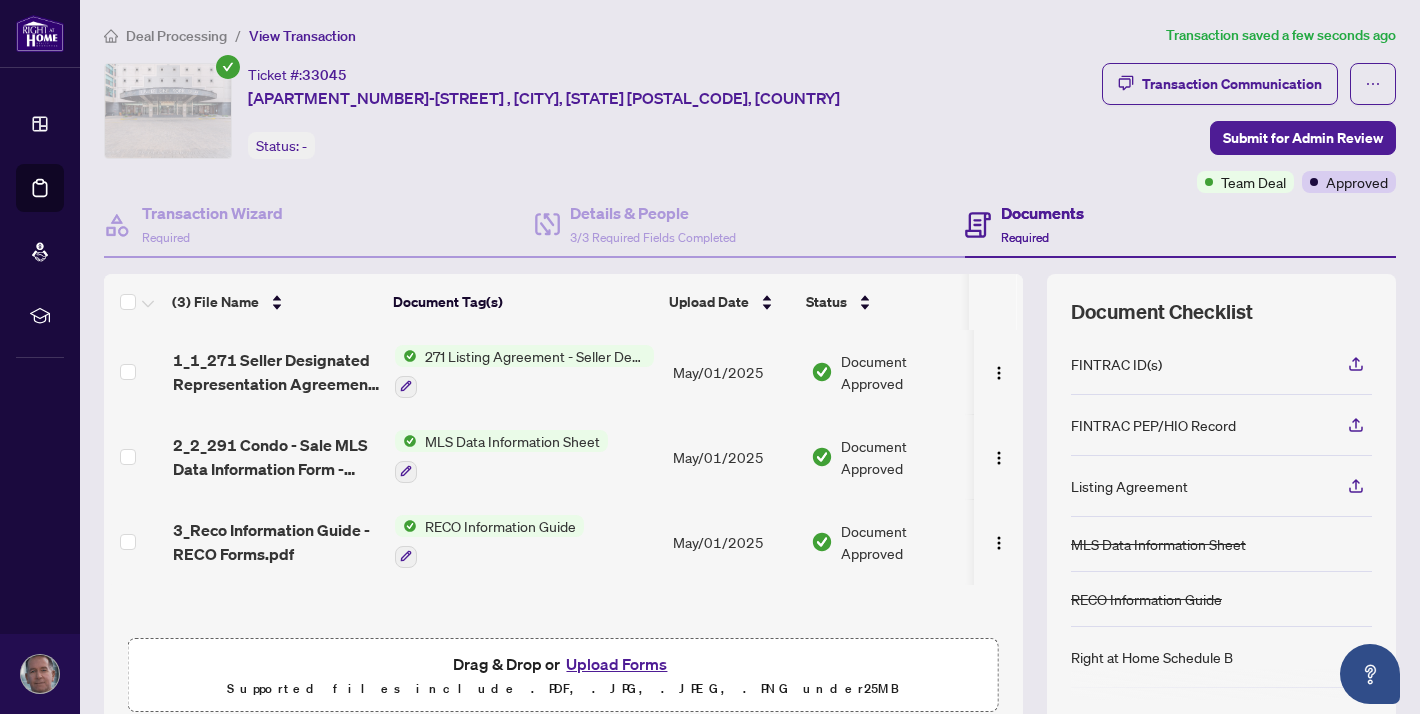 click on "Upload Forms" at bounding box center (616, 664) 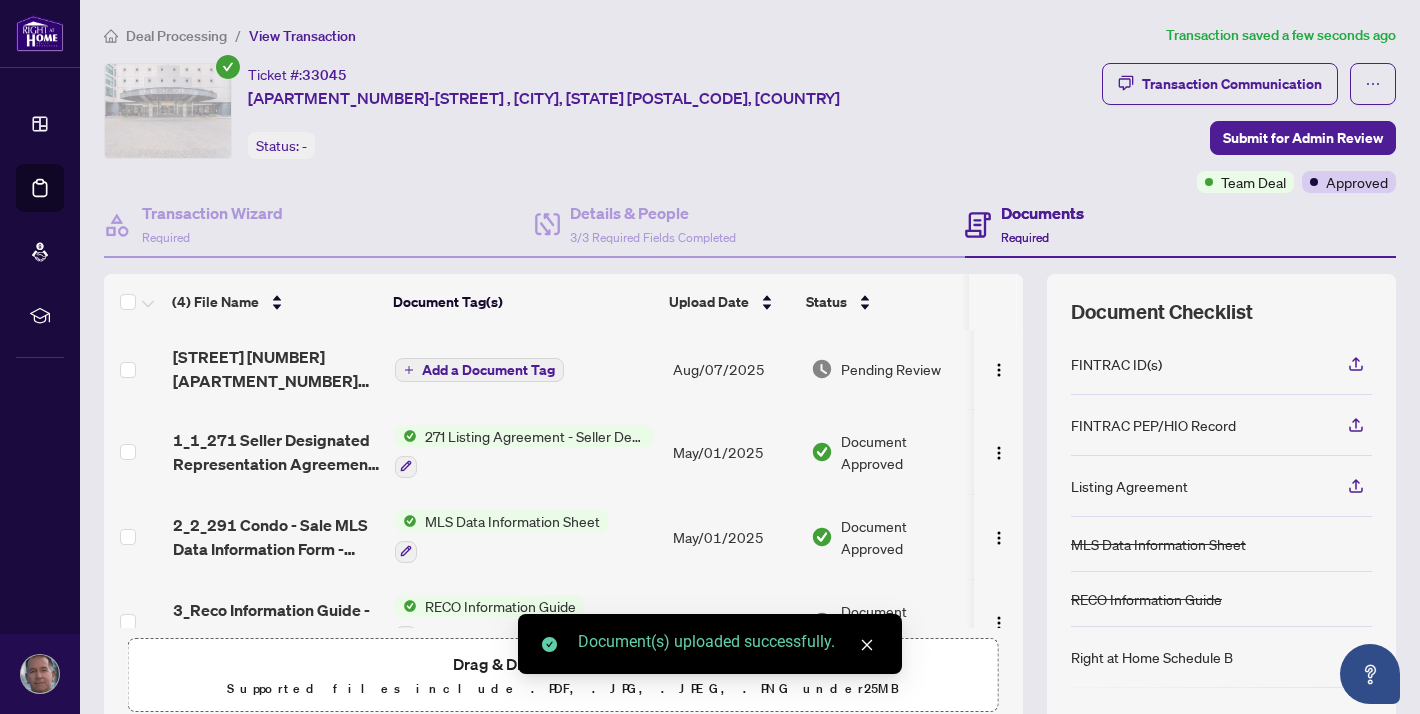 scroll, scrollTop: 8, scrollLeft: 0, axis: vertical 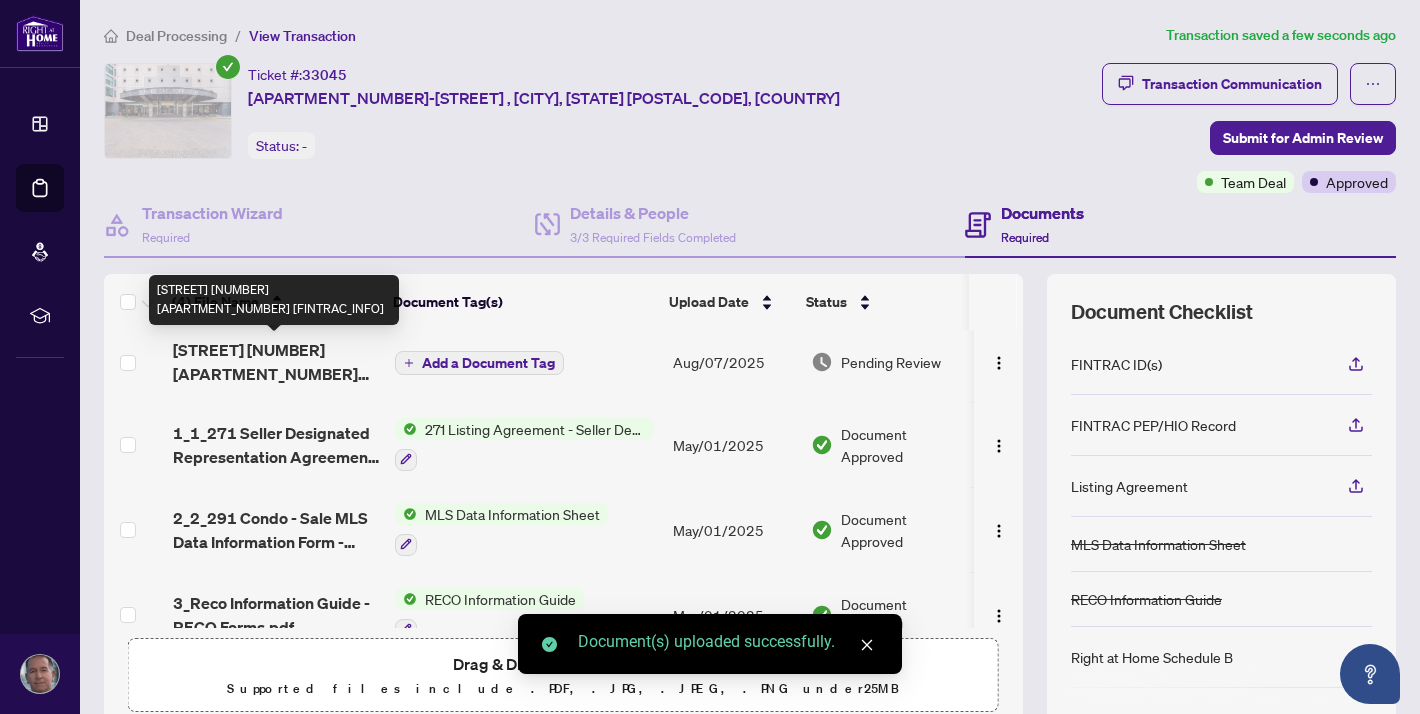 click on "[STREET] [NUMBER] [APARTMENT_NUMBER] [FINTRAC_INFO]" at bounding box center [276, 362] 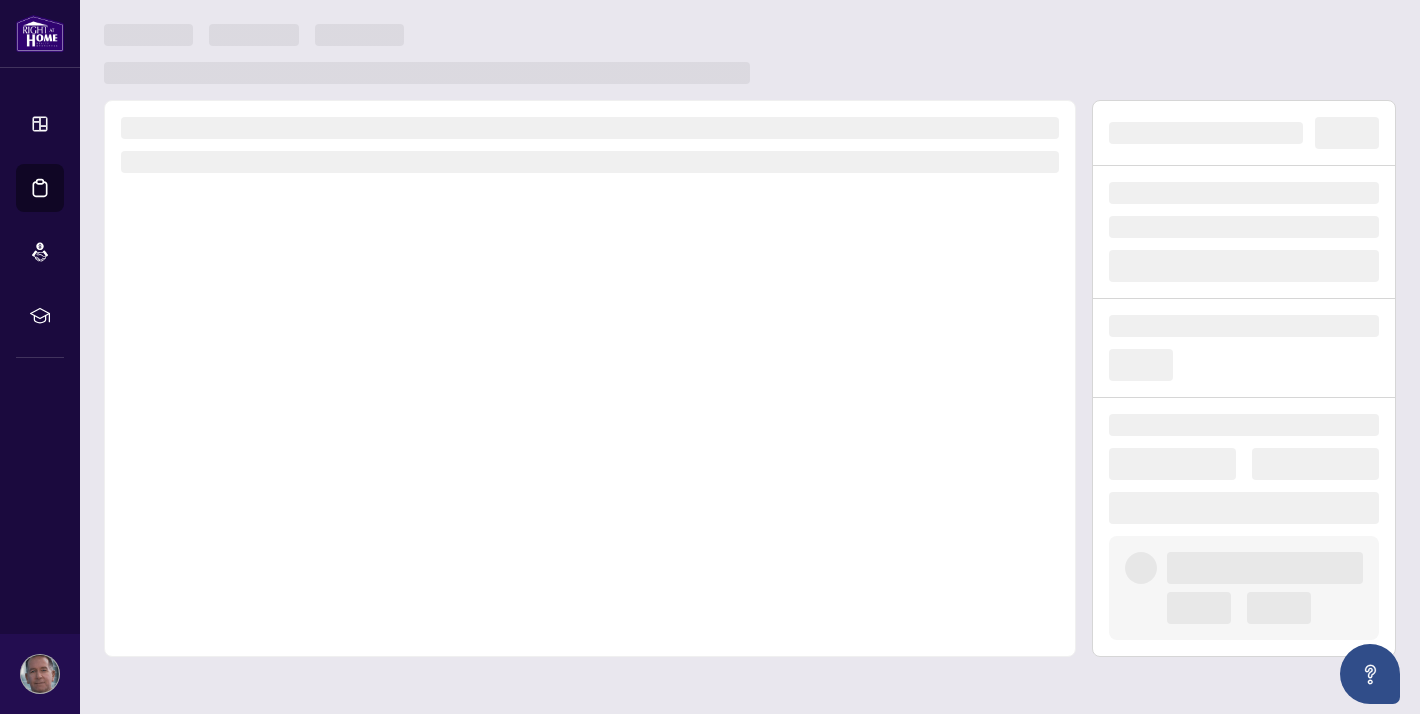 click at bounding box center (590, 378) 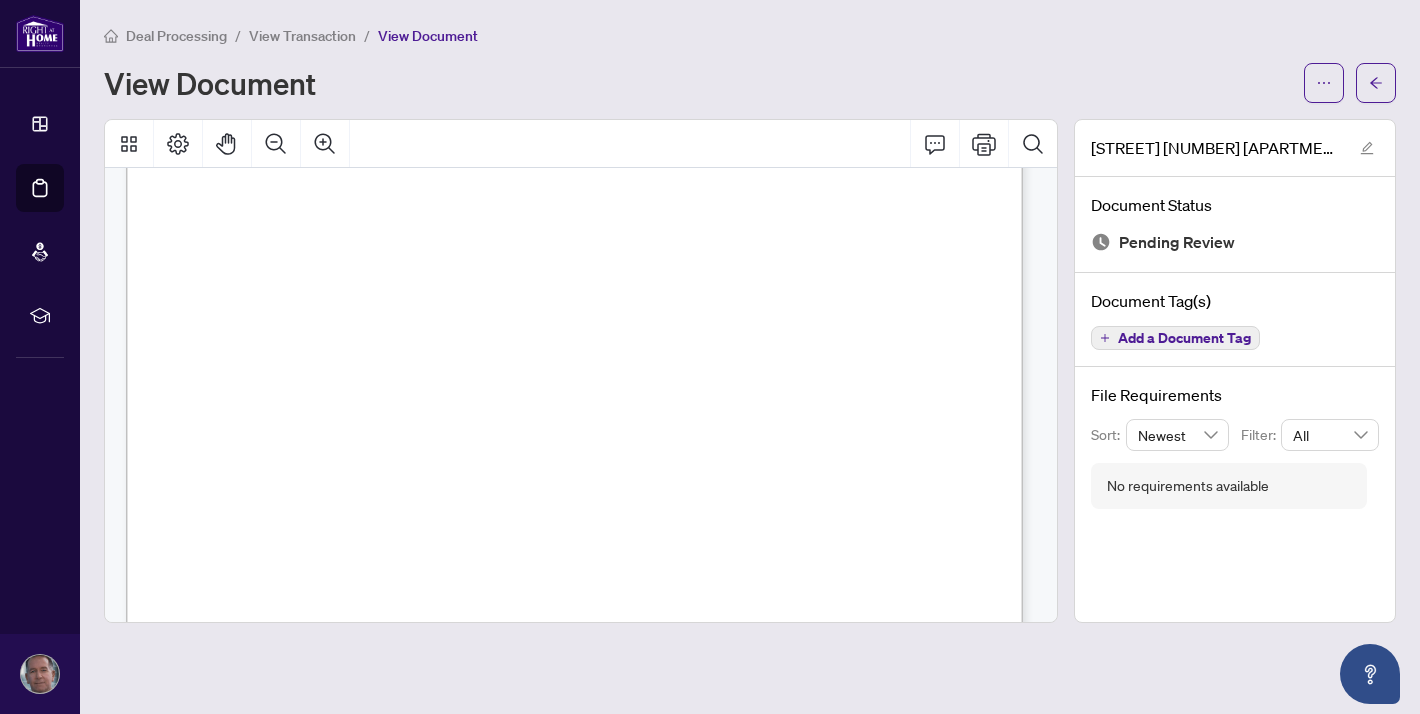 scroll, scrollTop: 0, scrollLeft: 0, axis: both 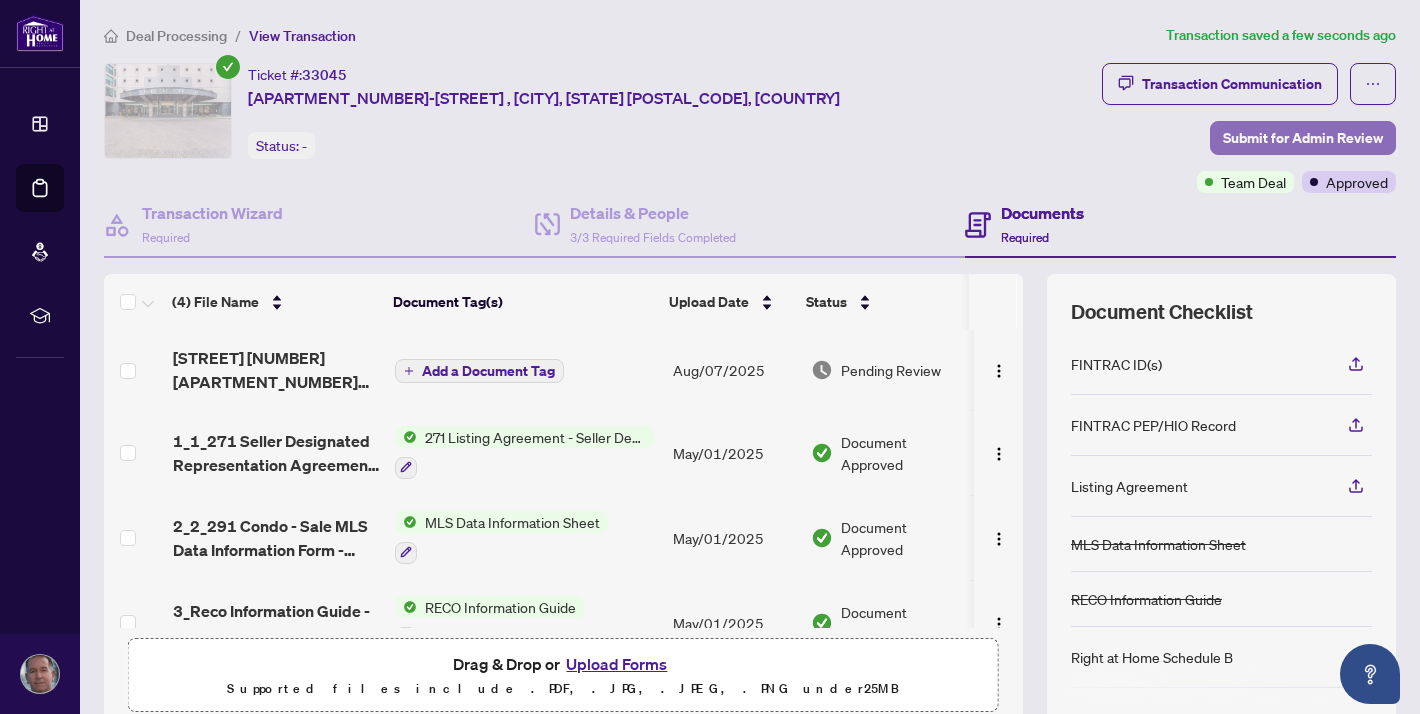 click on "Submit for Admin Review" at bounding box center [1303, 138] 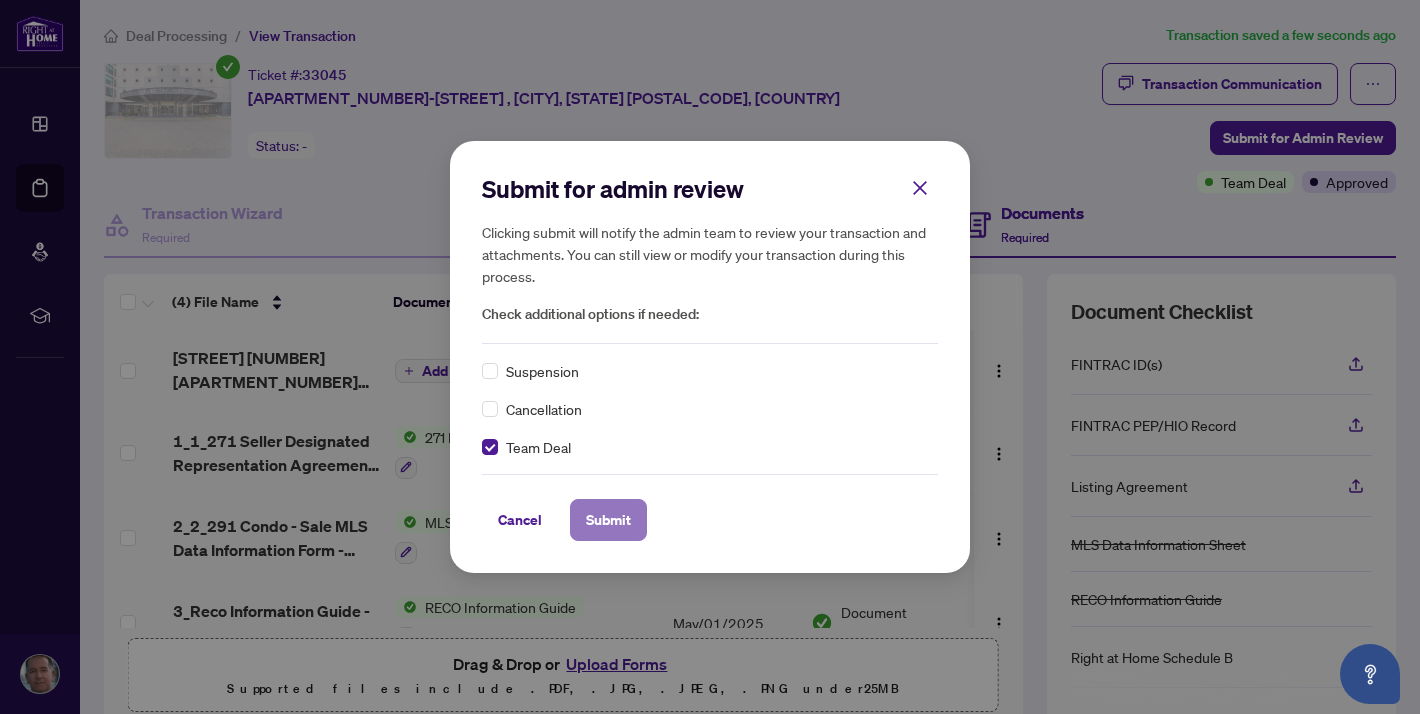 click on "Submit" at bounding box center (608, 520) 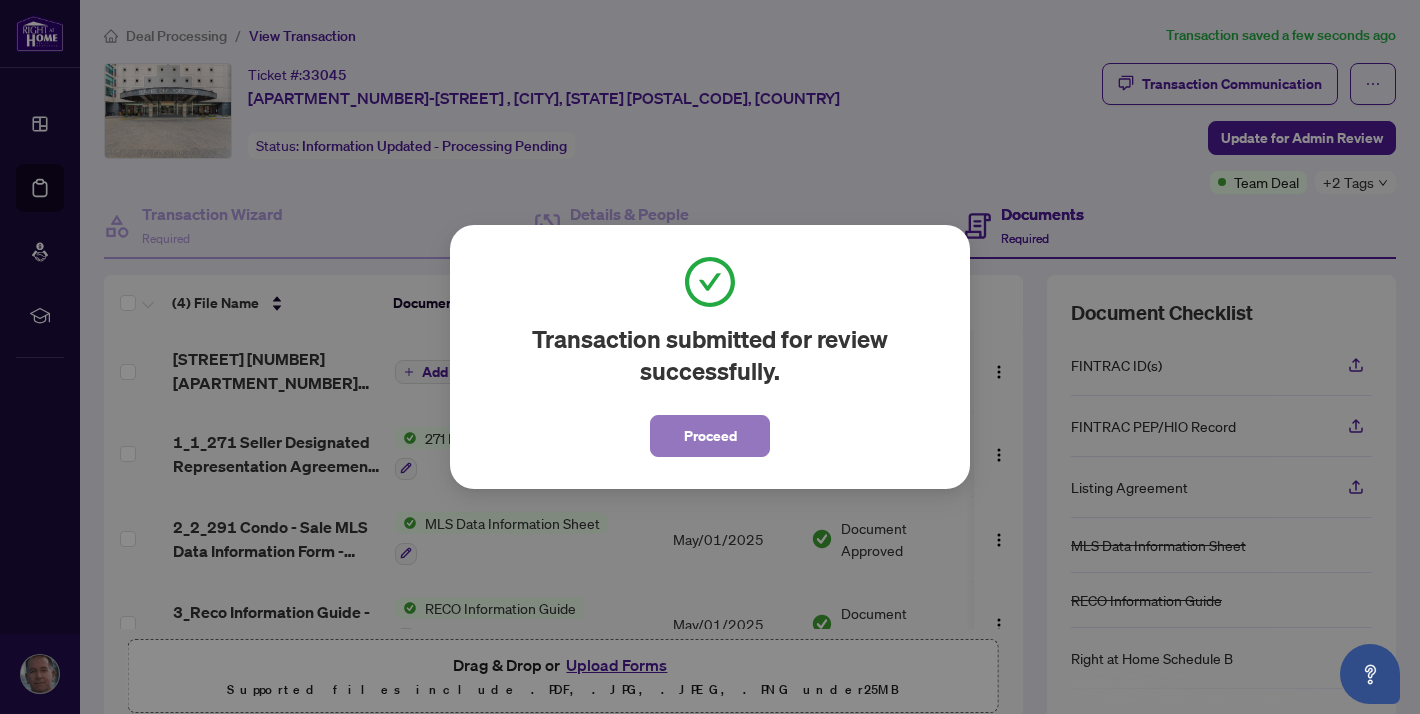 click on "Proceed" at bounding box center (710, 436) 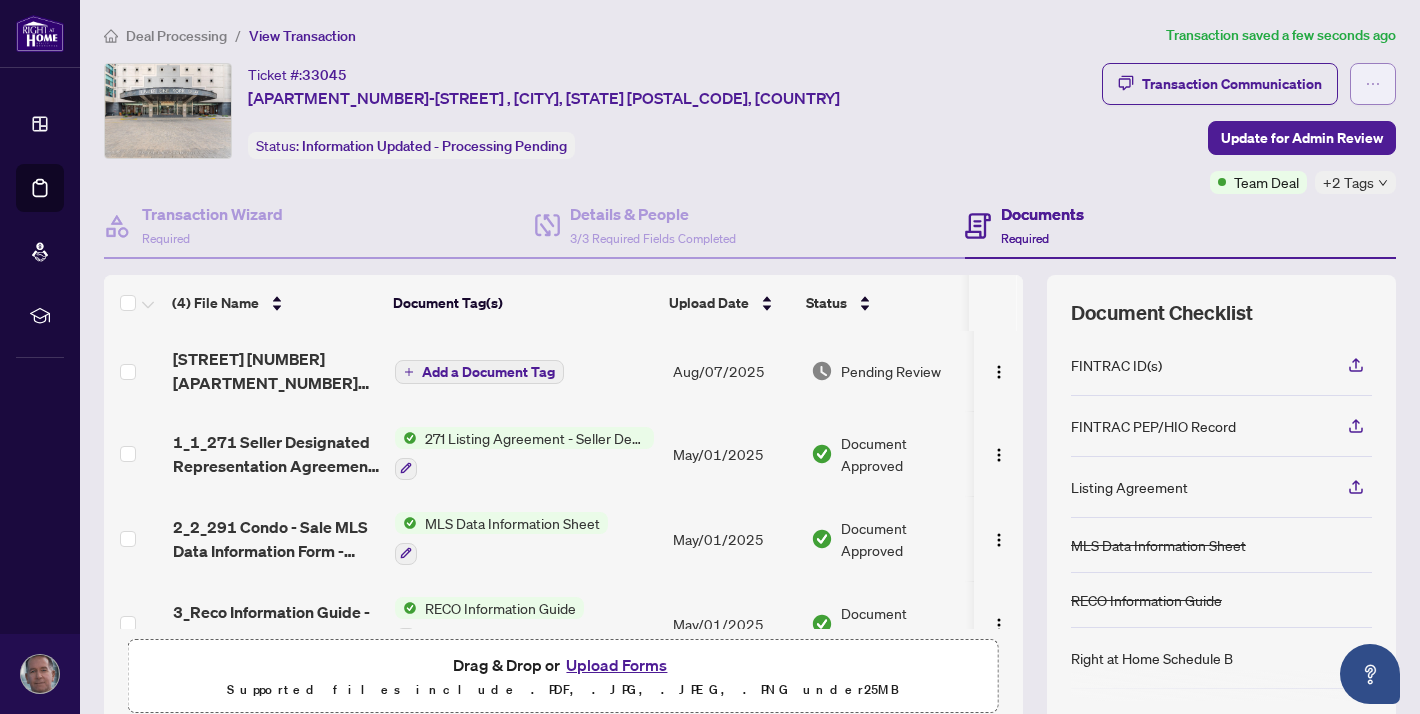click 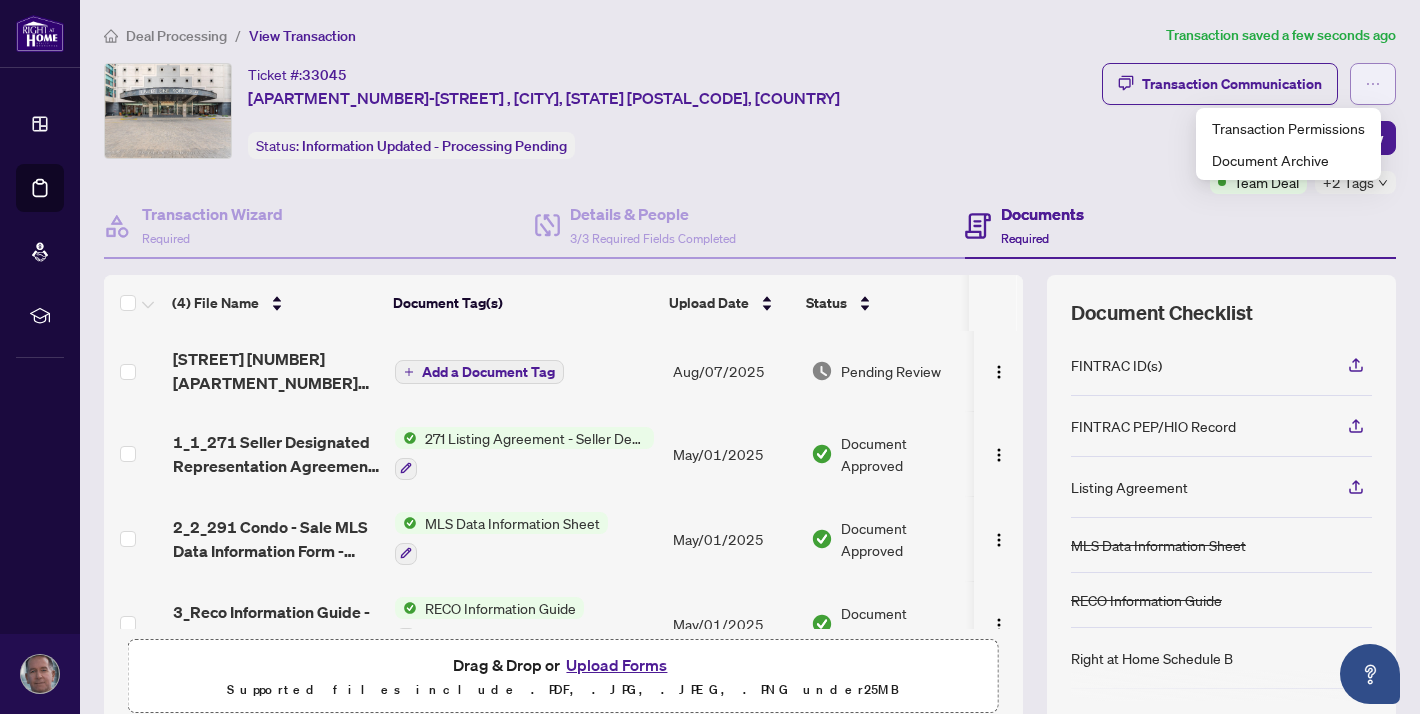 click 